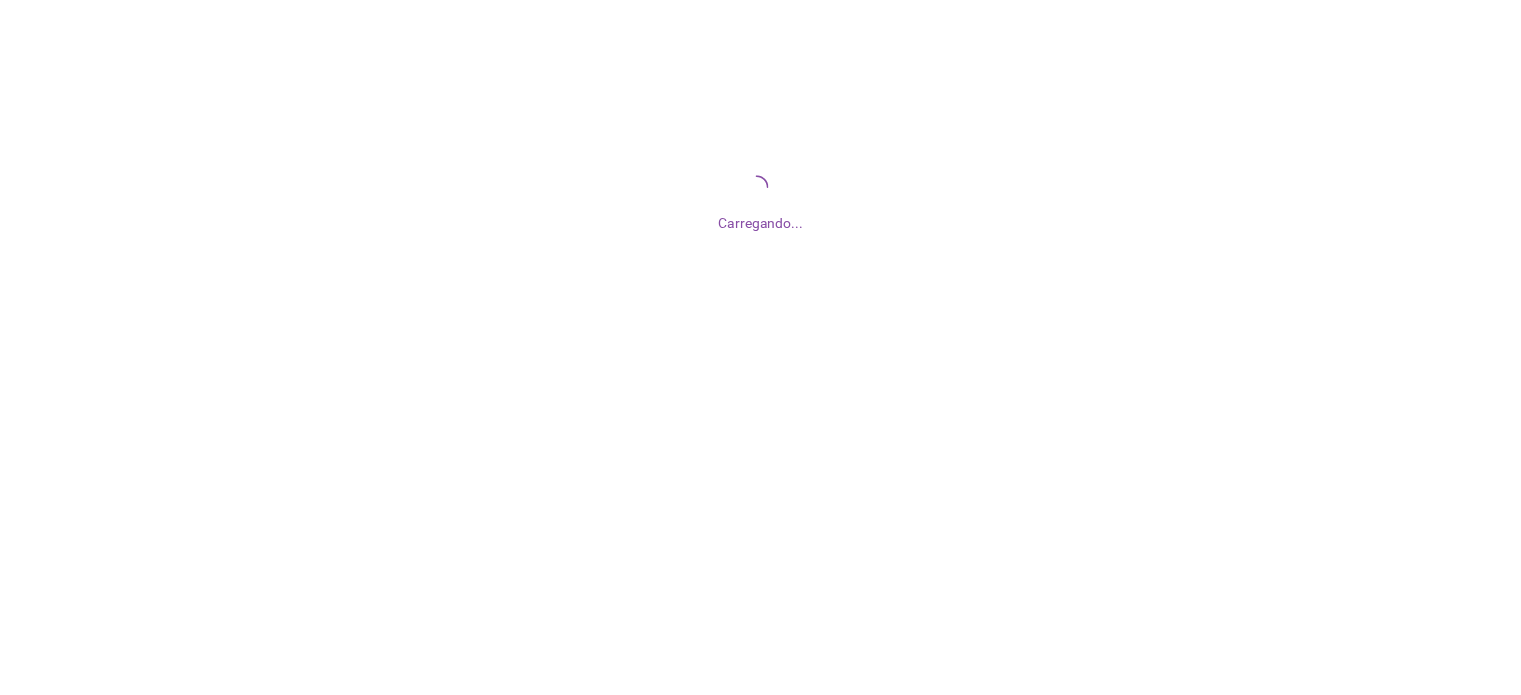 scroll, scrollTop: 0, scrollLeft: 0, axis: both 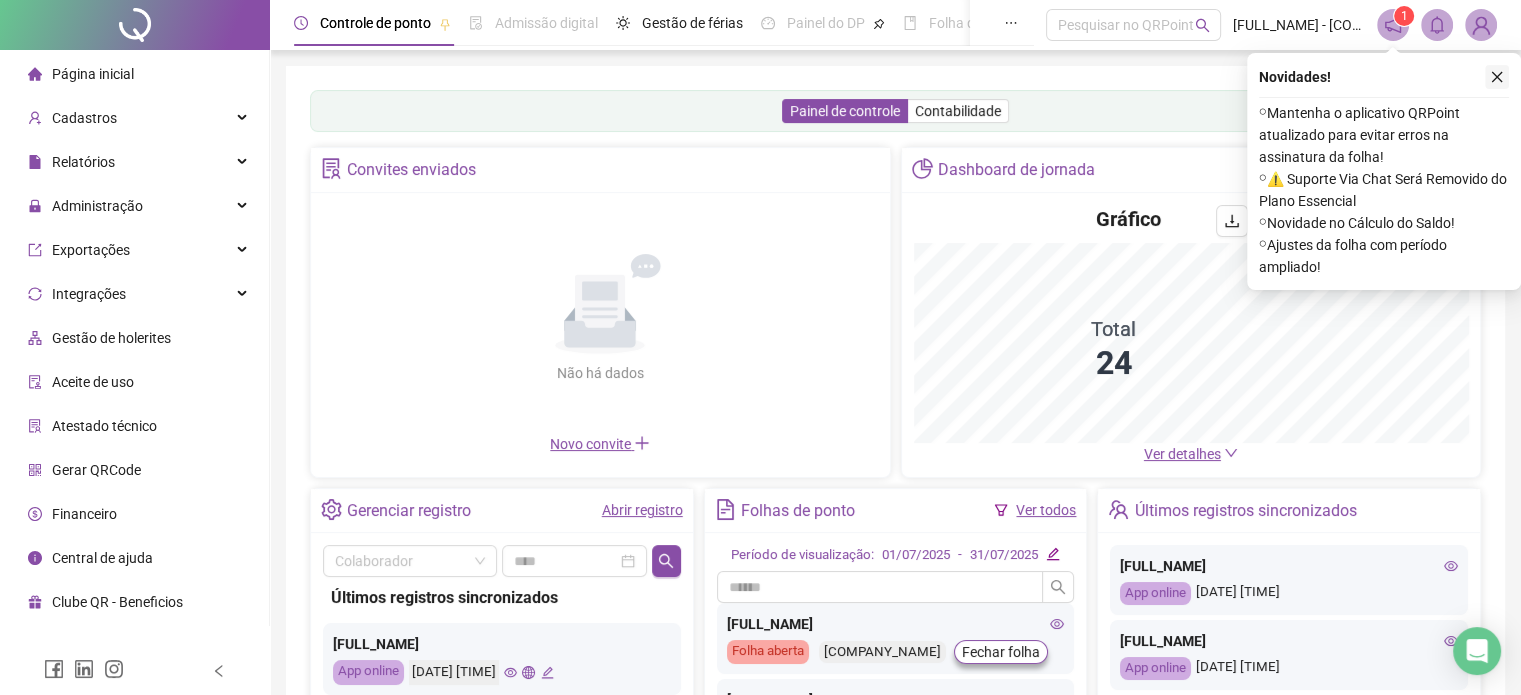 click 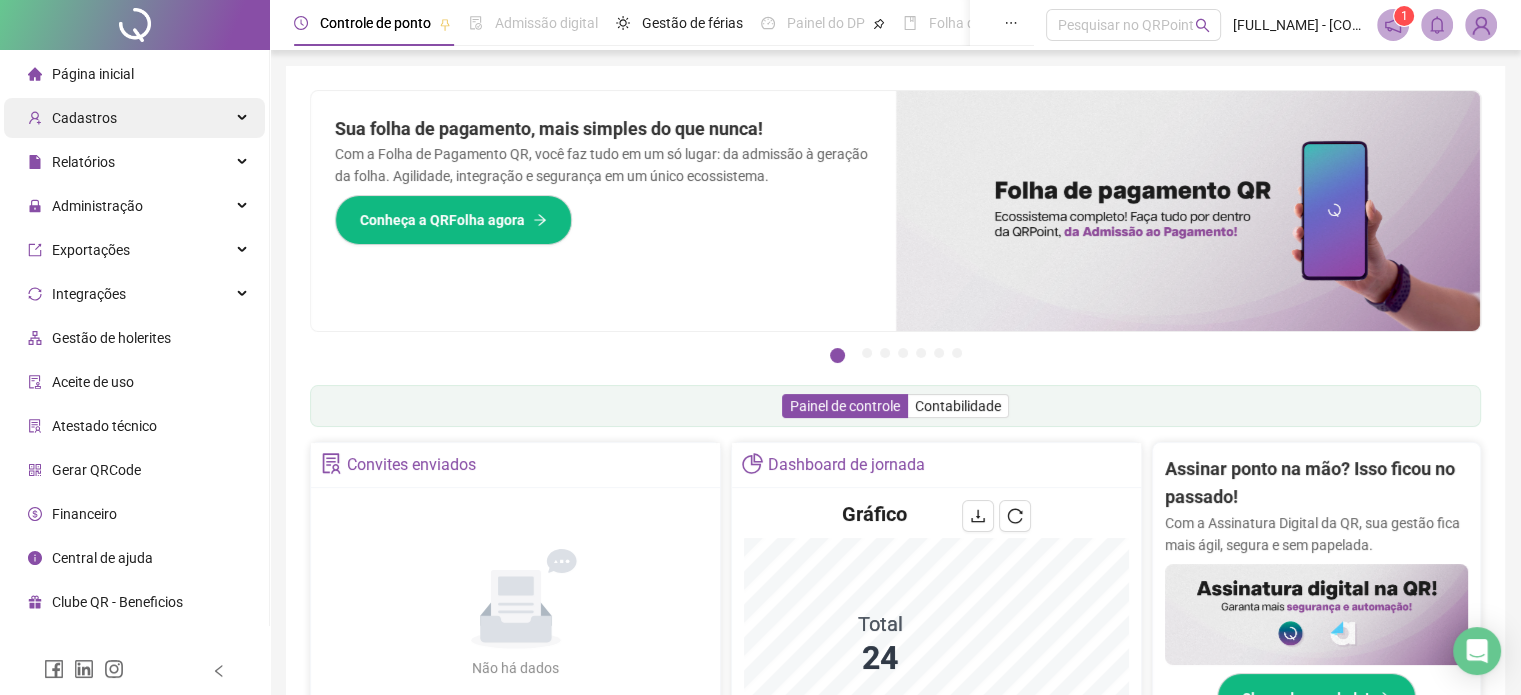 click on "Cadastros" at bounding box center [134, 118] 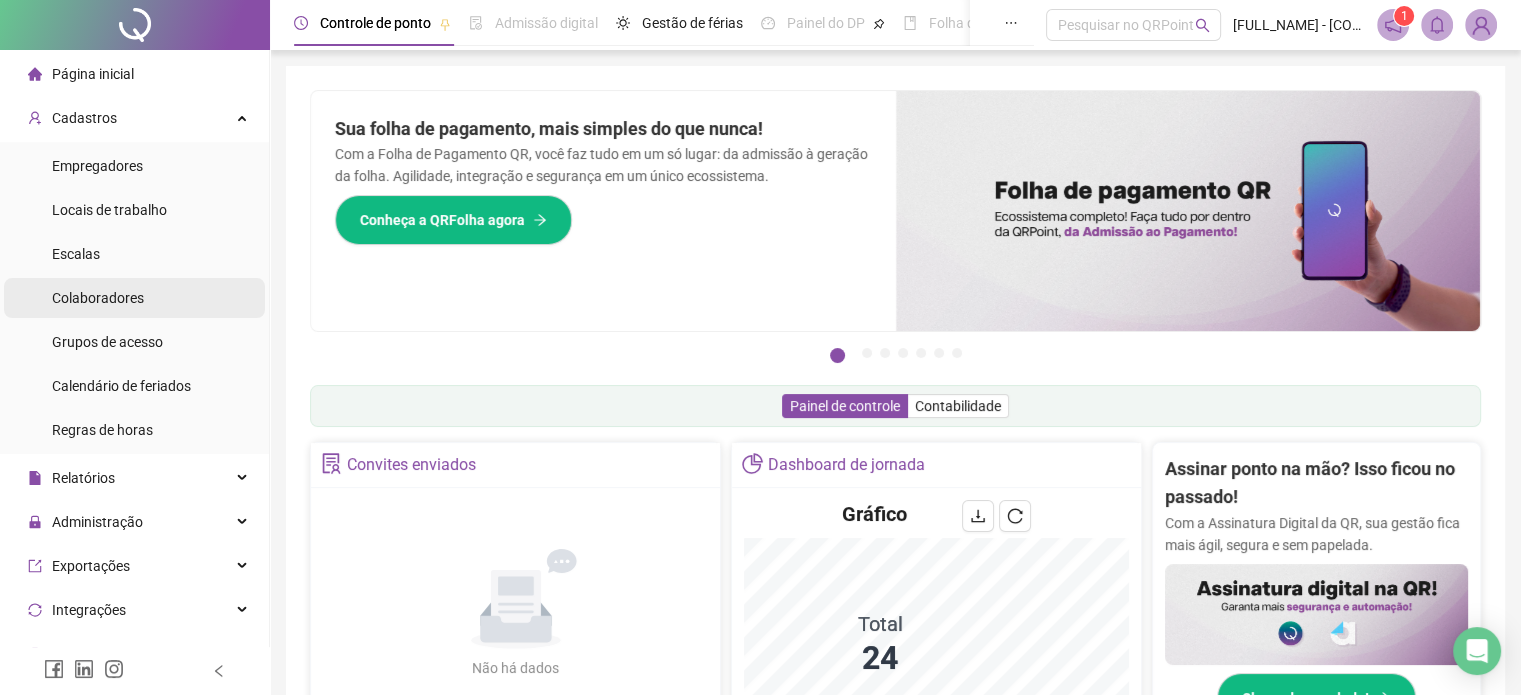 click on "Colaboradores" at bounding box center (98, 298) 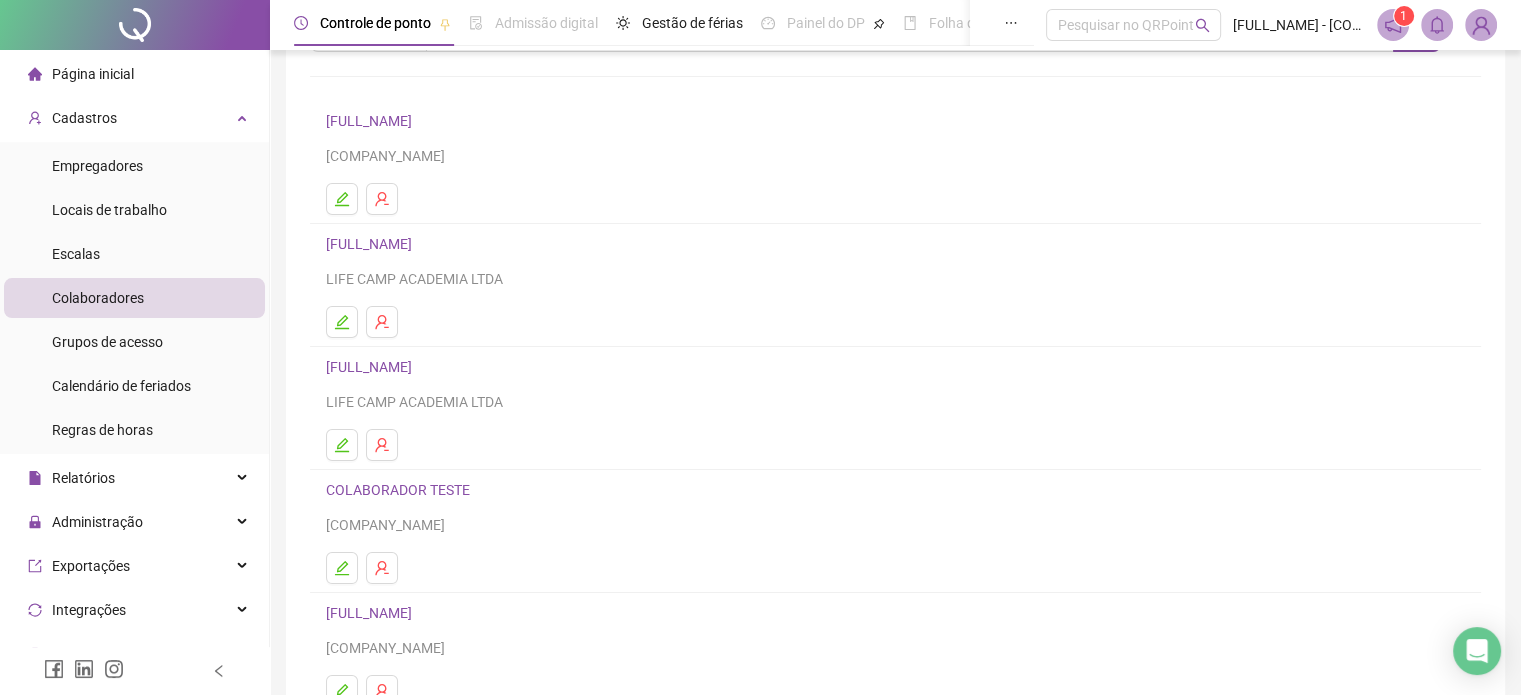scroll, scrollTop: 112, scrollLeft: 0, axis: vertical 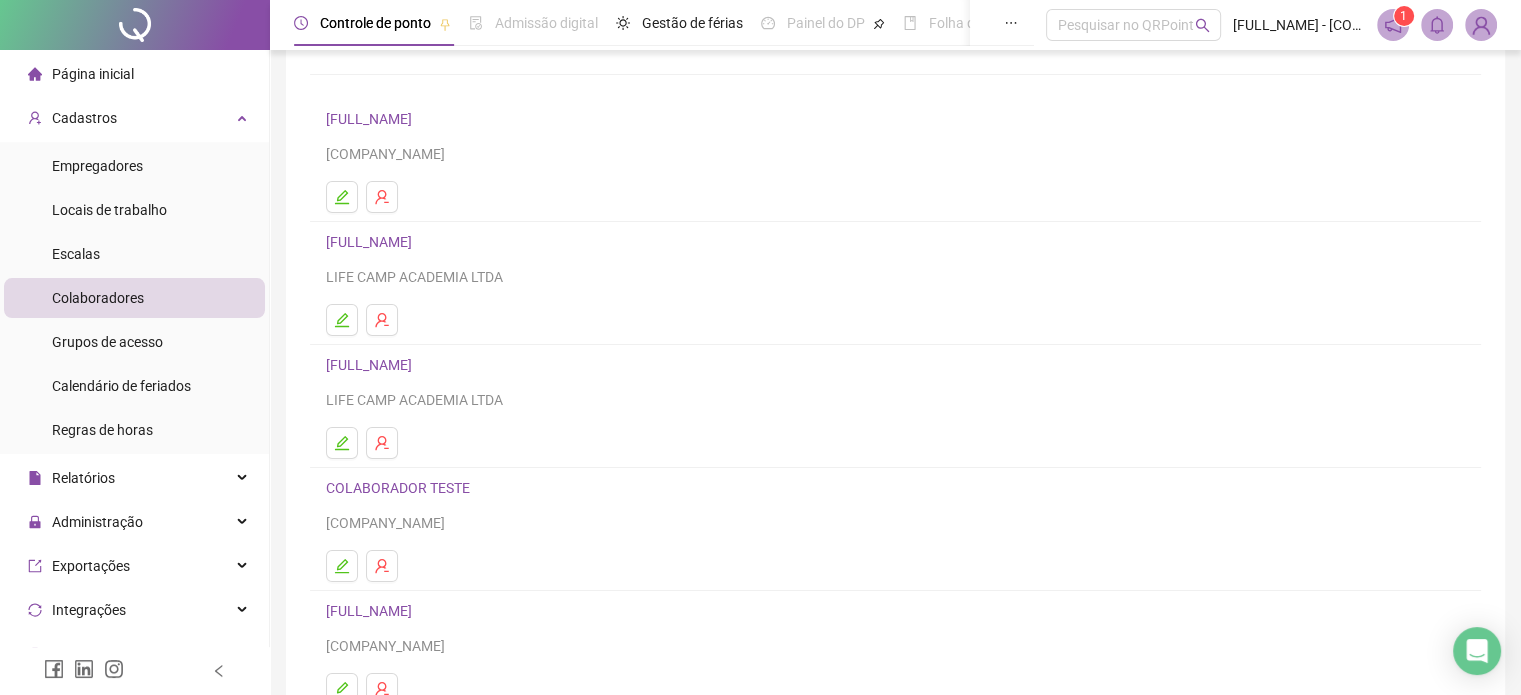 click on "[FULL_NAME]" at bounding box center (372, 365) 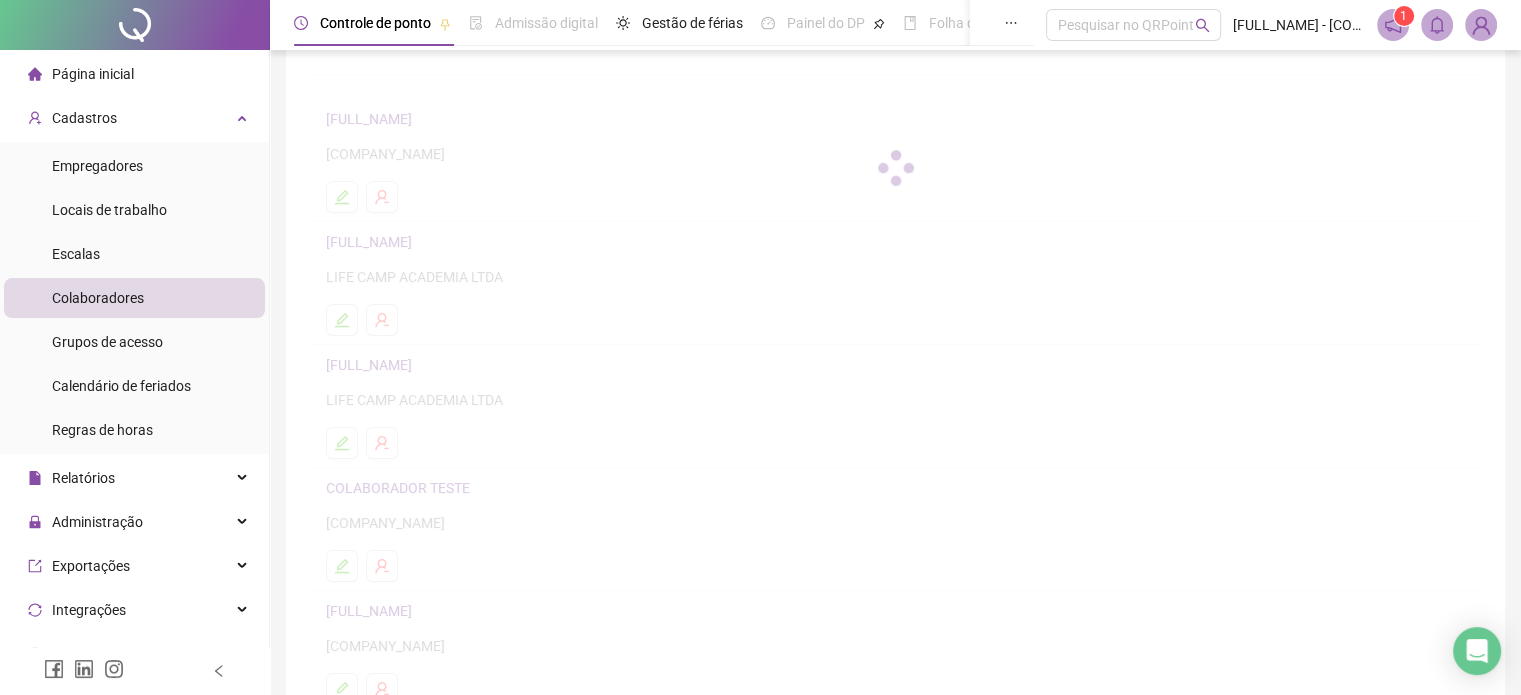 scroll, scrollTop: 122, scrollLeft: 0, axis: vertical 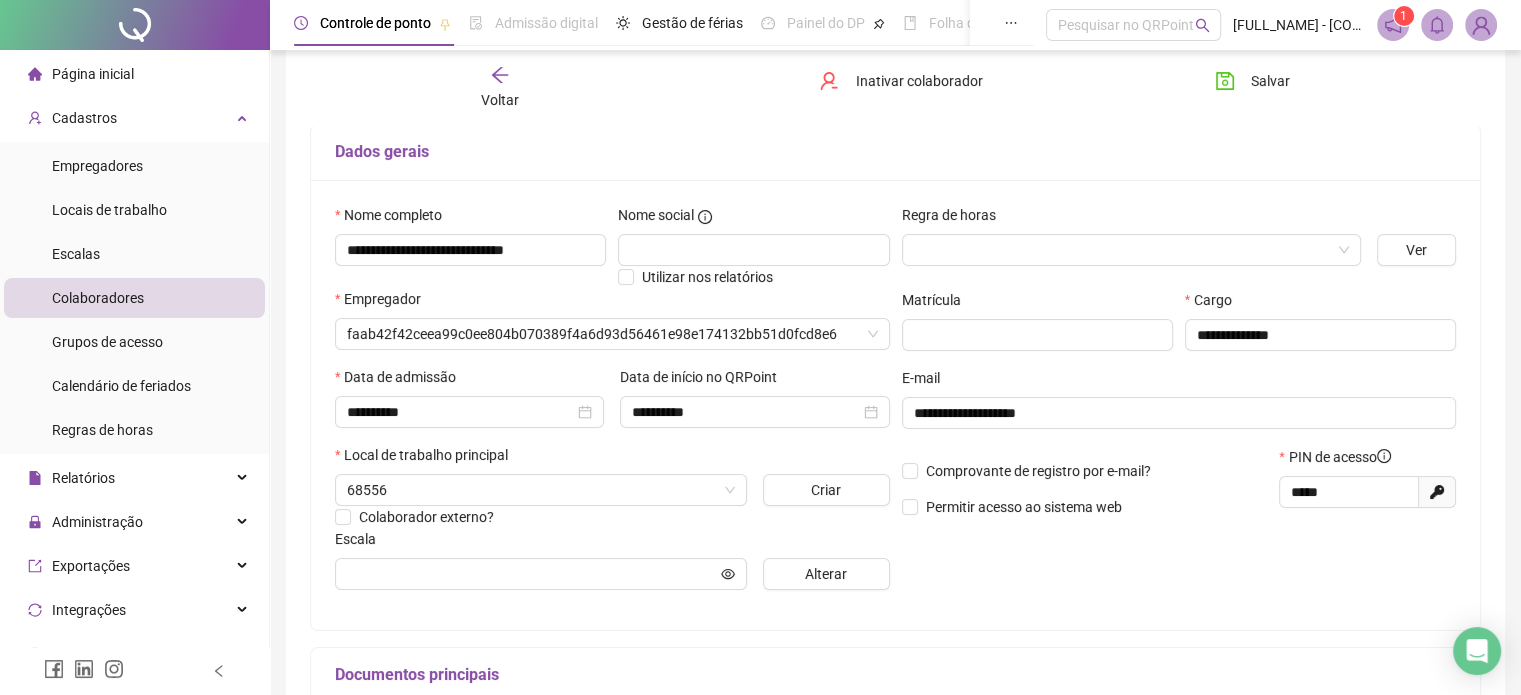 type on "**********" 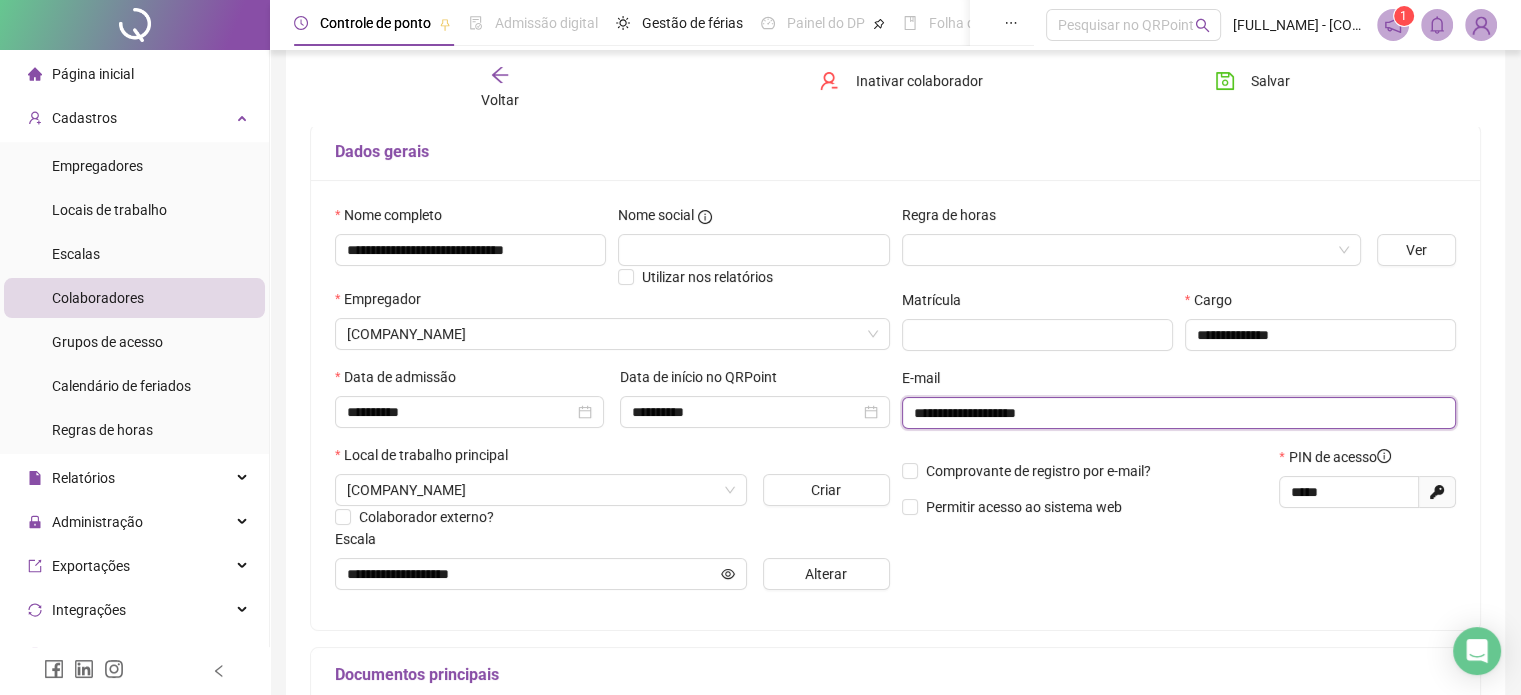 click on "**********" at bounding box center (1177, 413) 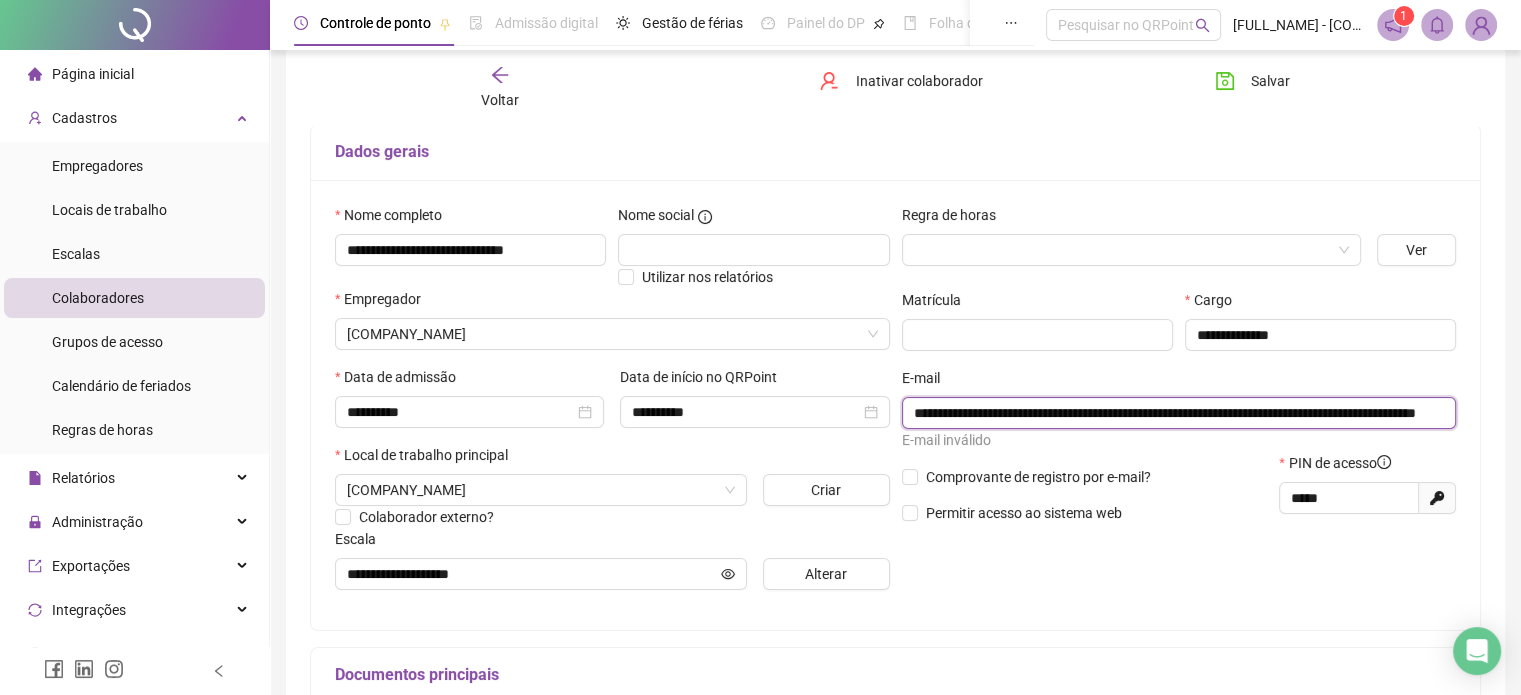 scroll, scrollTop: 0, scrollLeft: 129, axis: horizontal 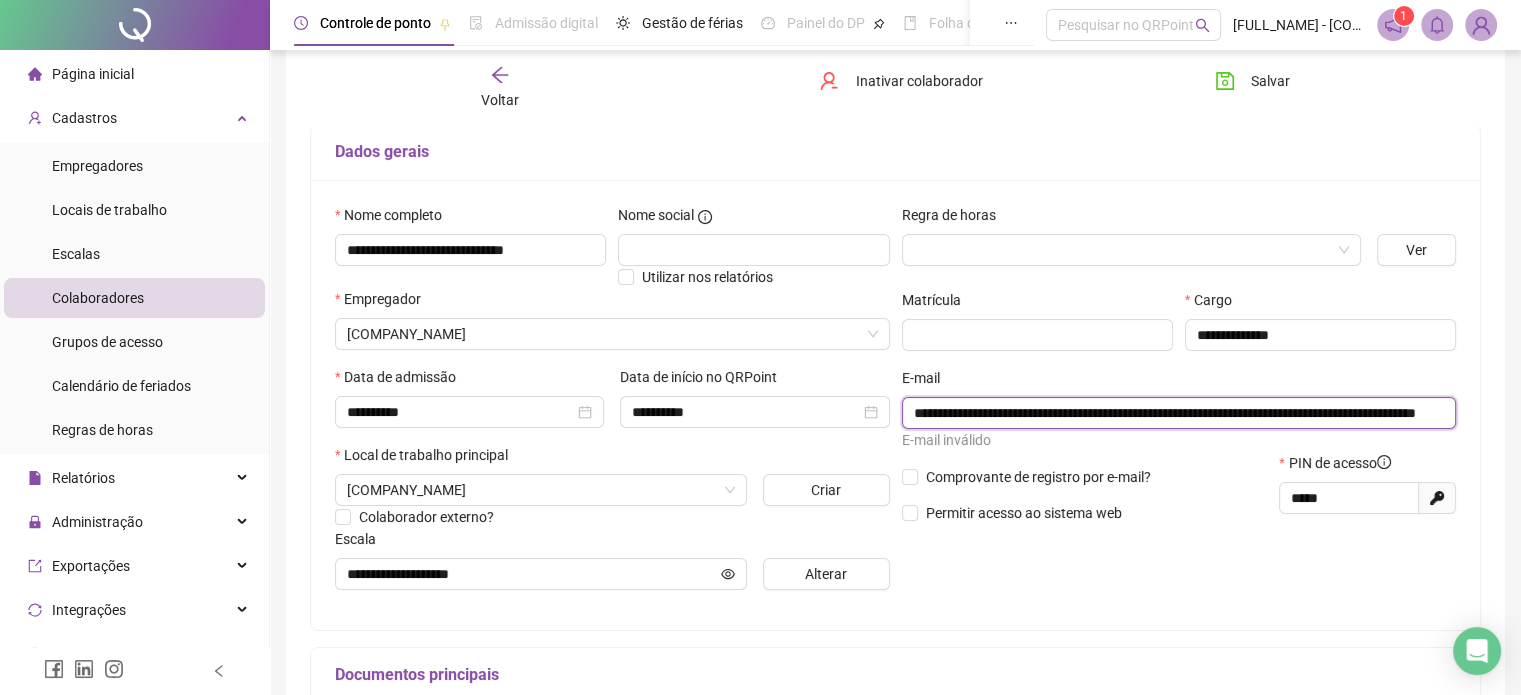 type on "**********" 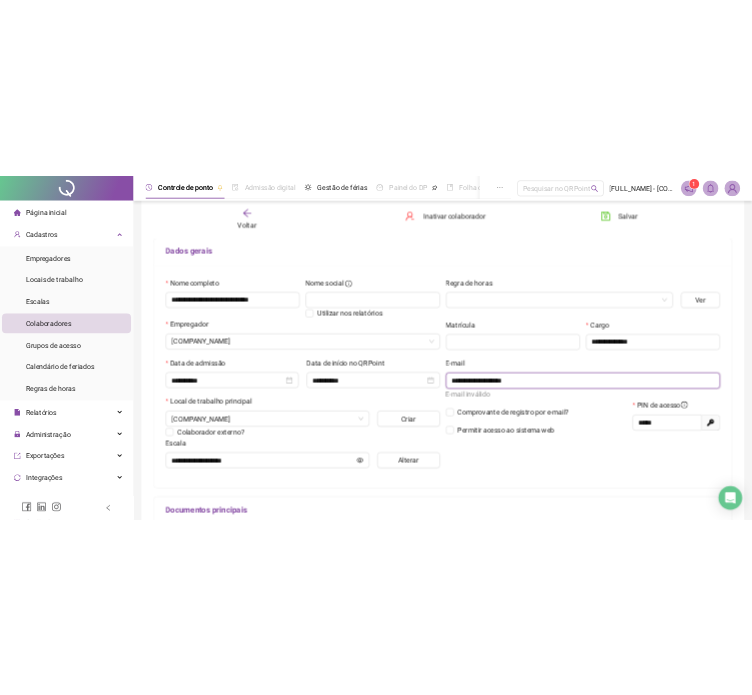 scroll, scrollTop: 0, scrollLeft: 0, axis: both 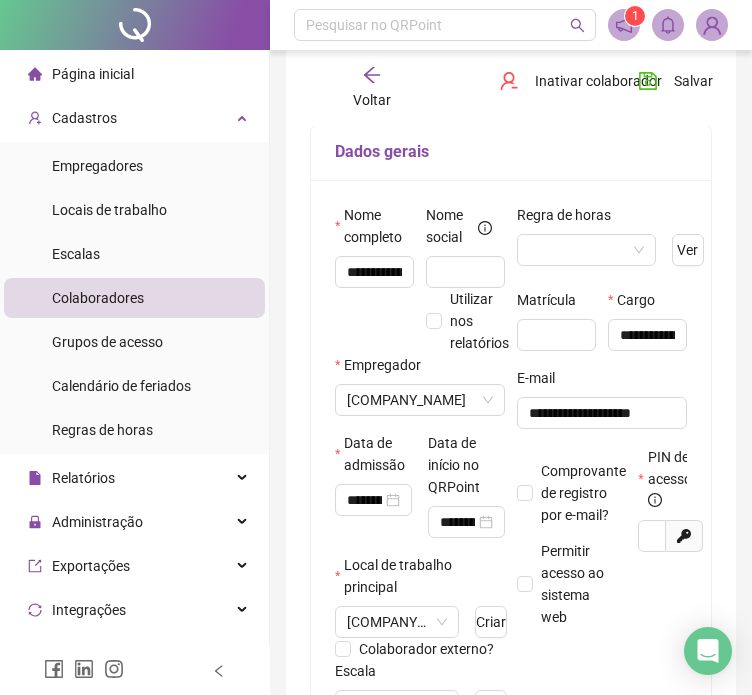 click on "**********" at bounding box center (511, 471) 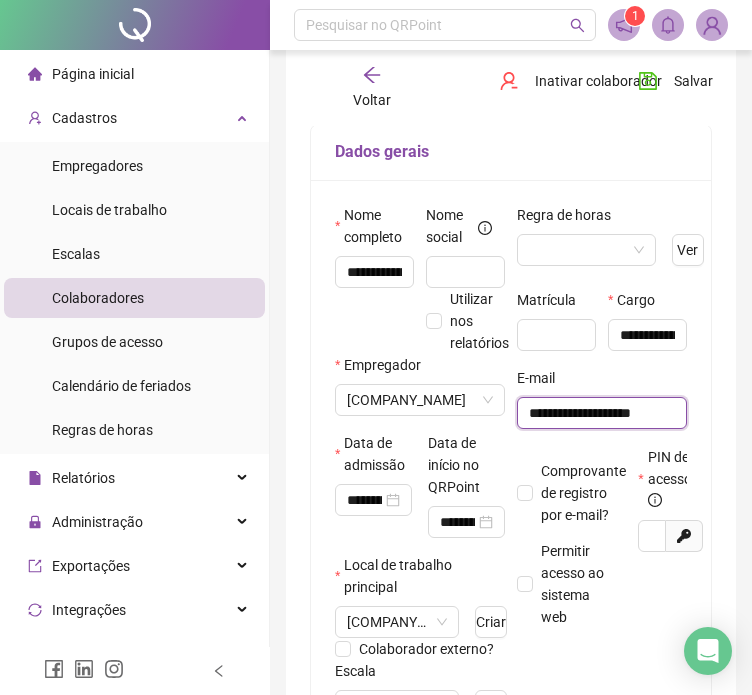 click on "**********" at bounding box center [600, 413] 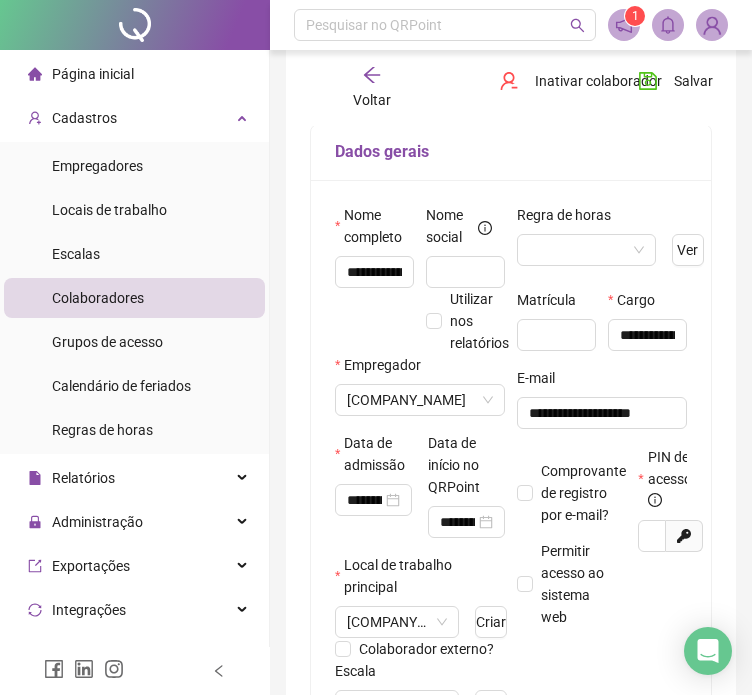 scroll, scrollTop: 0, scrollLeft: 0, axis: both 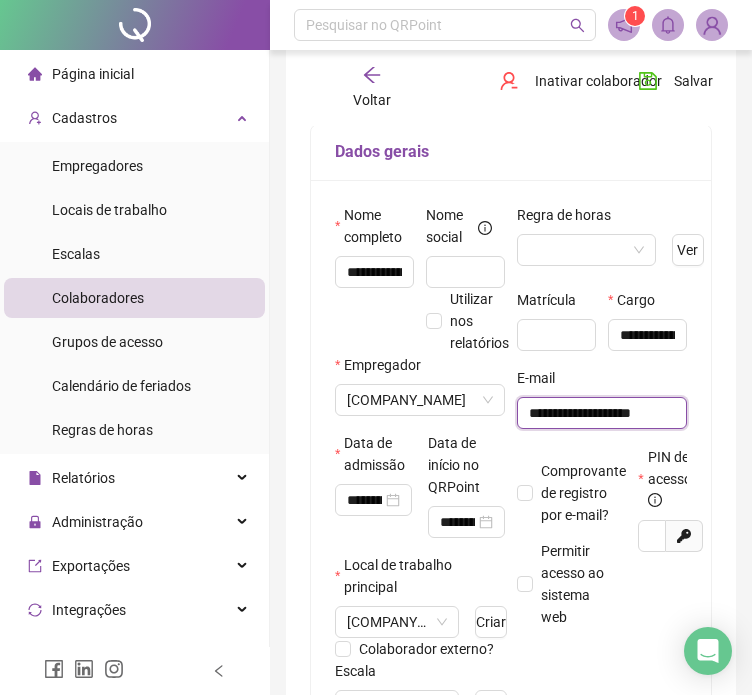 click on "**********" at bounding box center [600, 413] 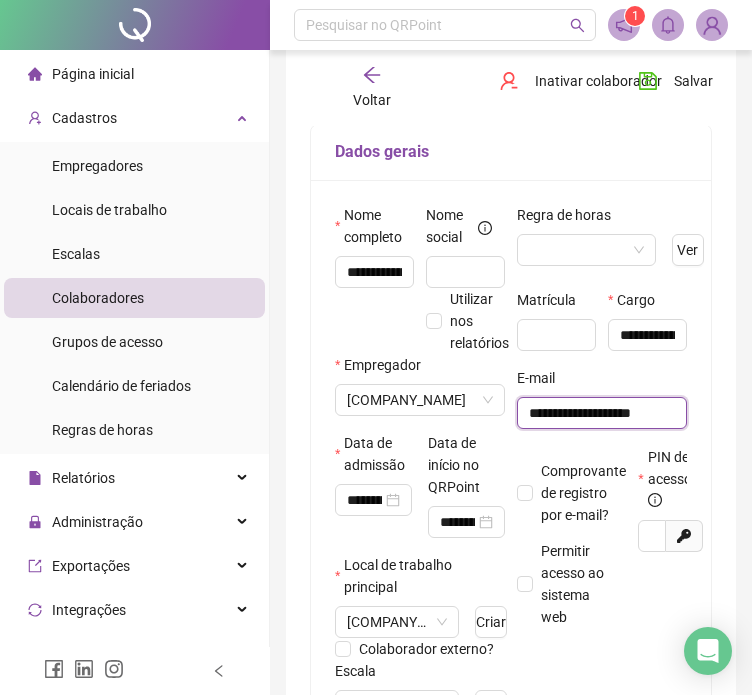 click on "**********" at bounding box center [600, 413] 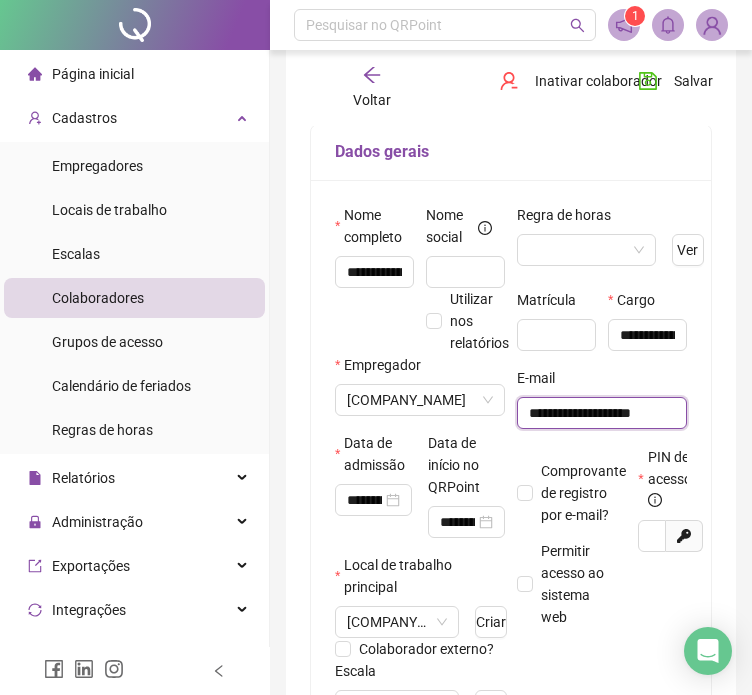 click on "**********" at bounding box center (600, 413) 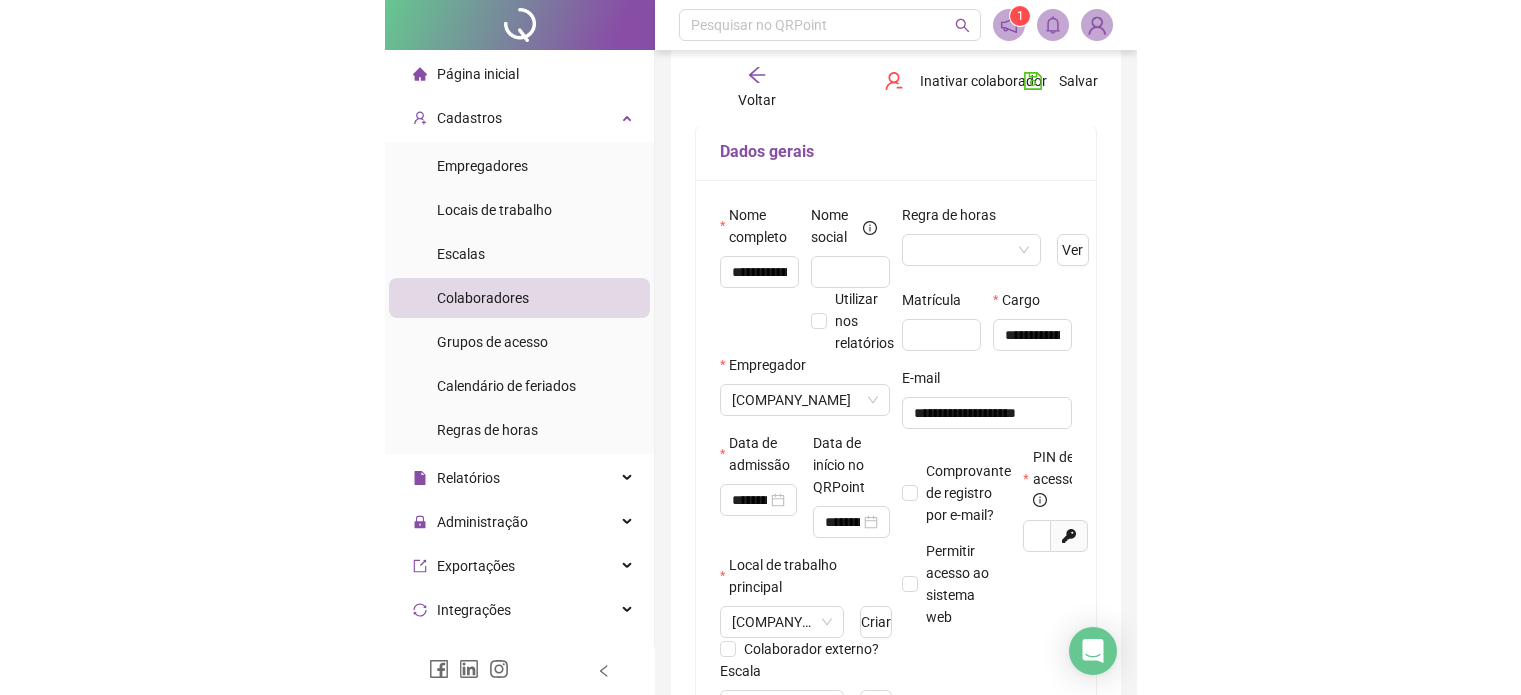 scroll, scrollTop: 0, scrollLeft: 0, axis: both 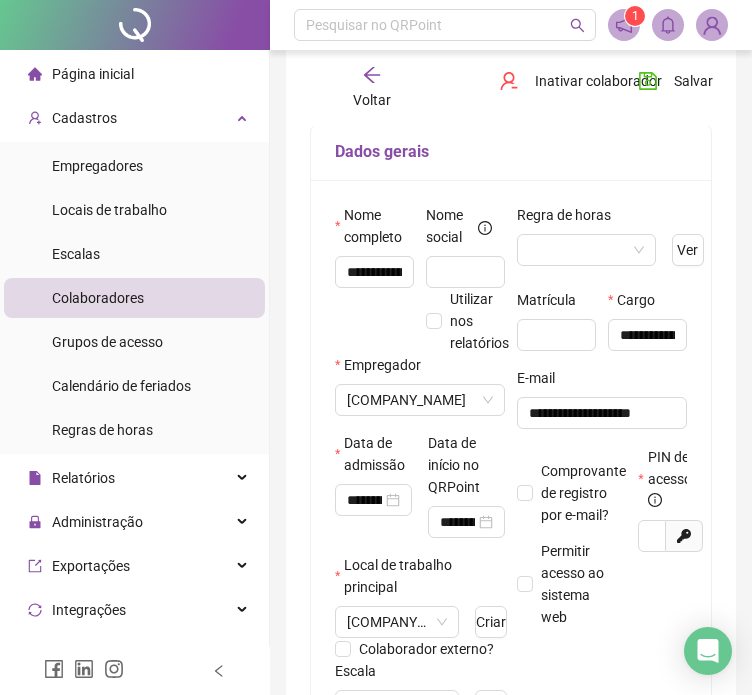 click at bounding box center (602, 437) 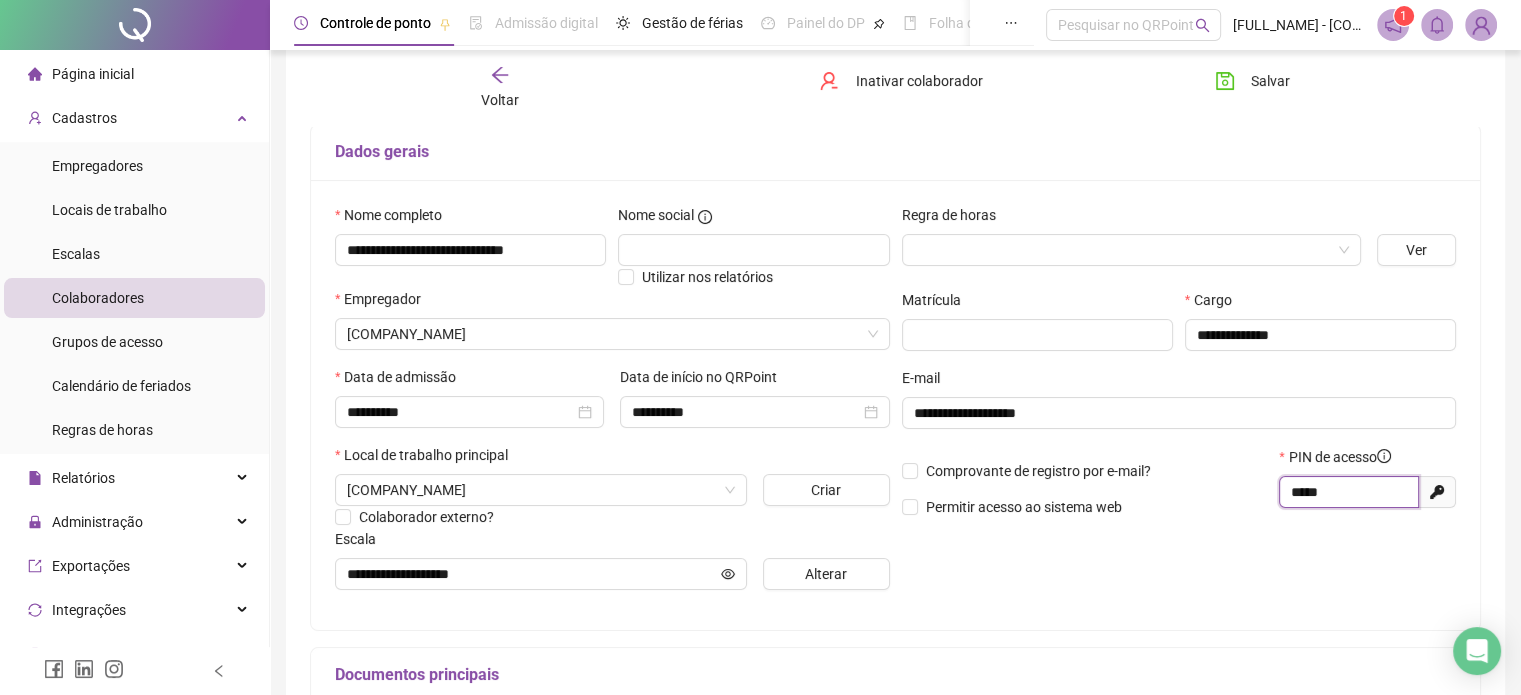 click on "*****" at bounding box center [1347, 492] 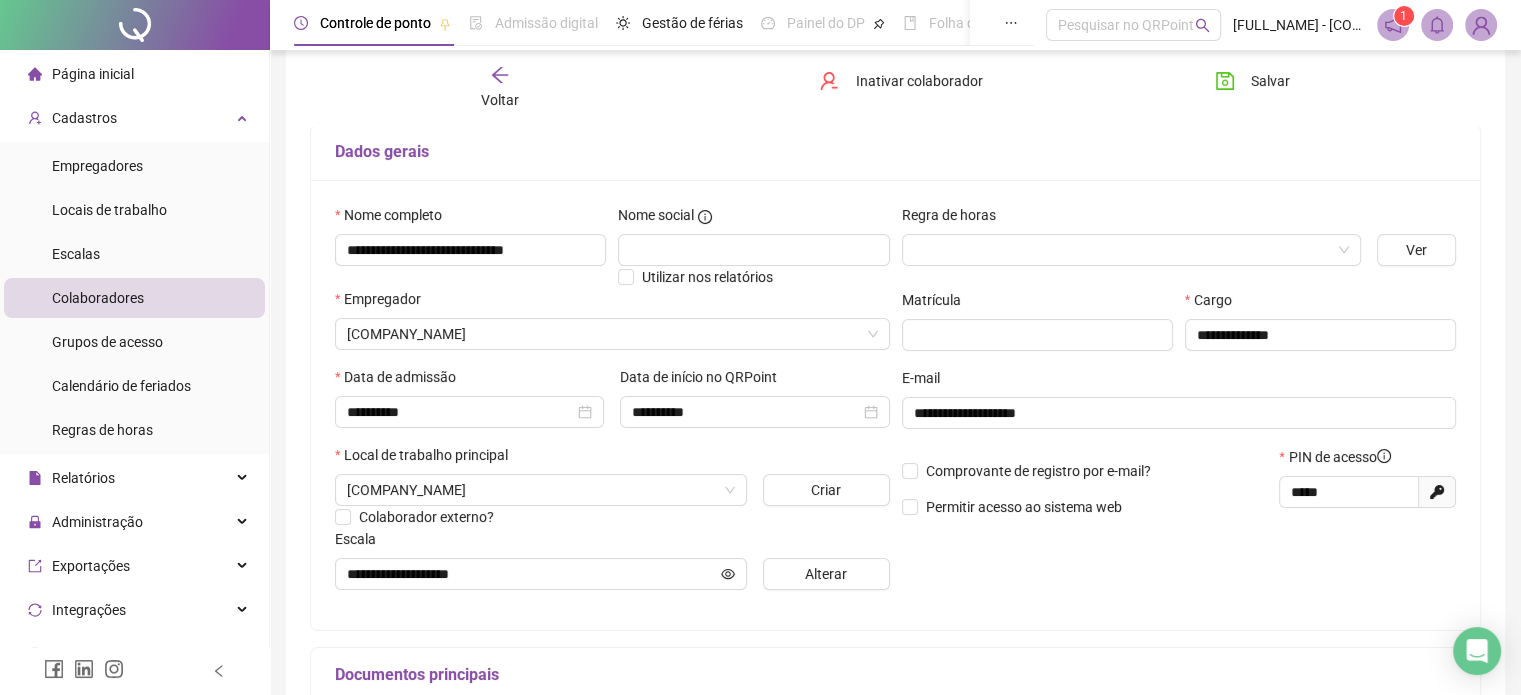 click on "Comprovante de registro por e-mail?" at bounding box center (1085, 471) 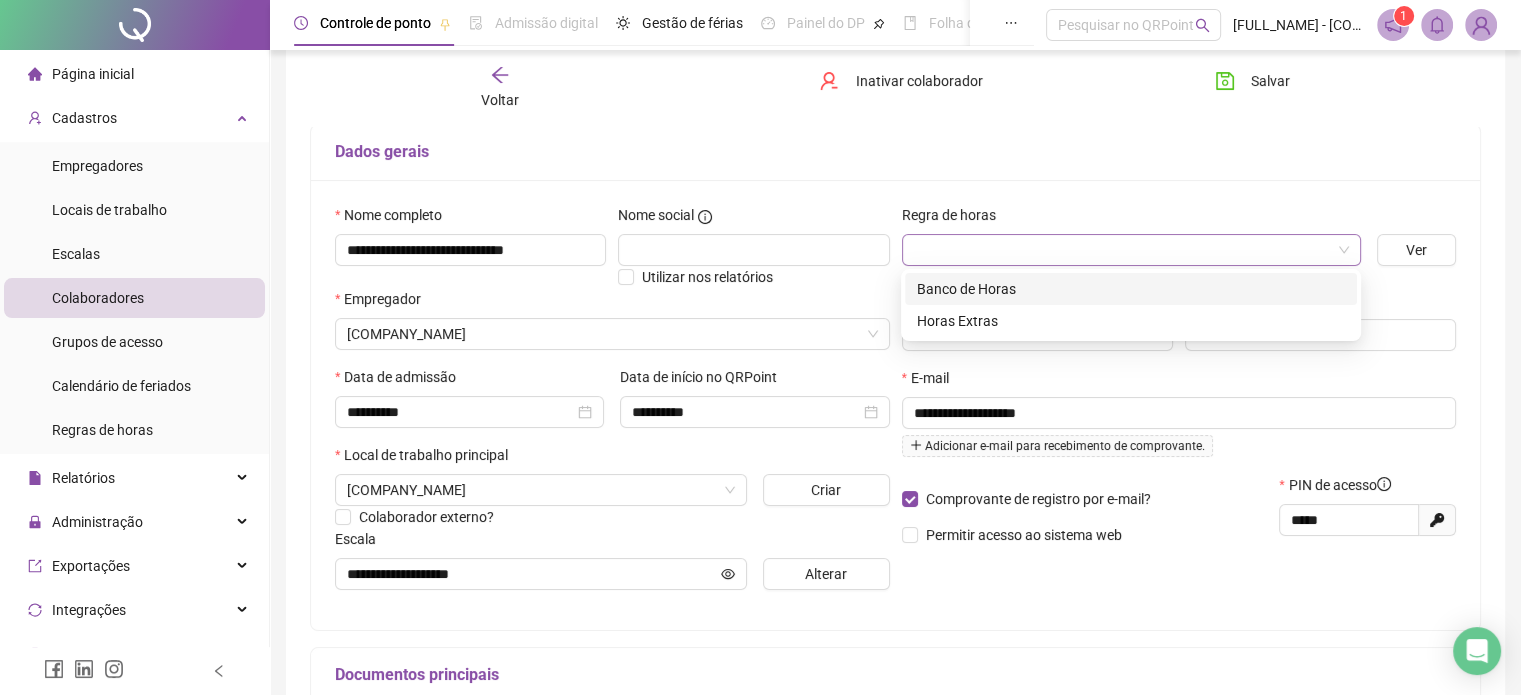 click at bounding box center [1131, 250] 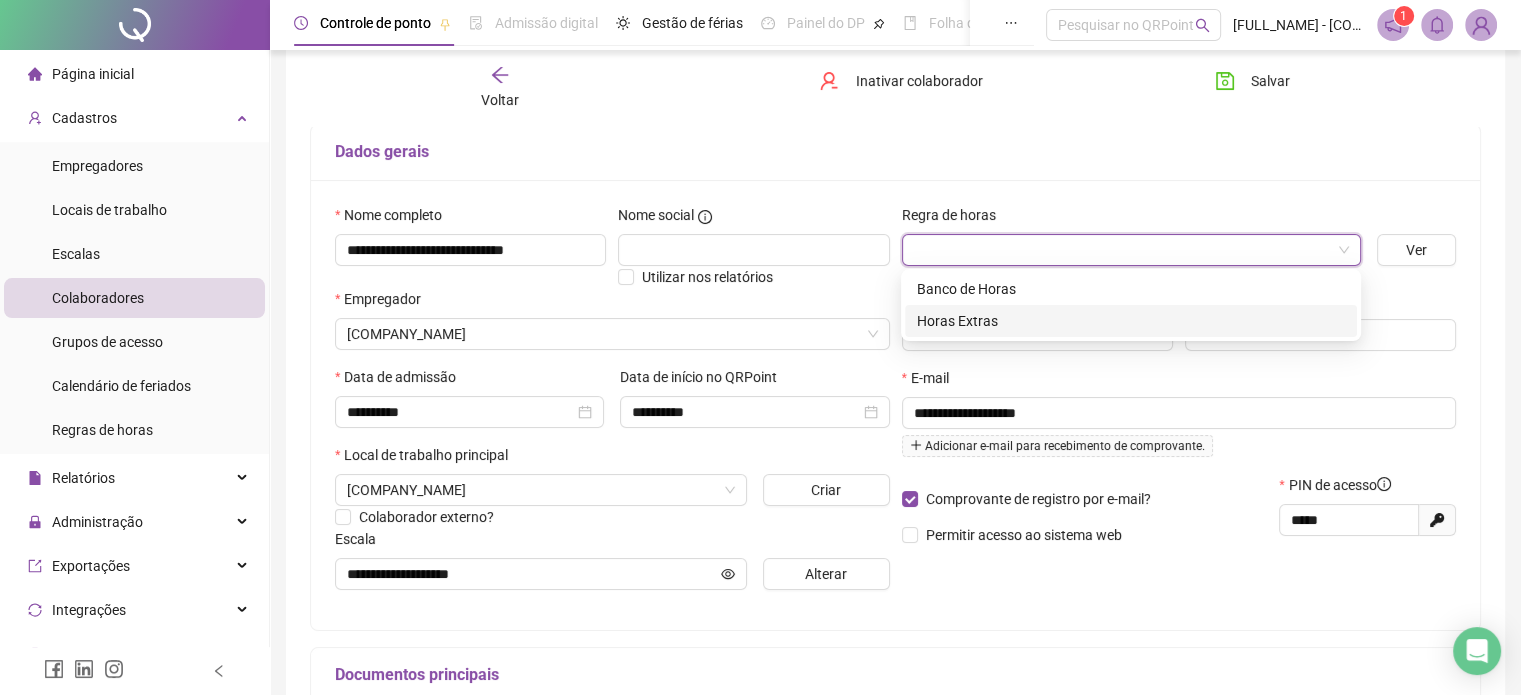 click on "Horas Extras" at bounding box center (1131, 321) 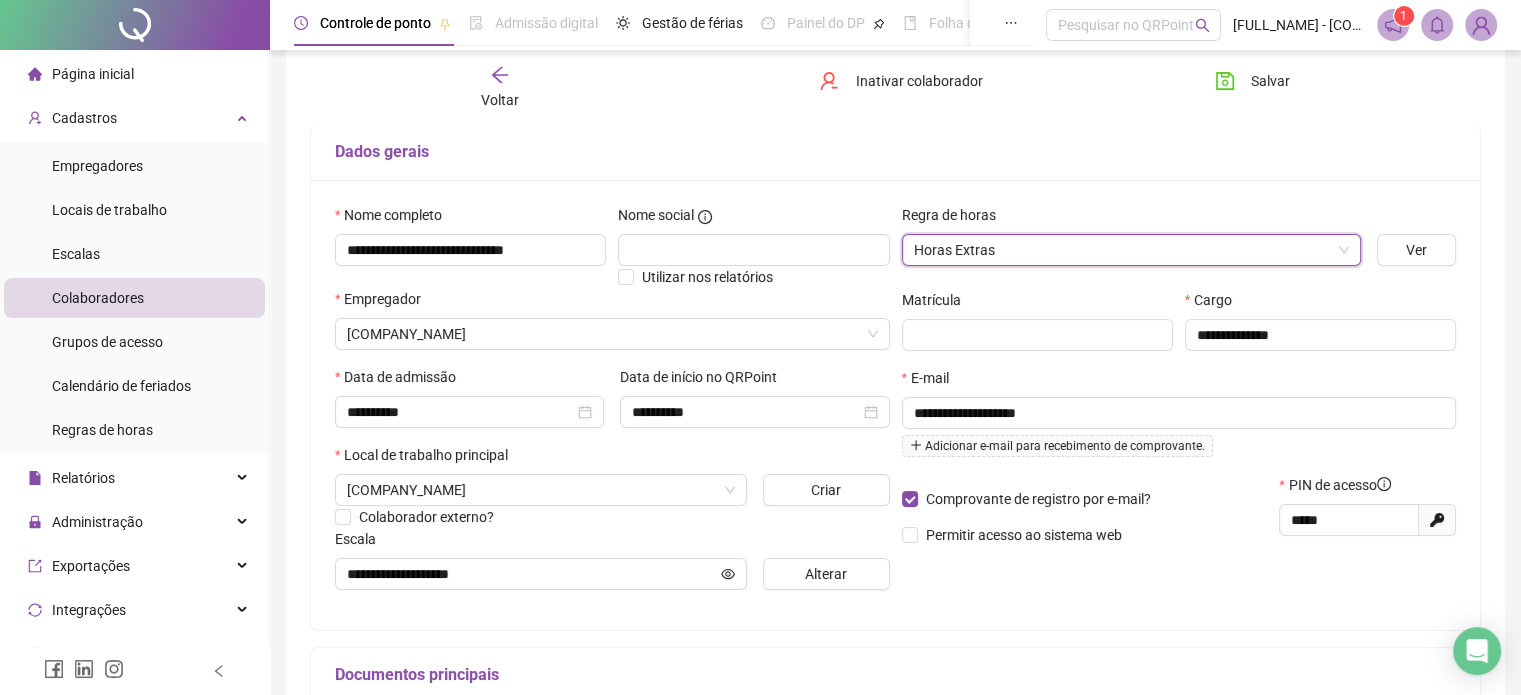 click on "**********" at bounding box center (1179, 405) 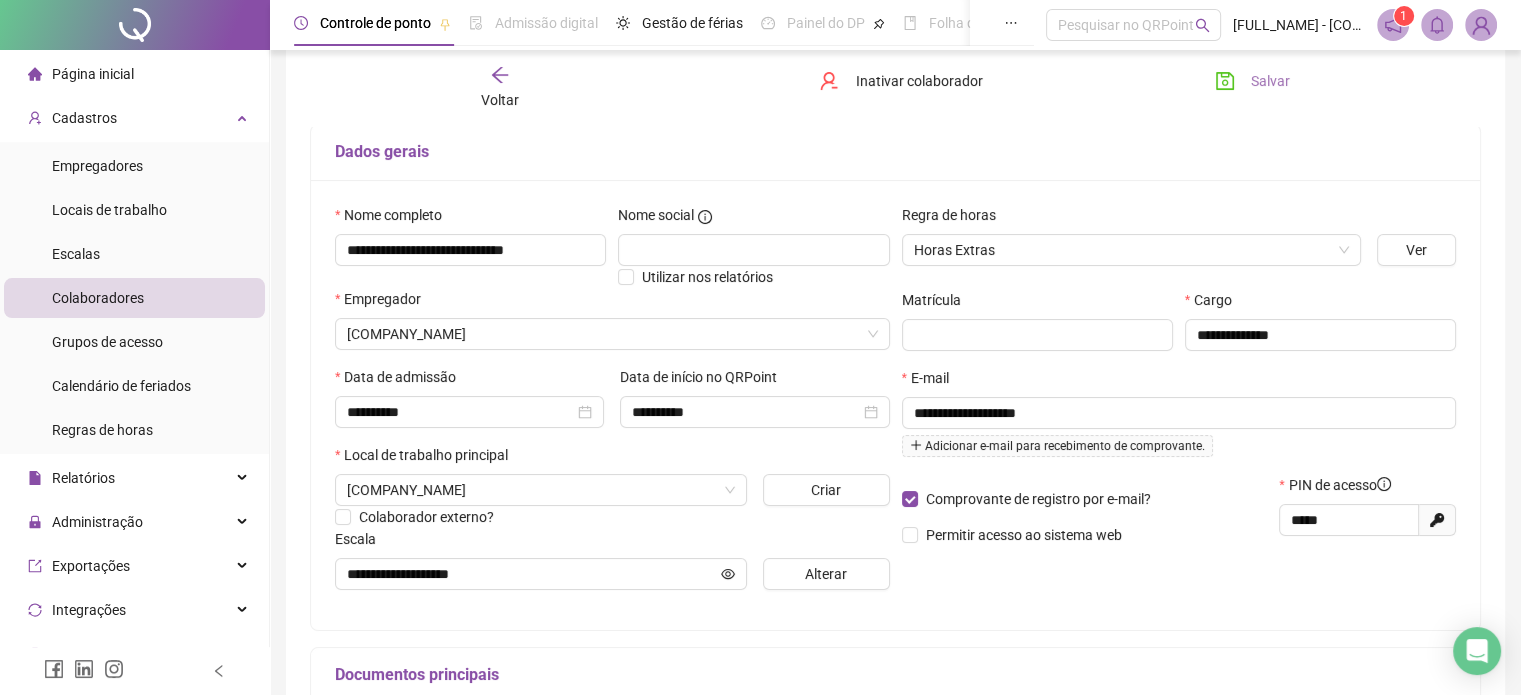 click on "Salvar" at bounding box center [1270, 81] 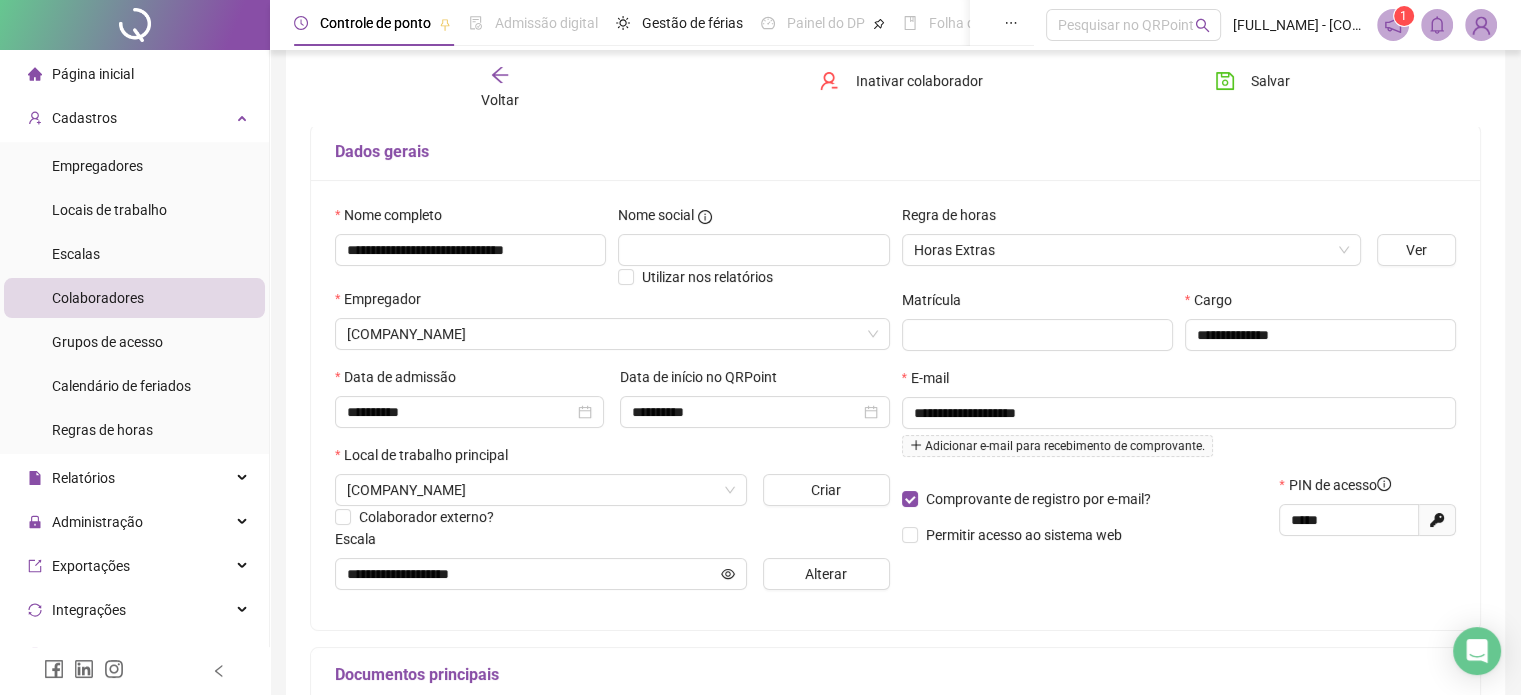 click 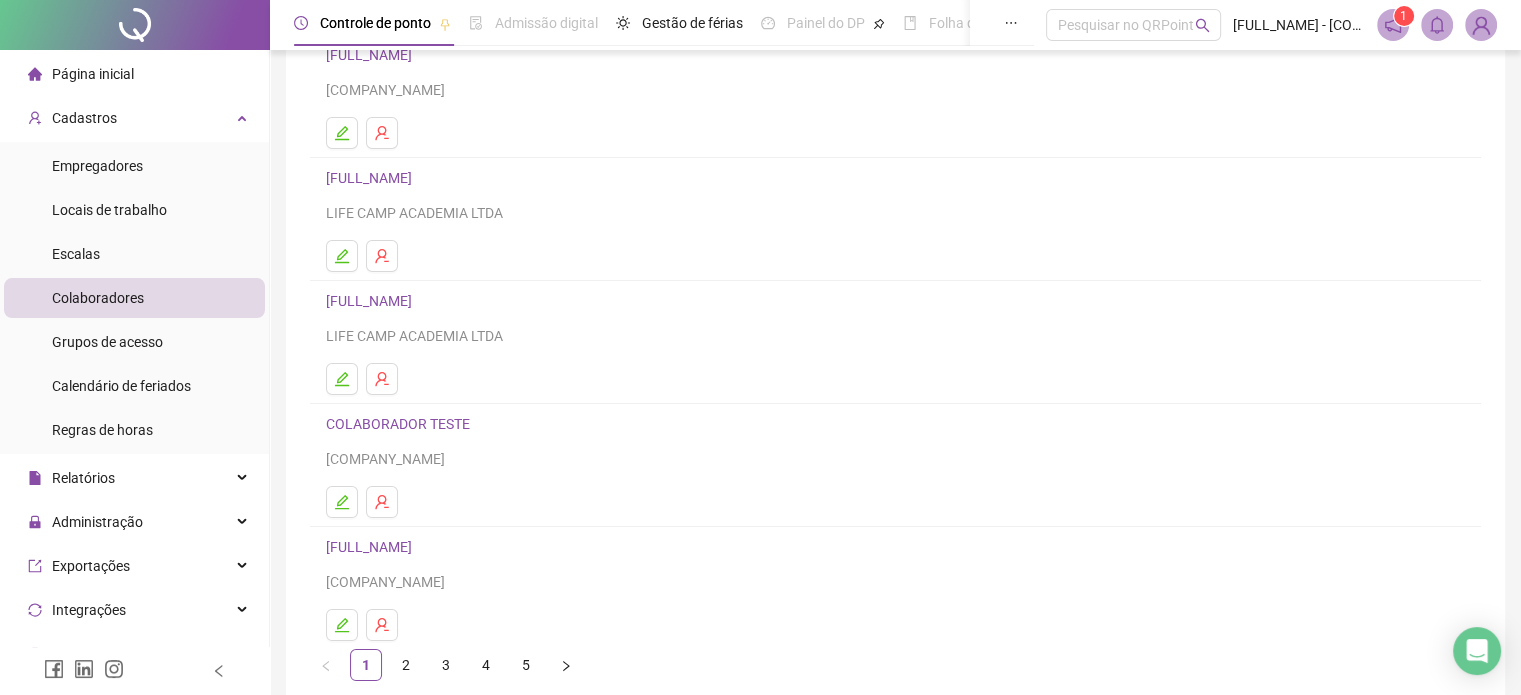 scroll, scrollTop: 271, scrollLeft: 0, axis: vertical 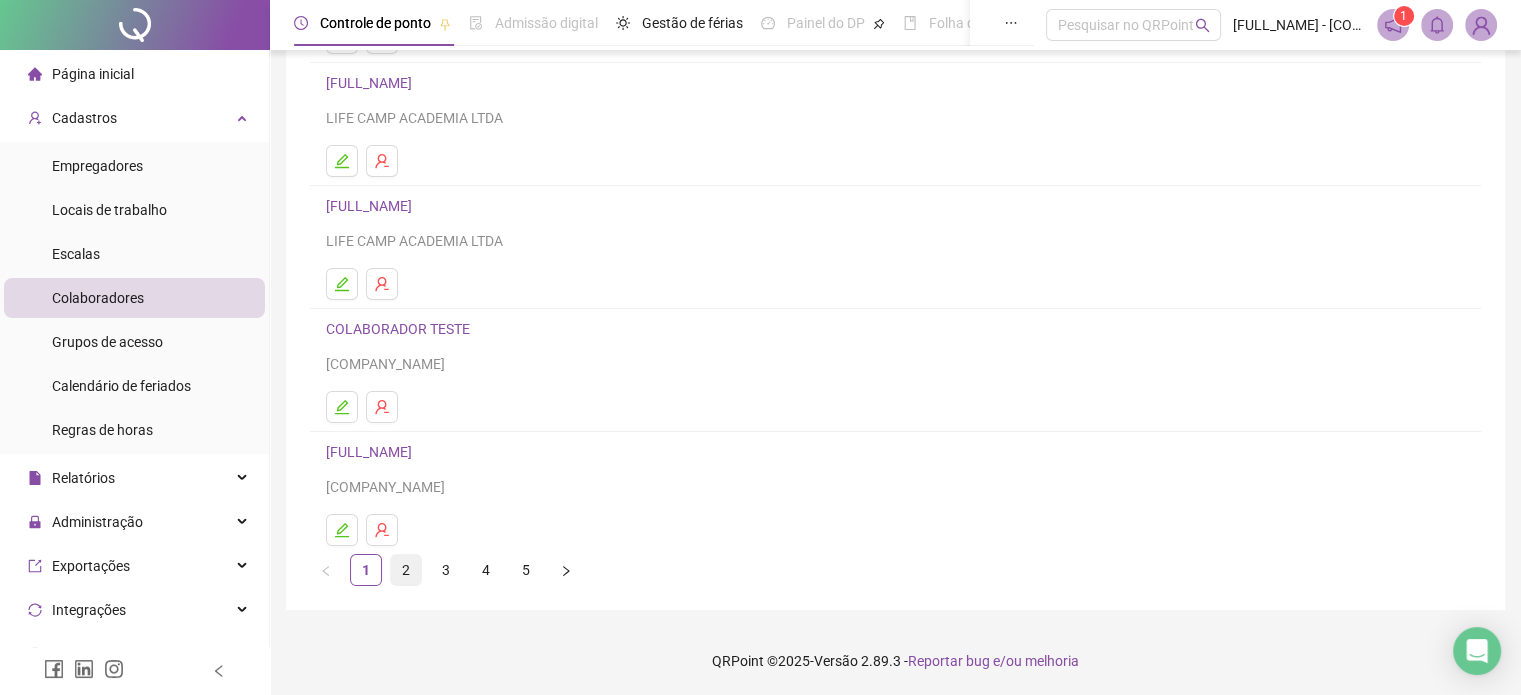 click on "2" at bounding box center [406, 570] 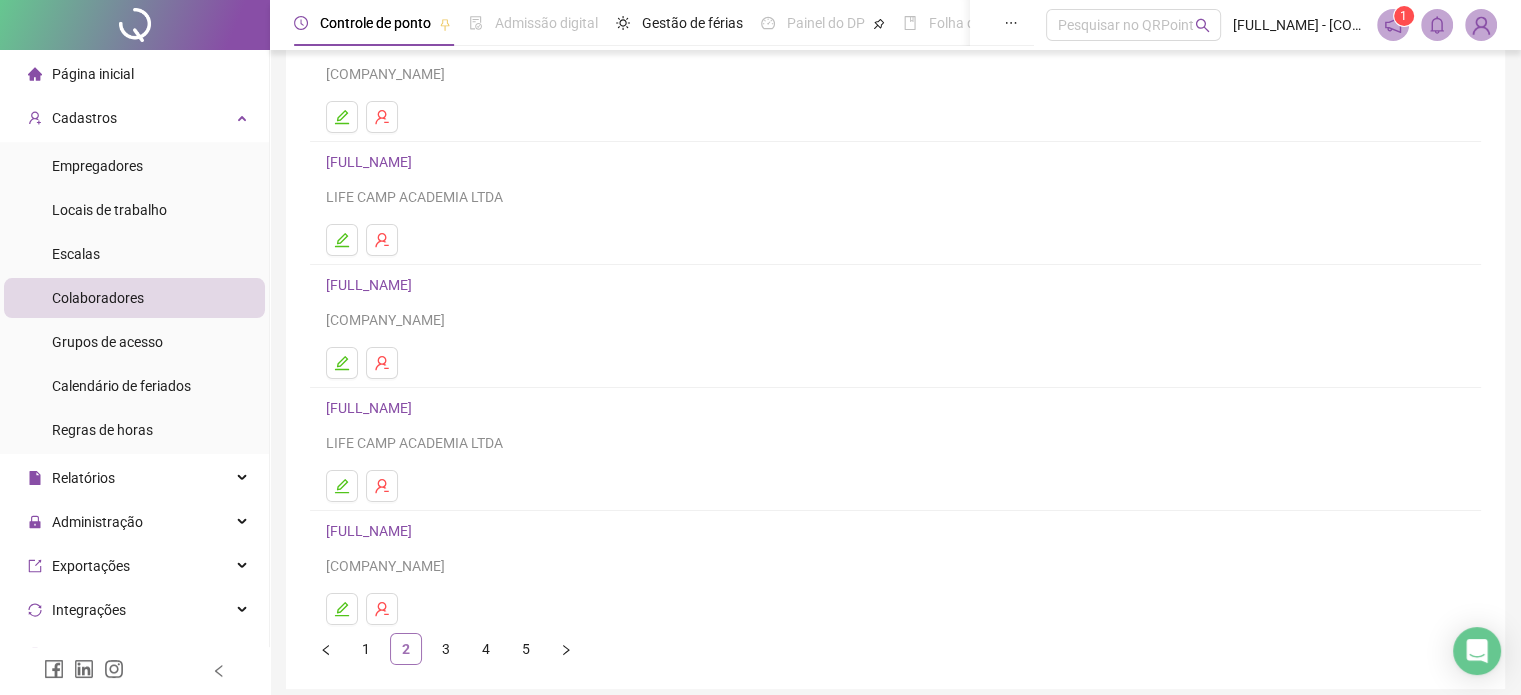 scroll, scrollTop: 271, scrollLeft: 0, axis: vertical 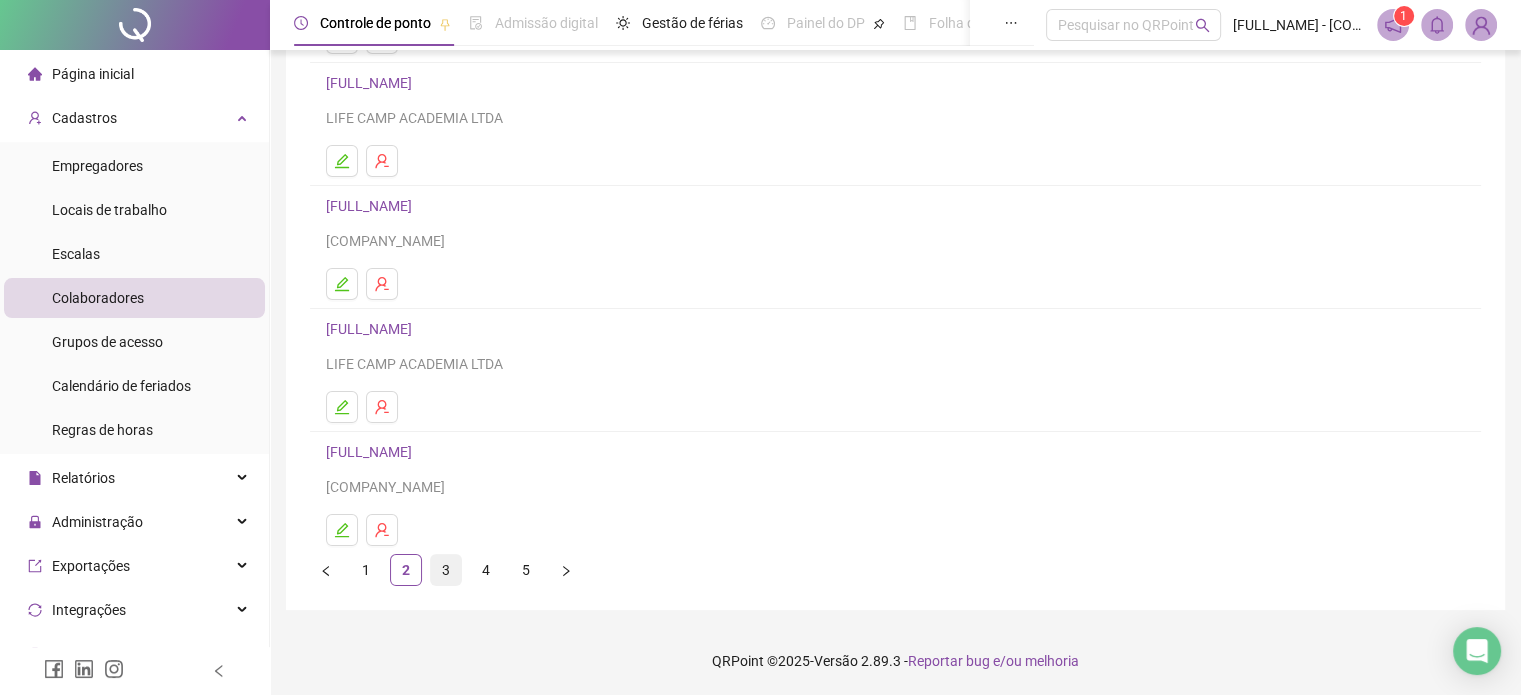 click on "3" at bounding box center (446, 570) 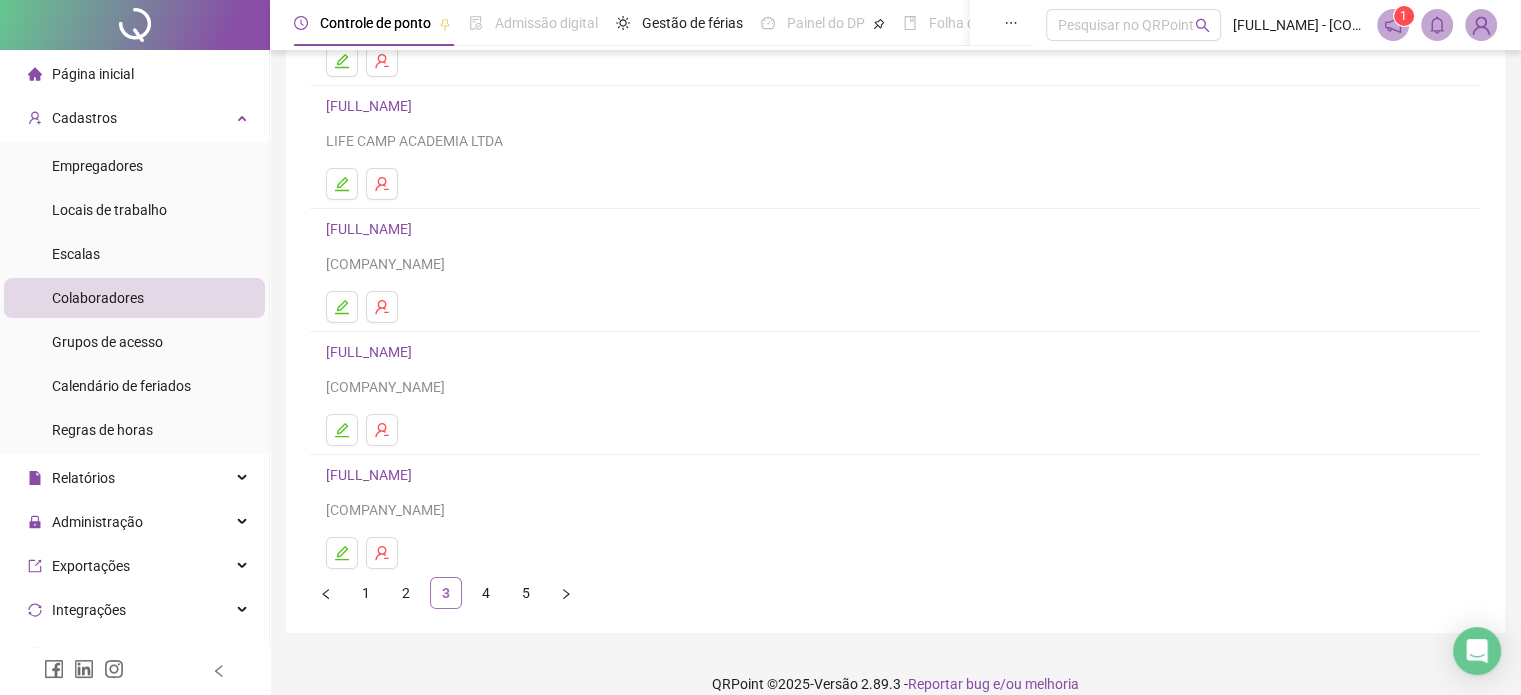 scroll, scrollTop: 271, scrollLeft: 0, axis: vertical 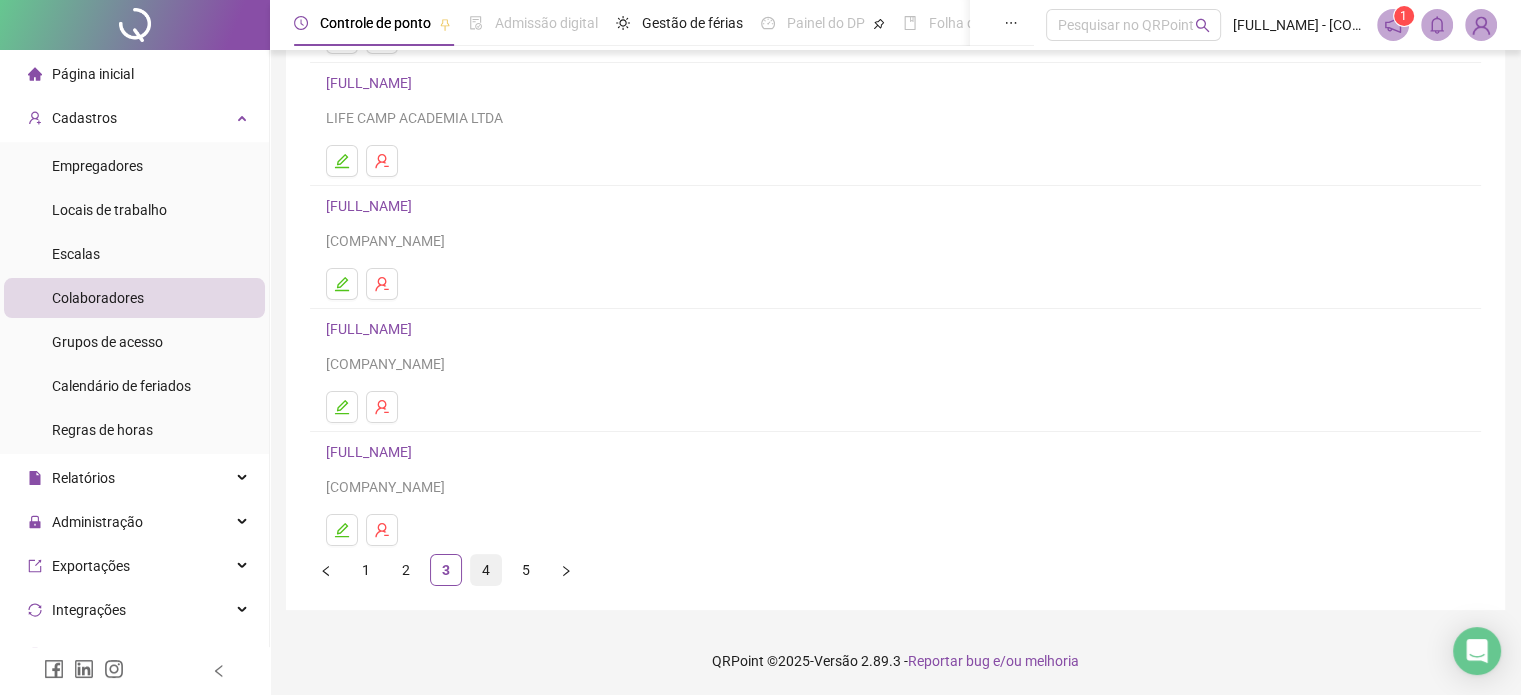 click on "4" at bounding box center (486, 570) 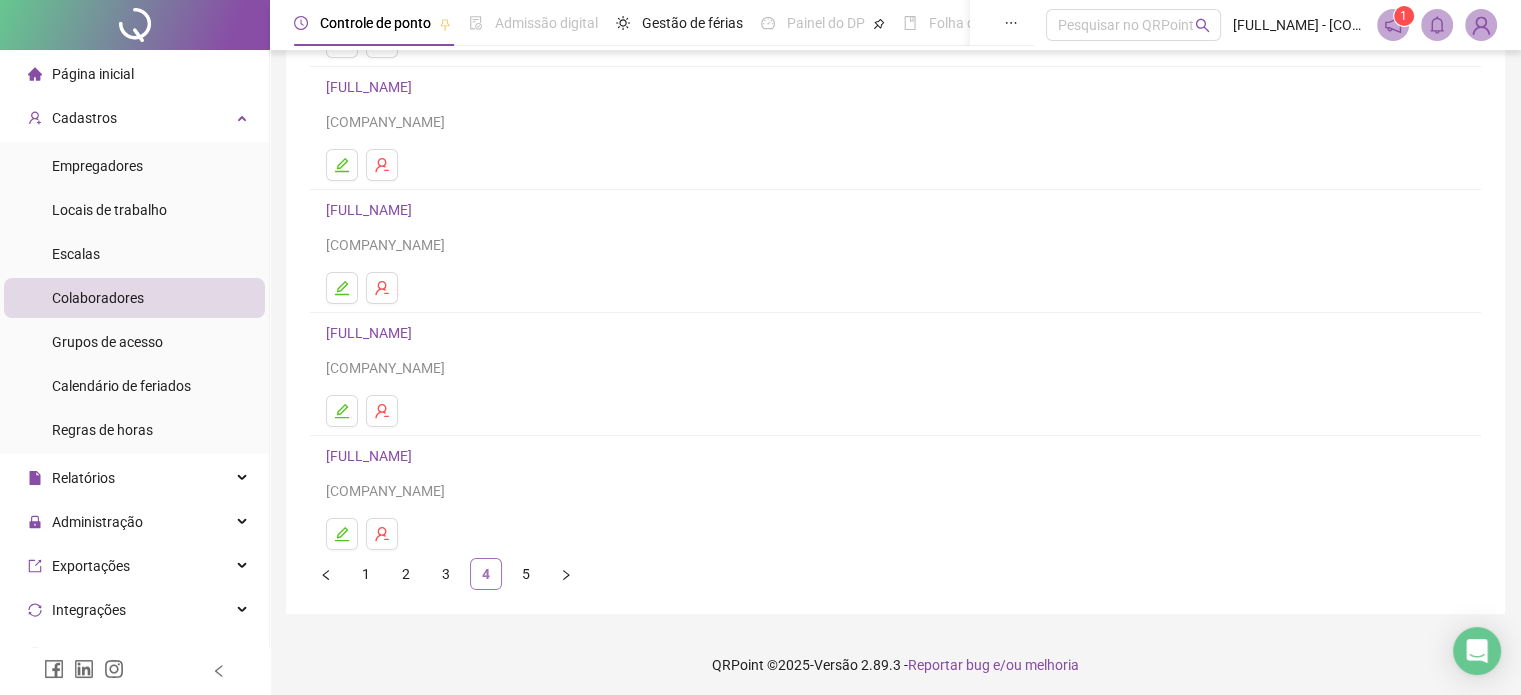 scroll, scrollTop: 271, scrollLeft: 0, axis: vertical 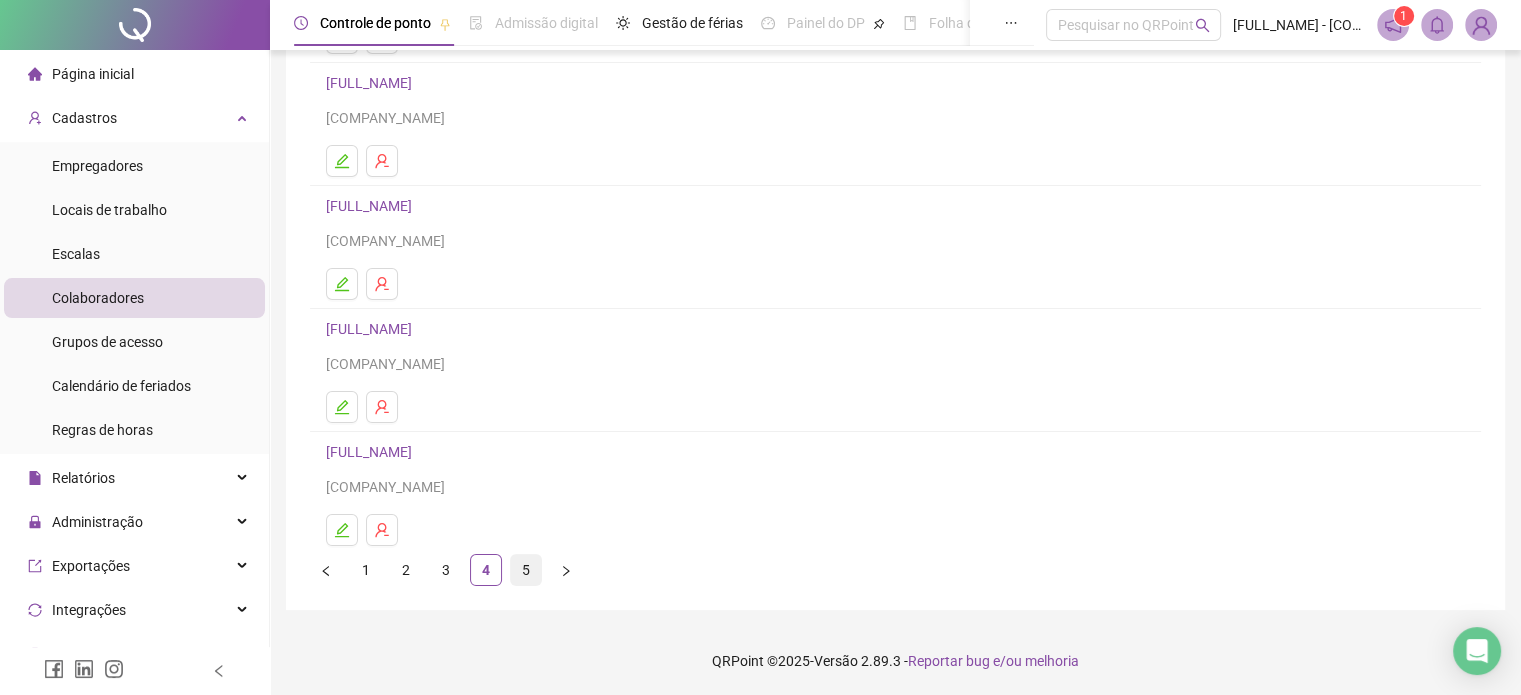 click on "5" at bounding box center [526, 570] 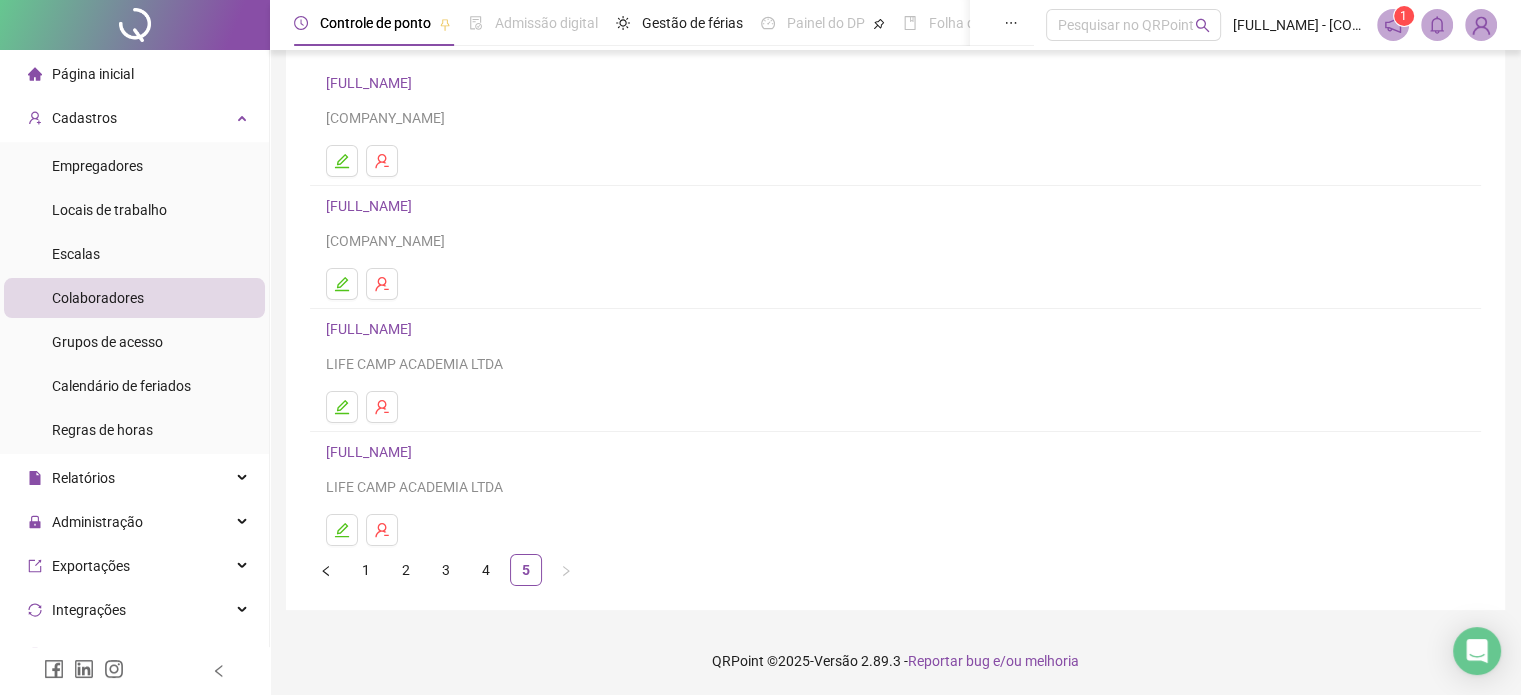 scroll, scrollTop: 0, scrollLeft: 0, axis: both 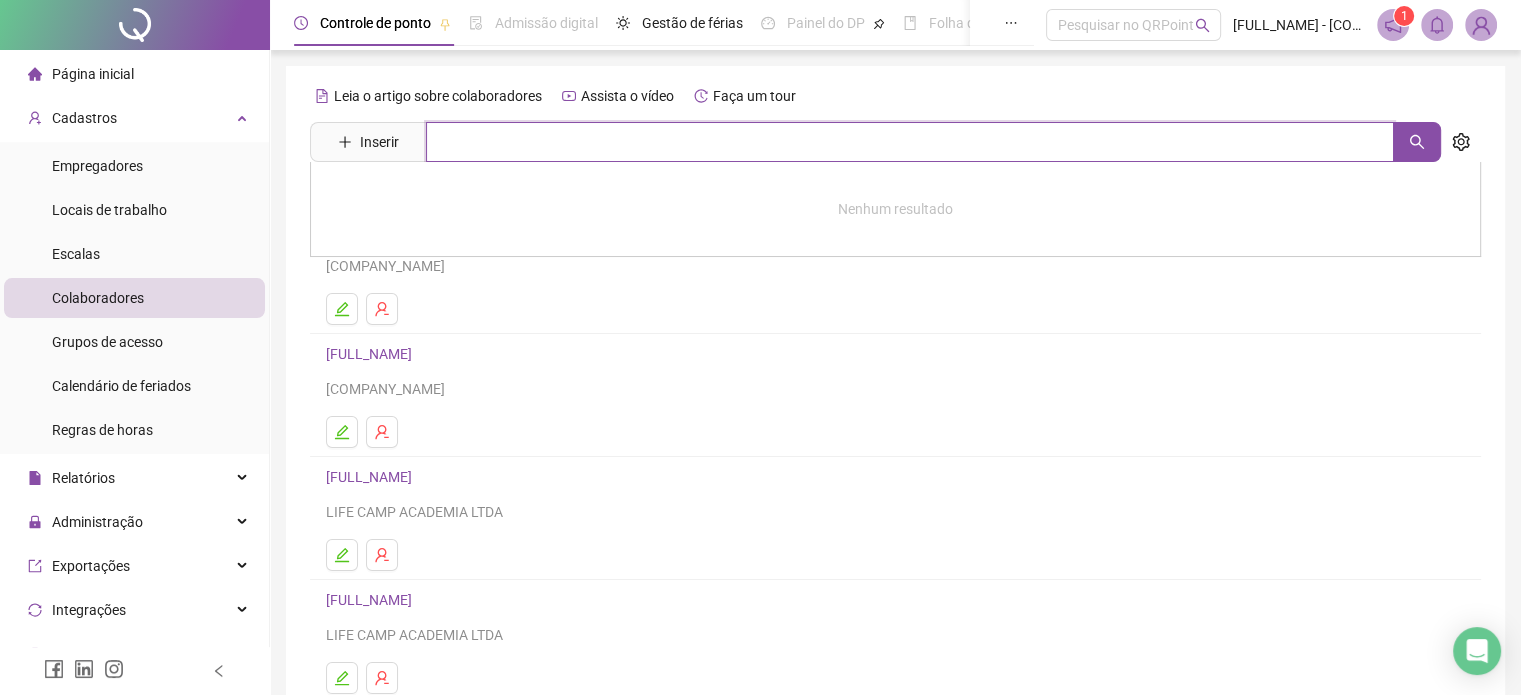 click at bounding box center (910, 142) 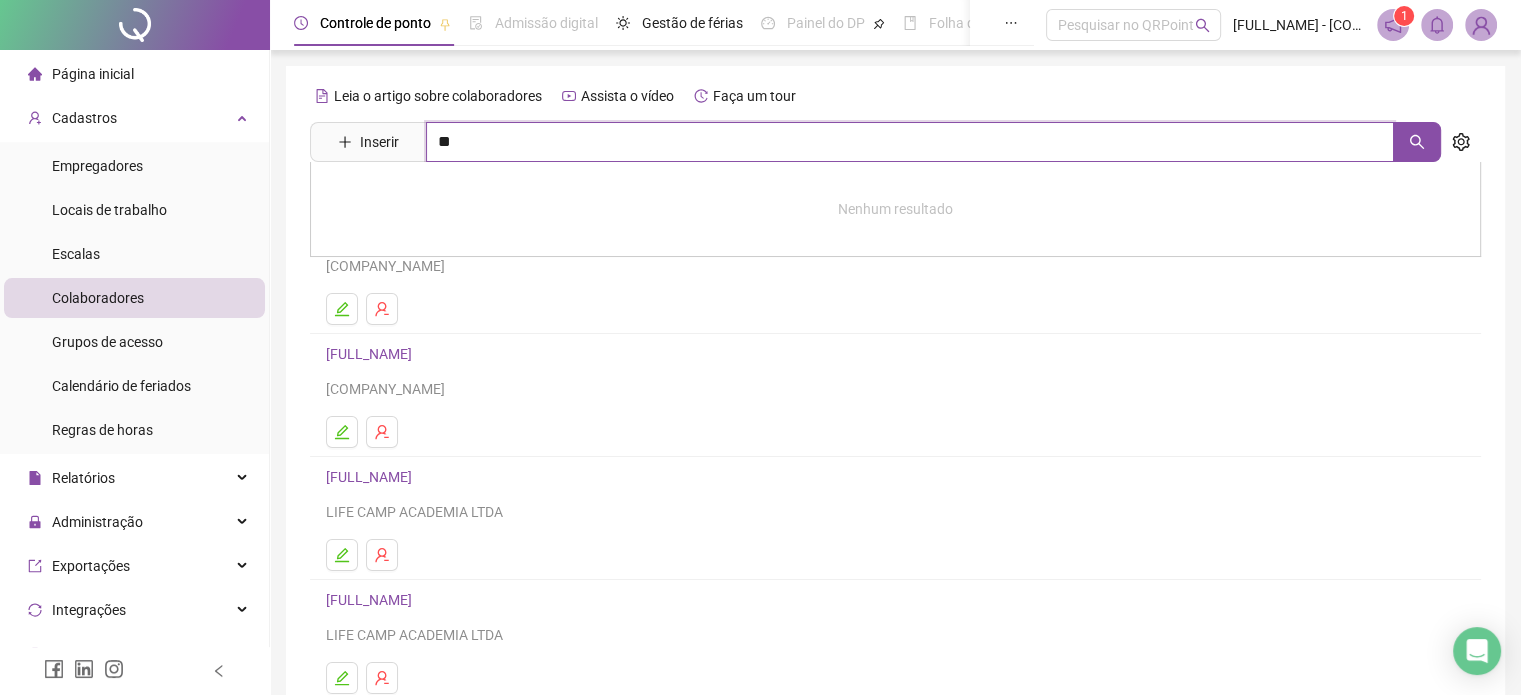 type on "*" 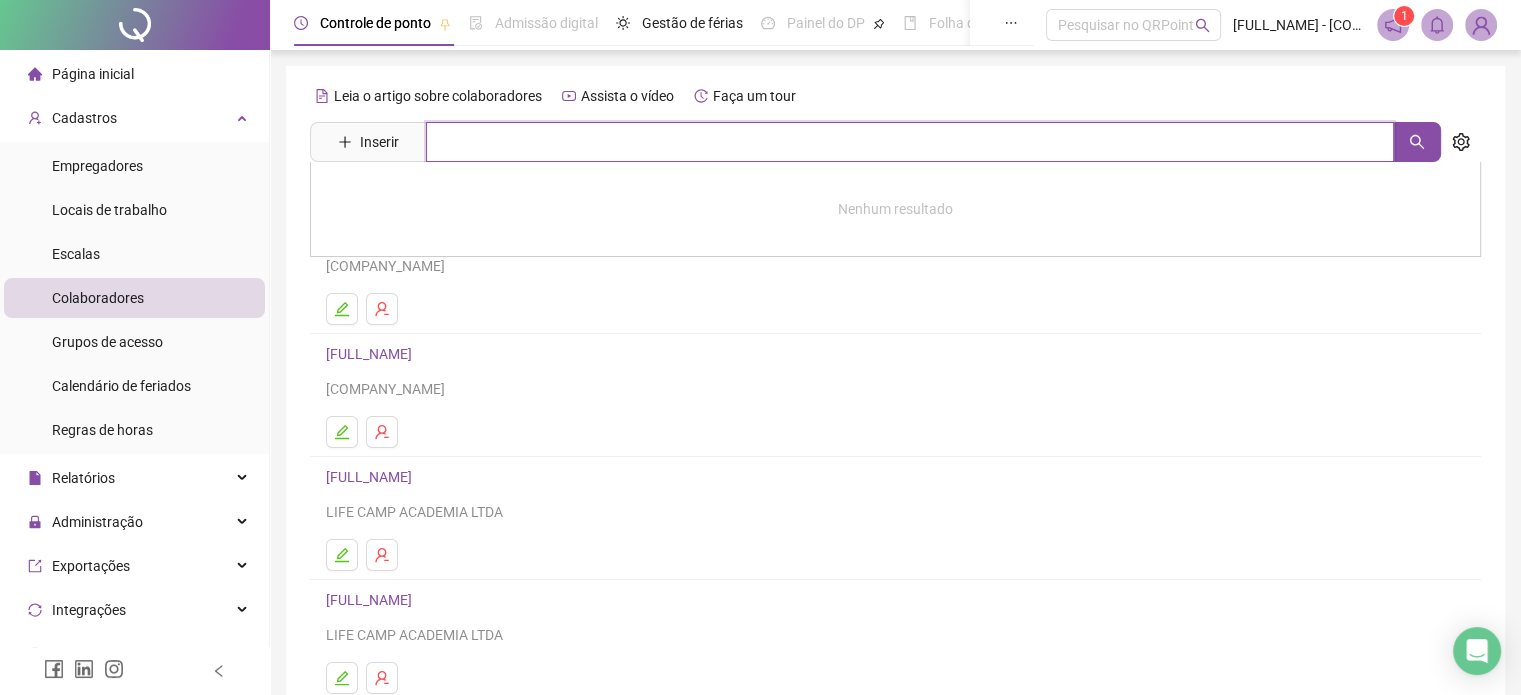type 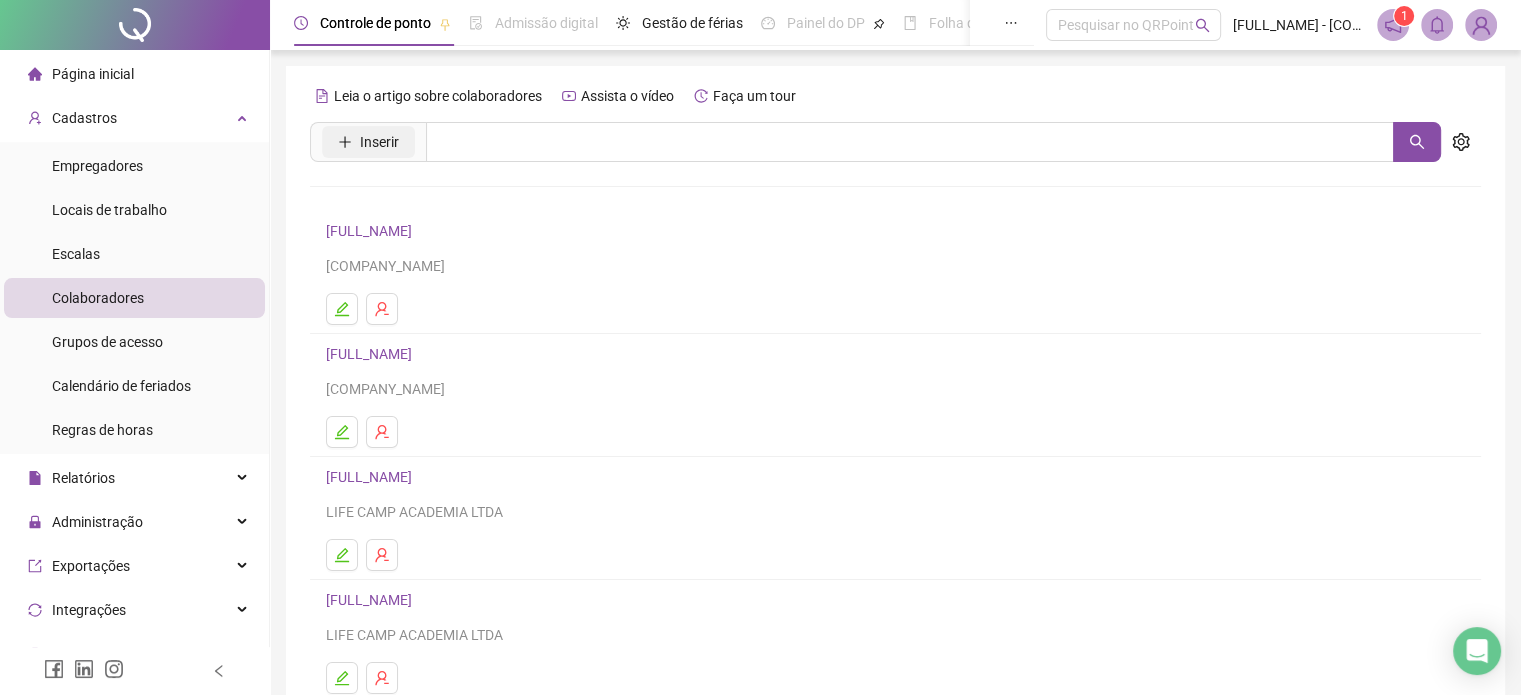 click on "Inserir" at bounding box center (368, 142) 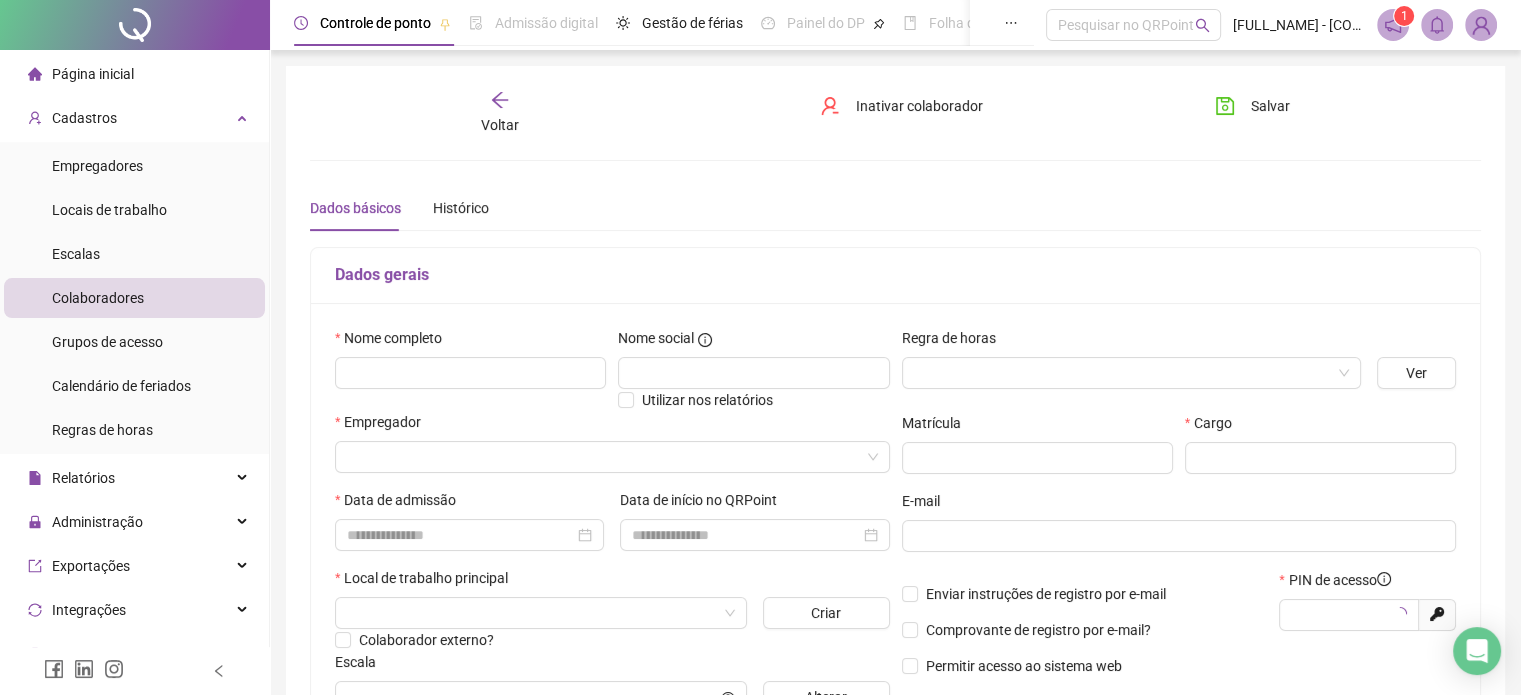 type on "*****" 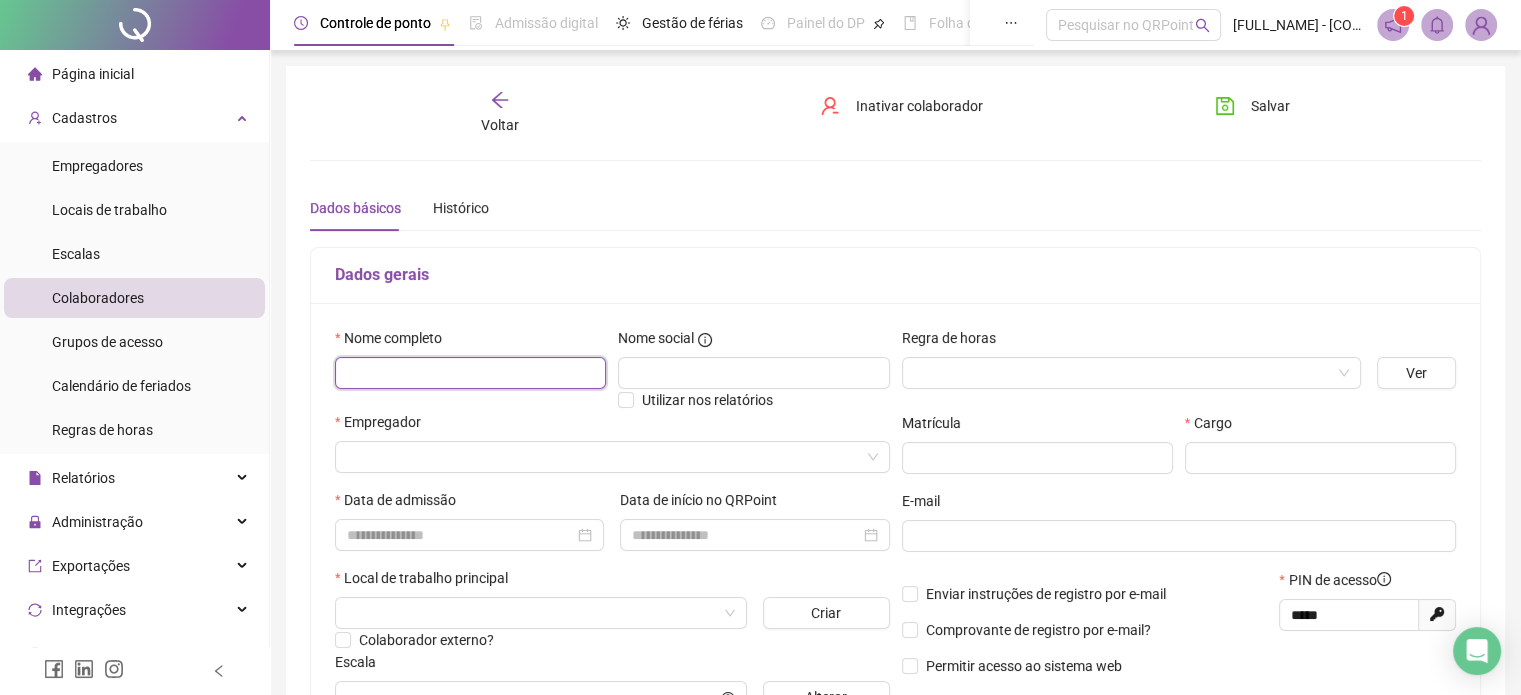 click at bounding box center (470, 373) 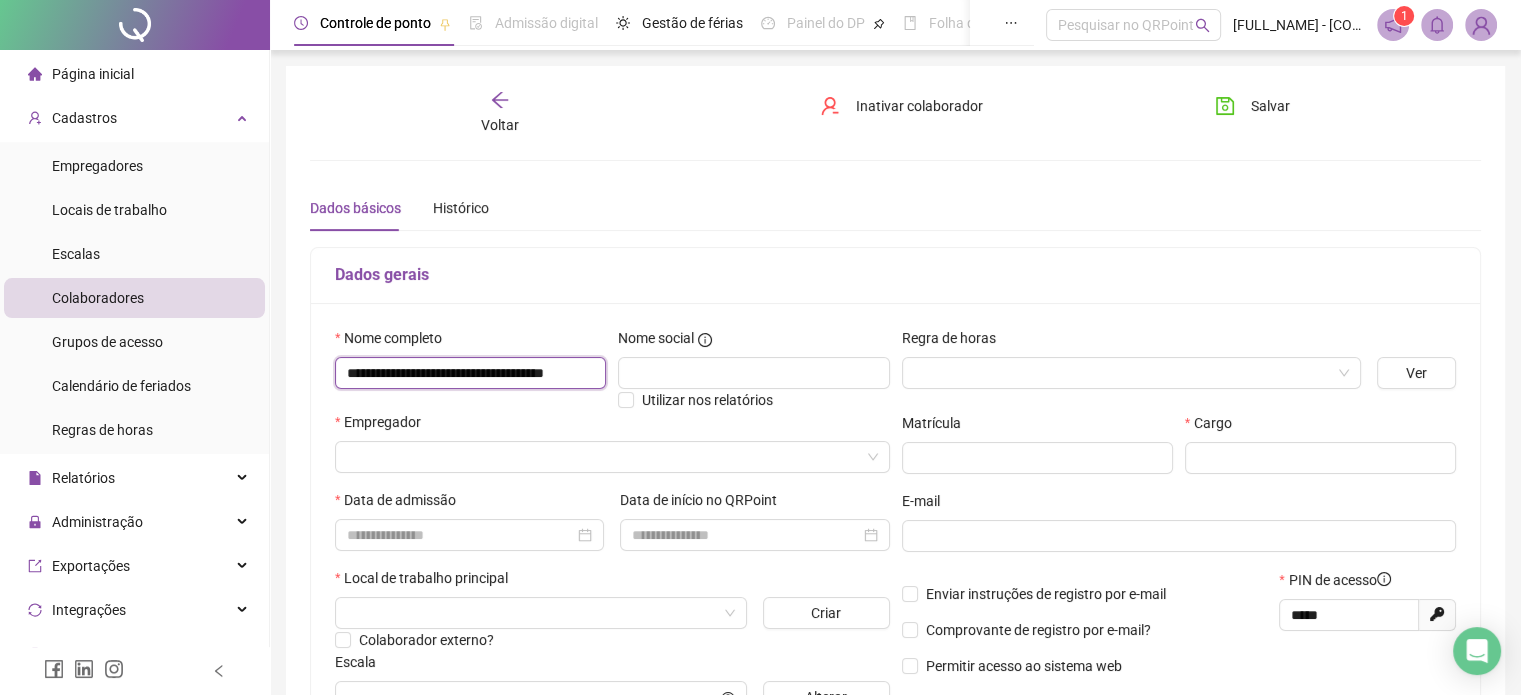 scroll, scrollTop: 0, scrollLeft: 55, axis: horizontal 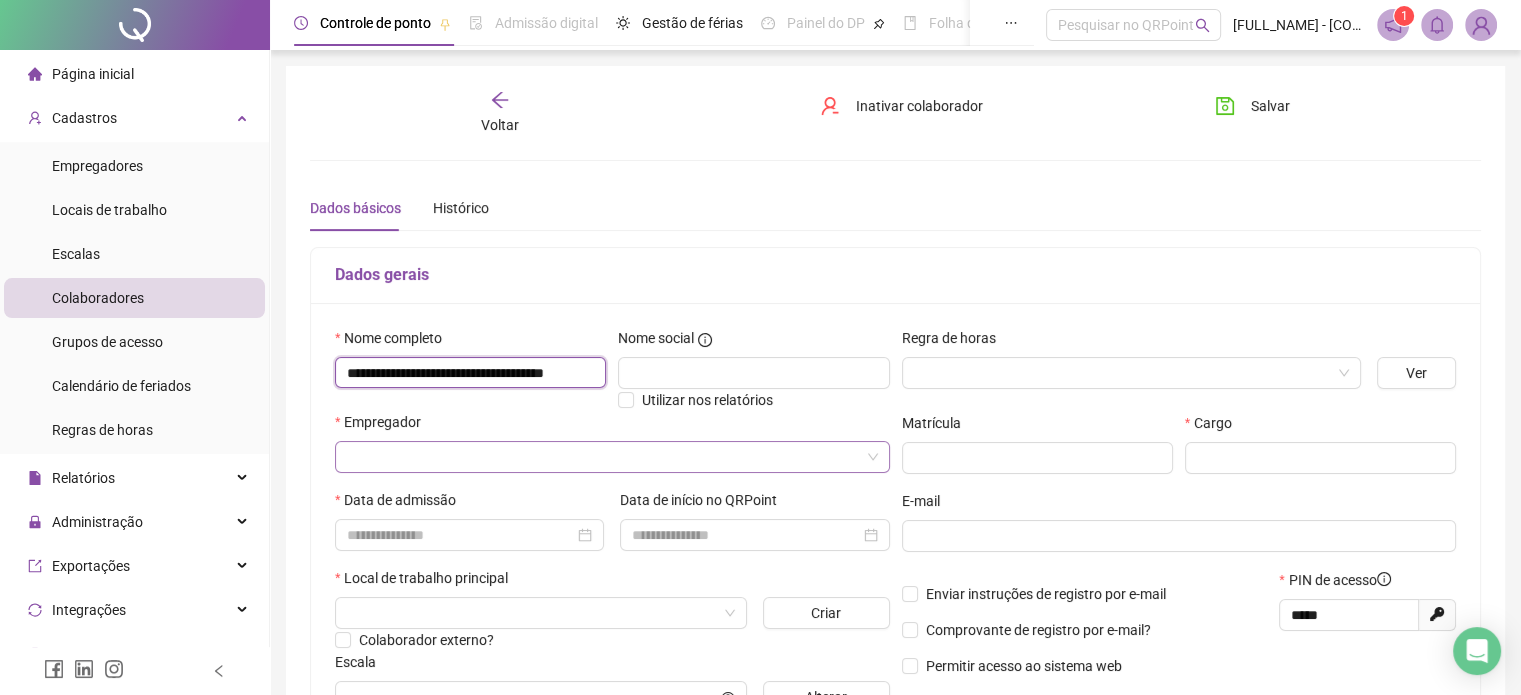 type on "**********" 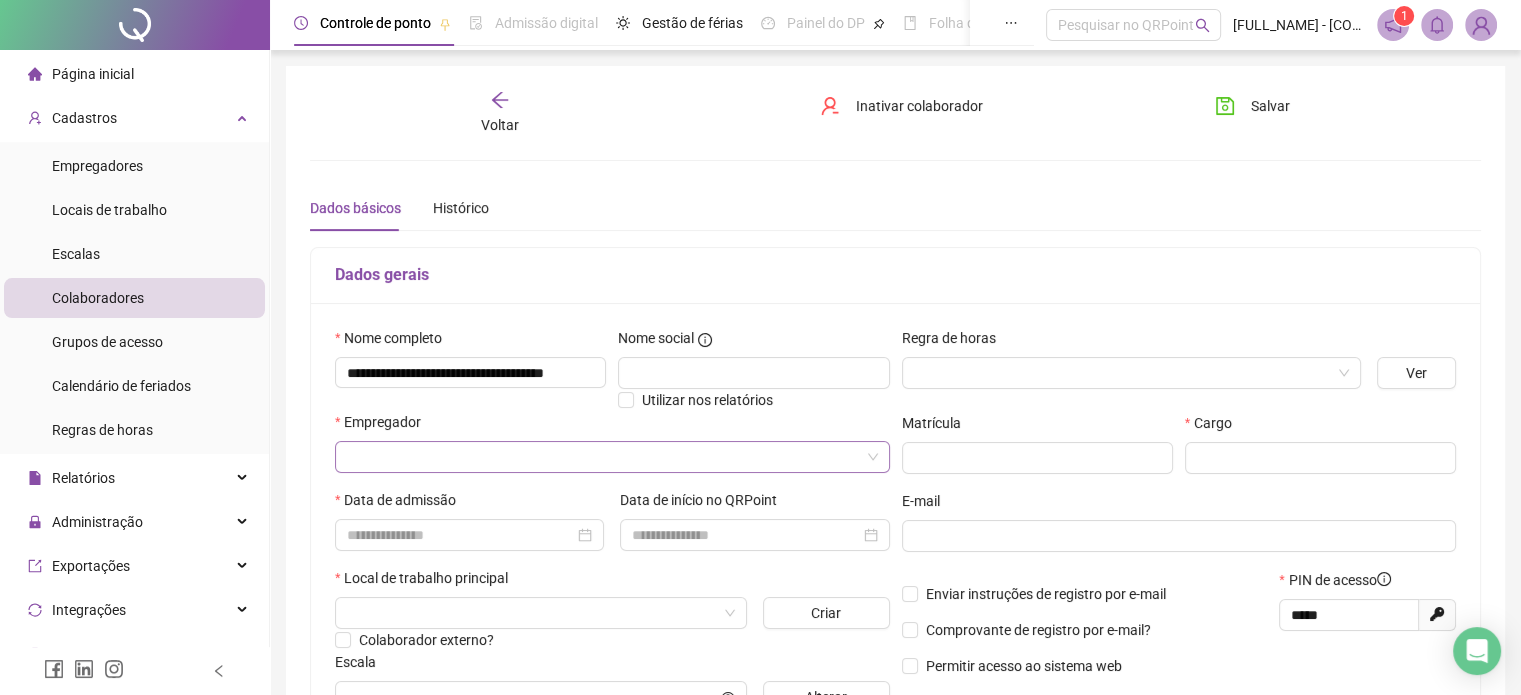 scroll, scrollTop: 0, scrollLeft: 0, axis: both 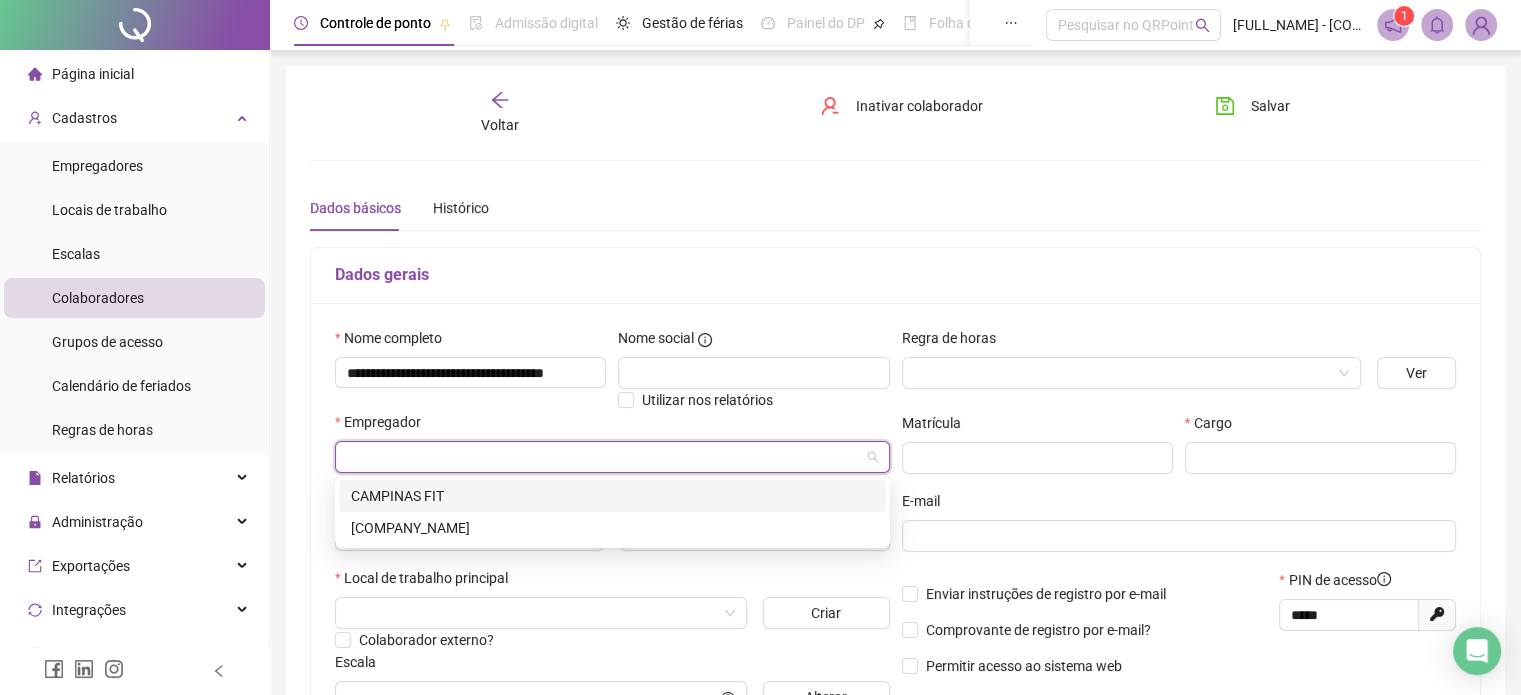 click at bounding box center (603, 457) 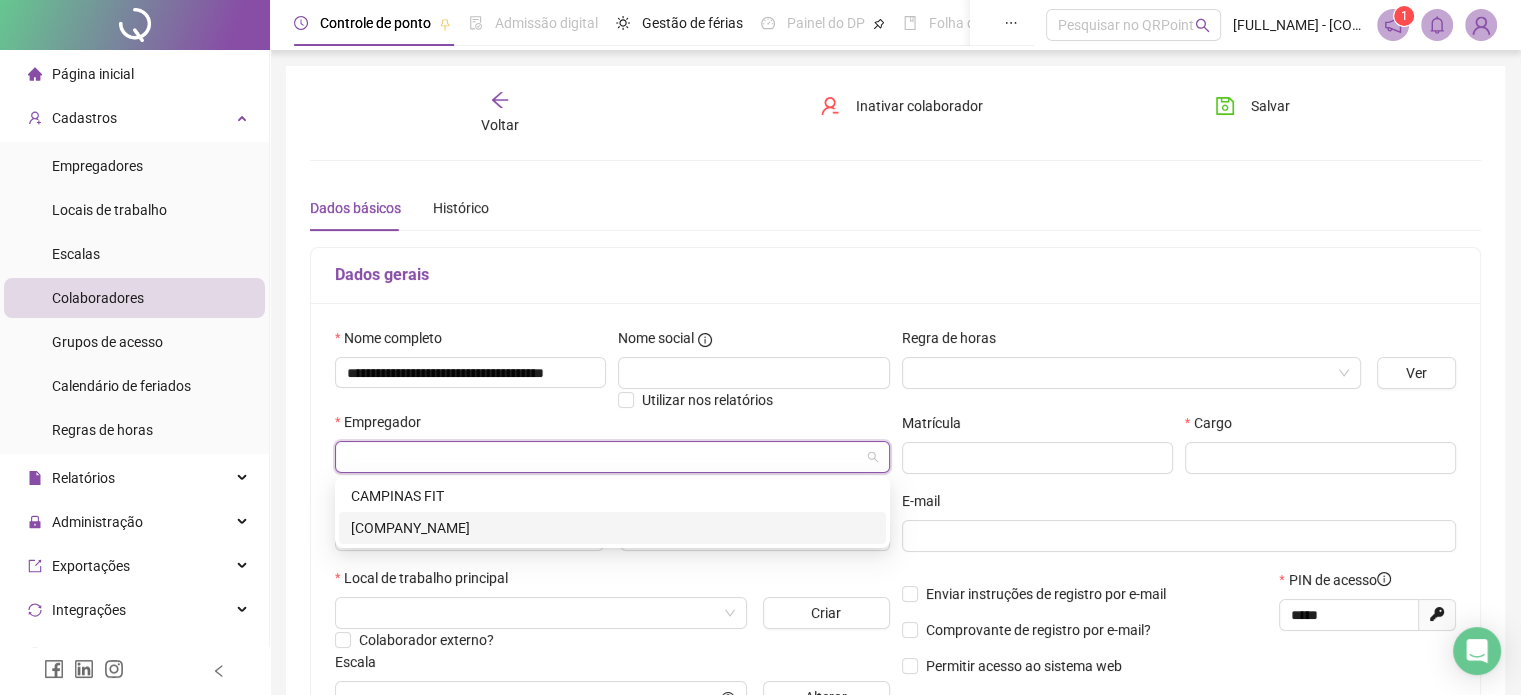 click on "[COMPANY_NAME]" at bounding box center (612, 528) 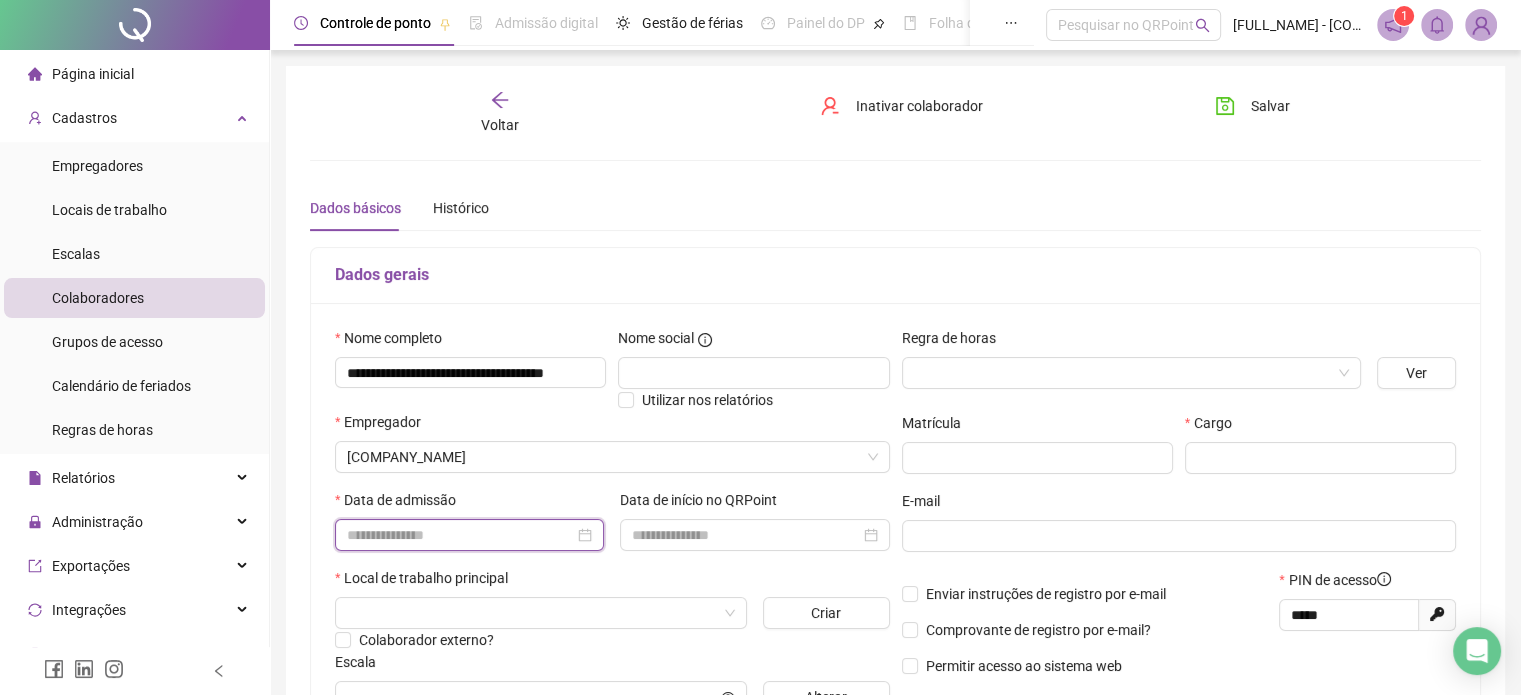 click at bounding box center (460, 535) 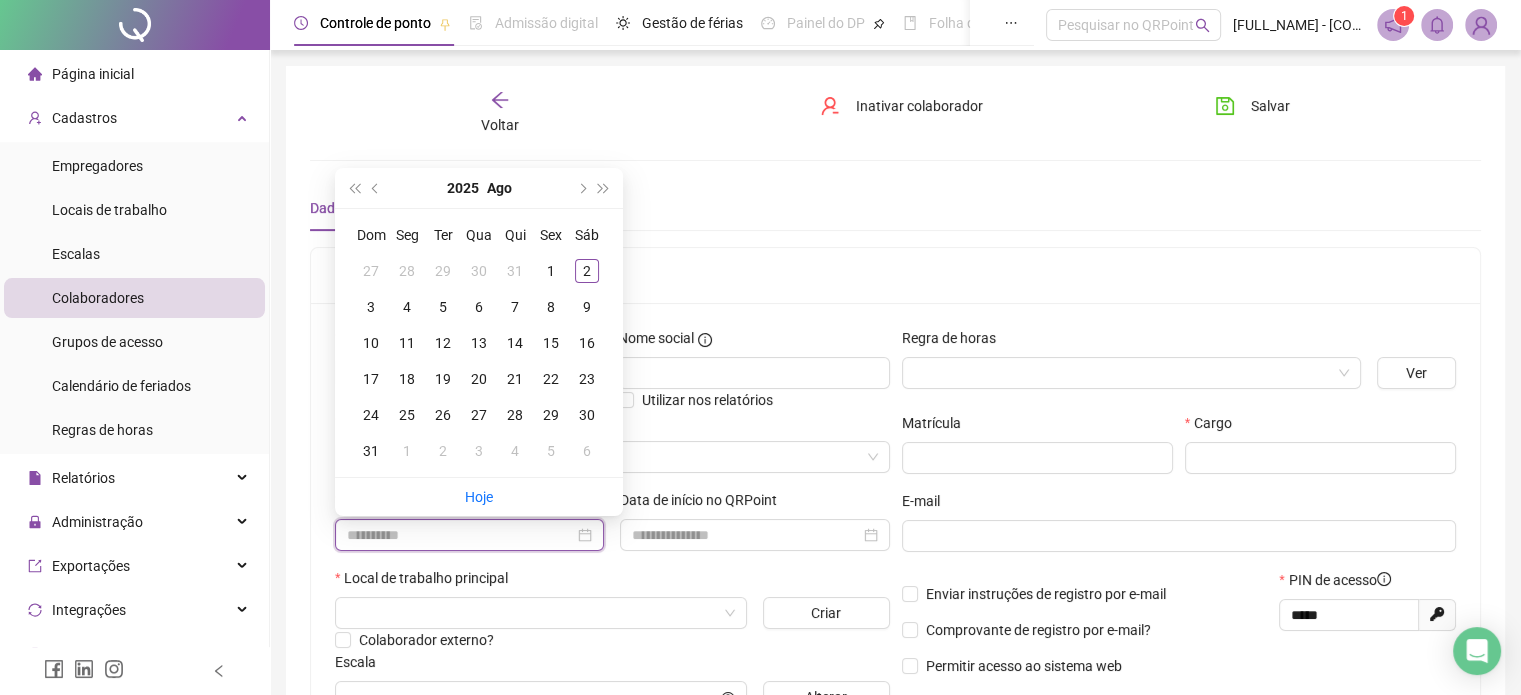 type on "**********" 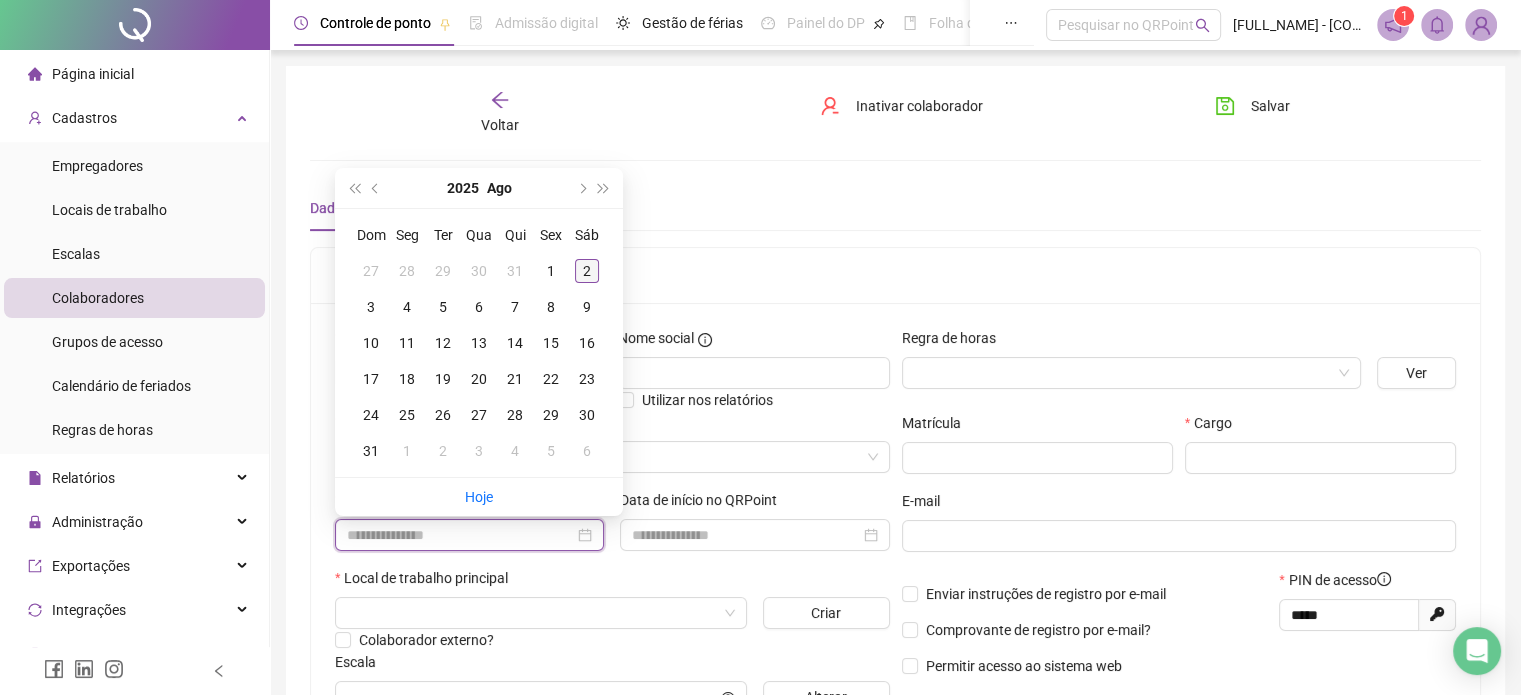 type on "**********" 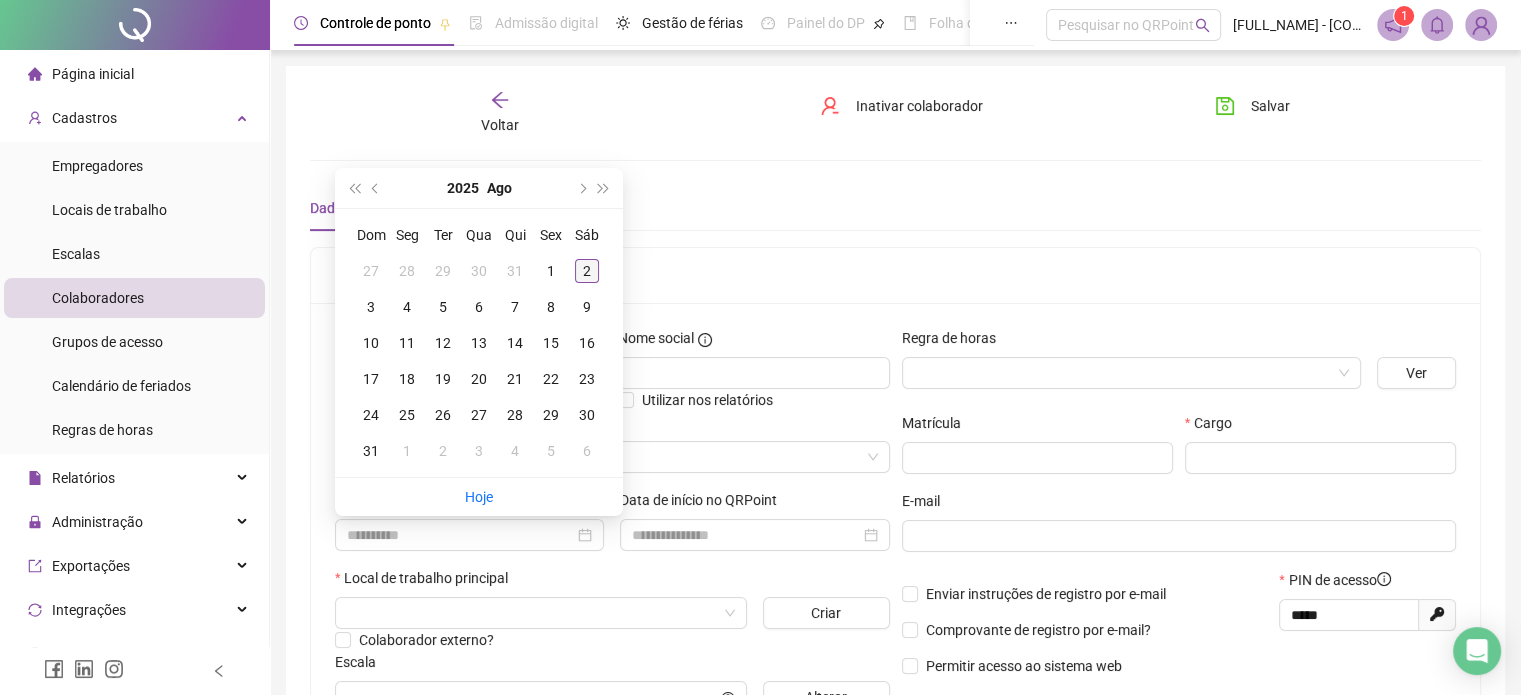 click on "2" at bounding box center [587, 271] 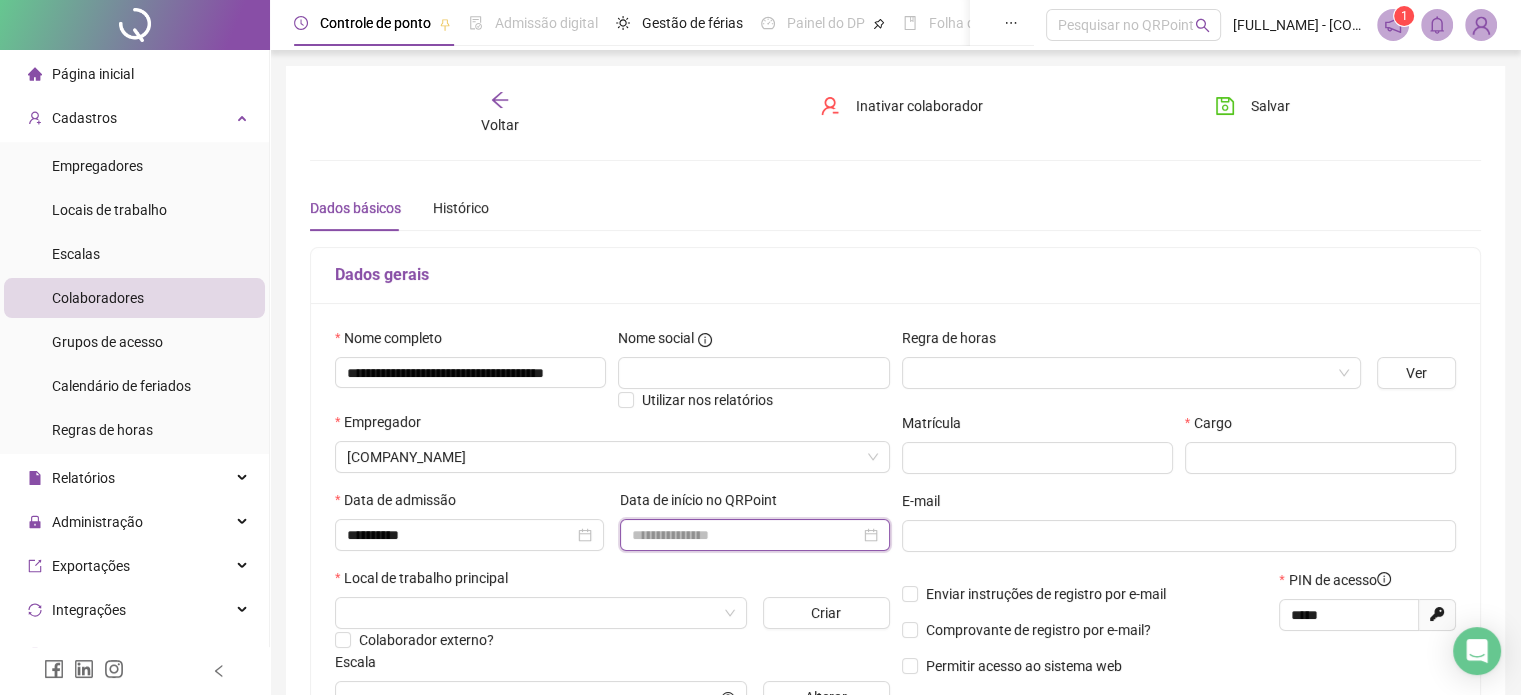 click at bounding box center [745, 535] 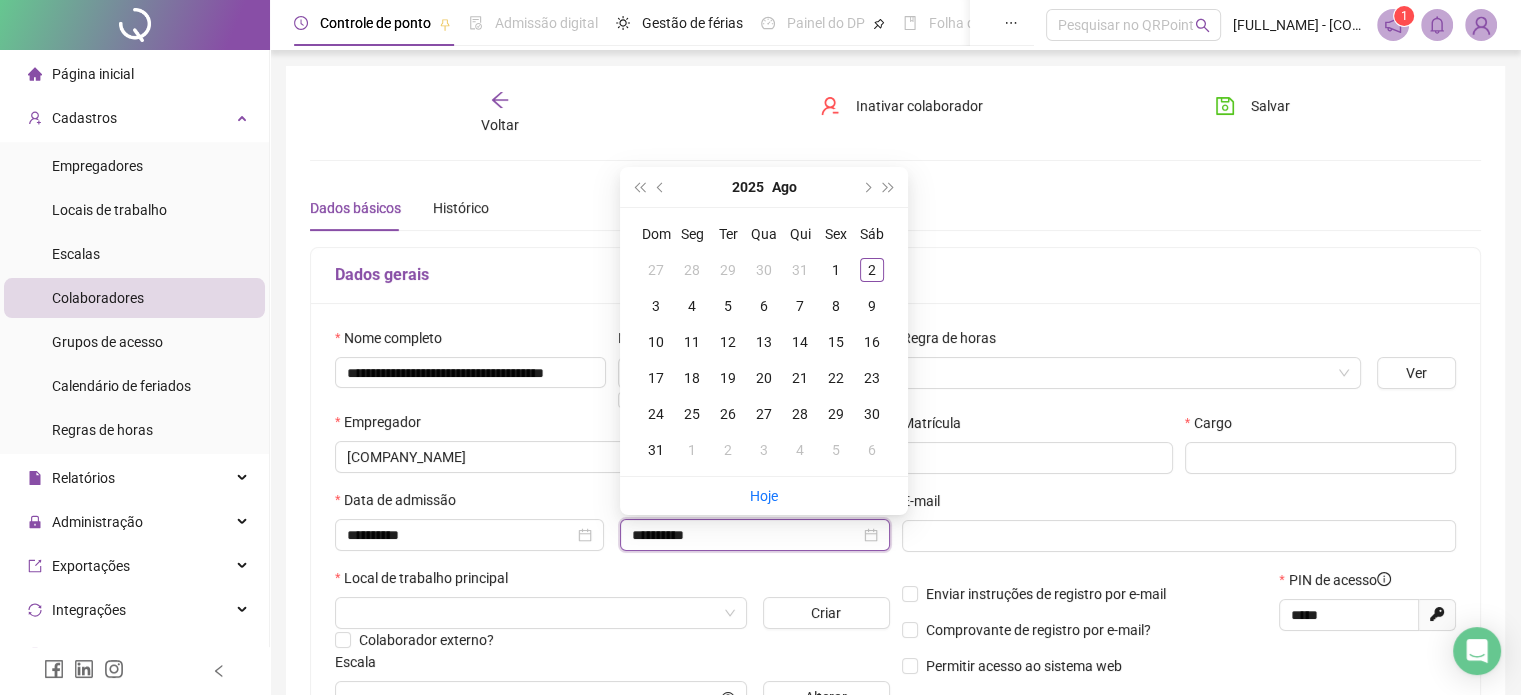 type on "**********" 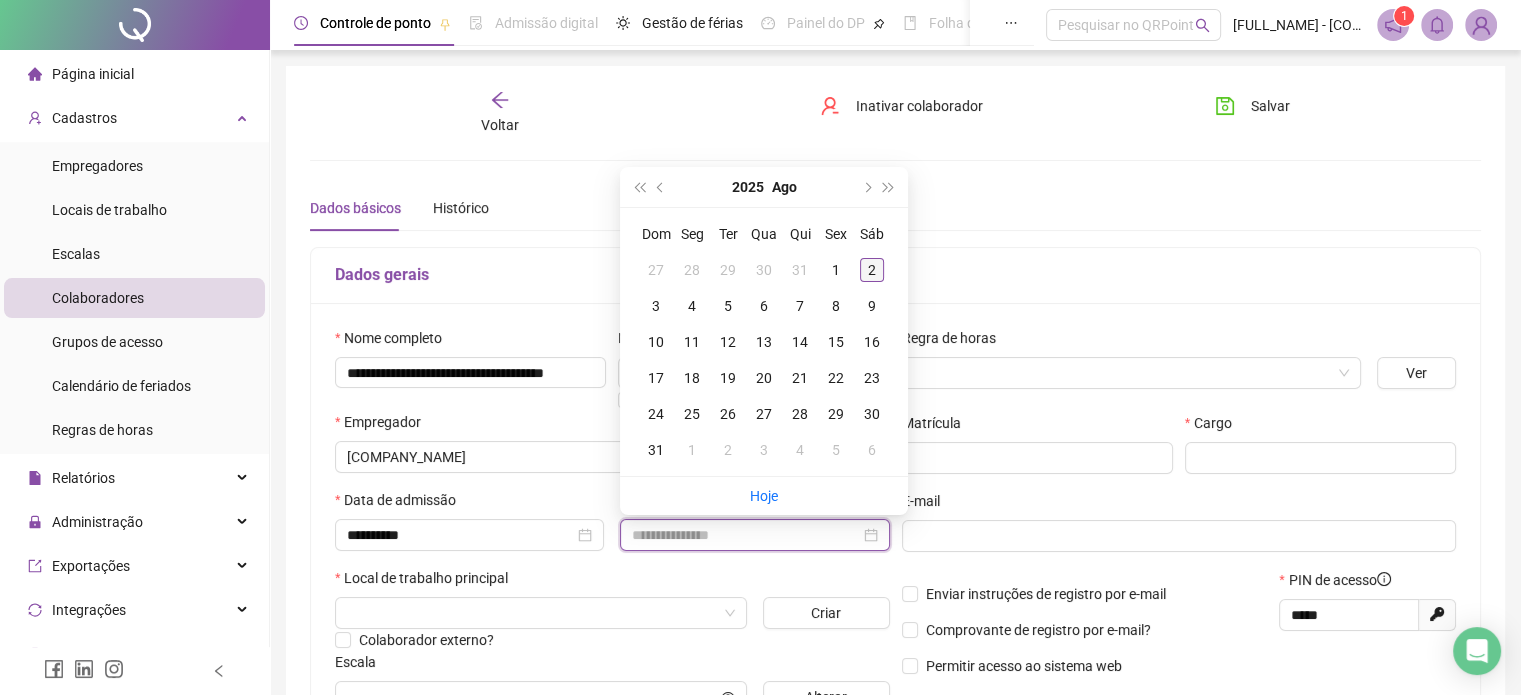 type on "**********" 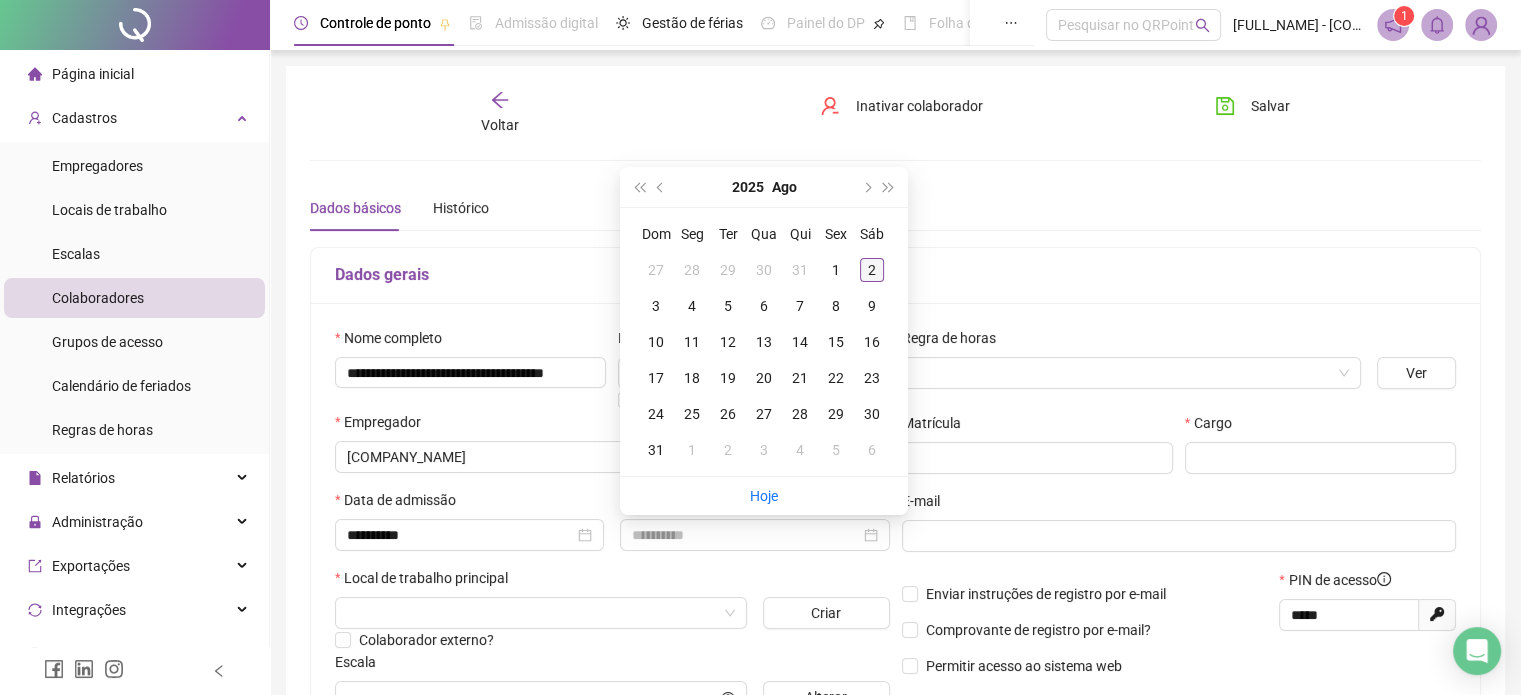 click on "2" at bounding box center [872, 270] 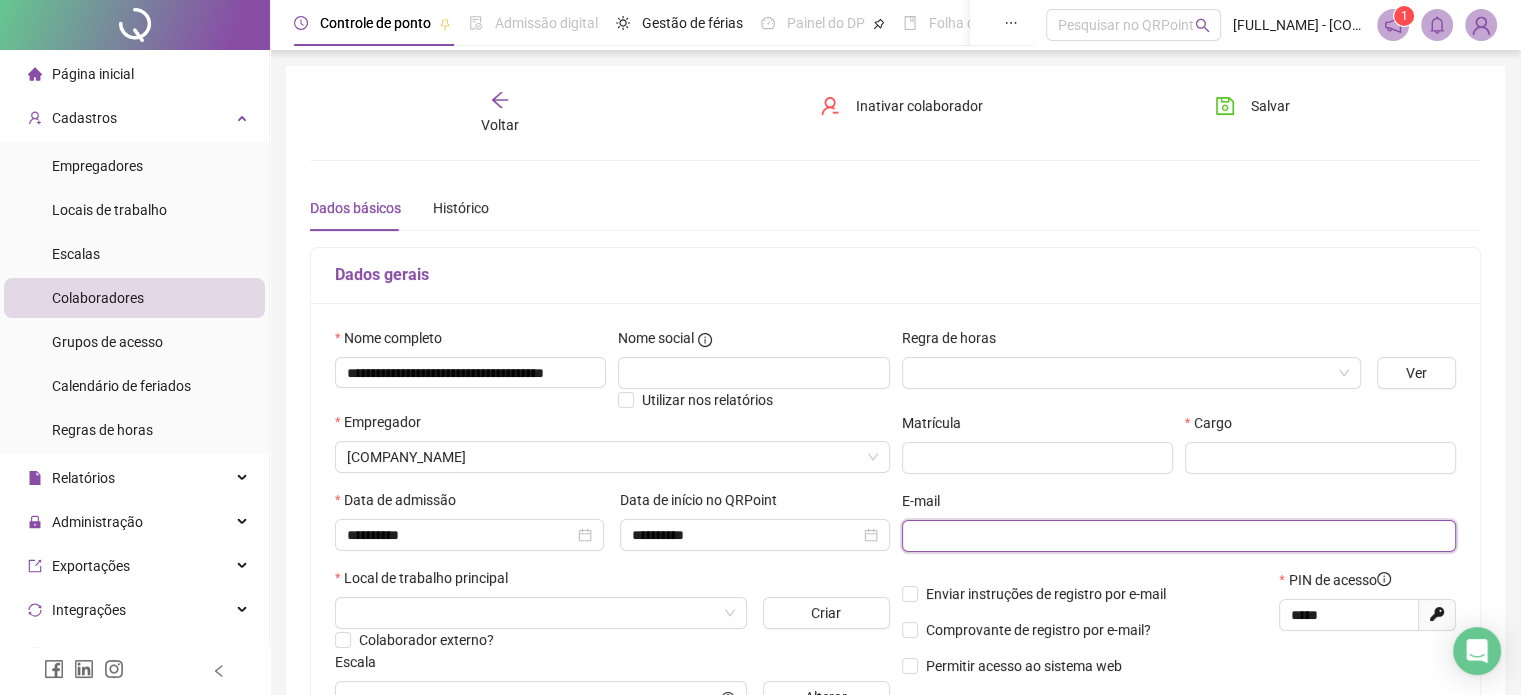 click at bounding box center [1177, 536] 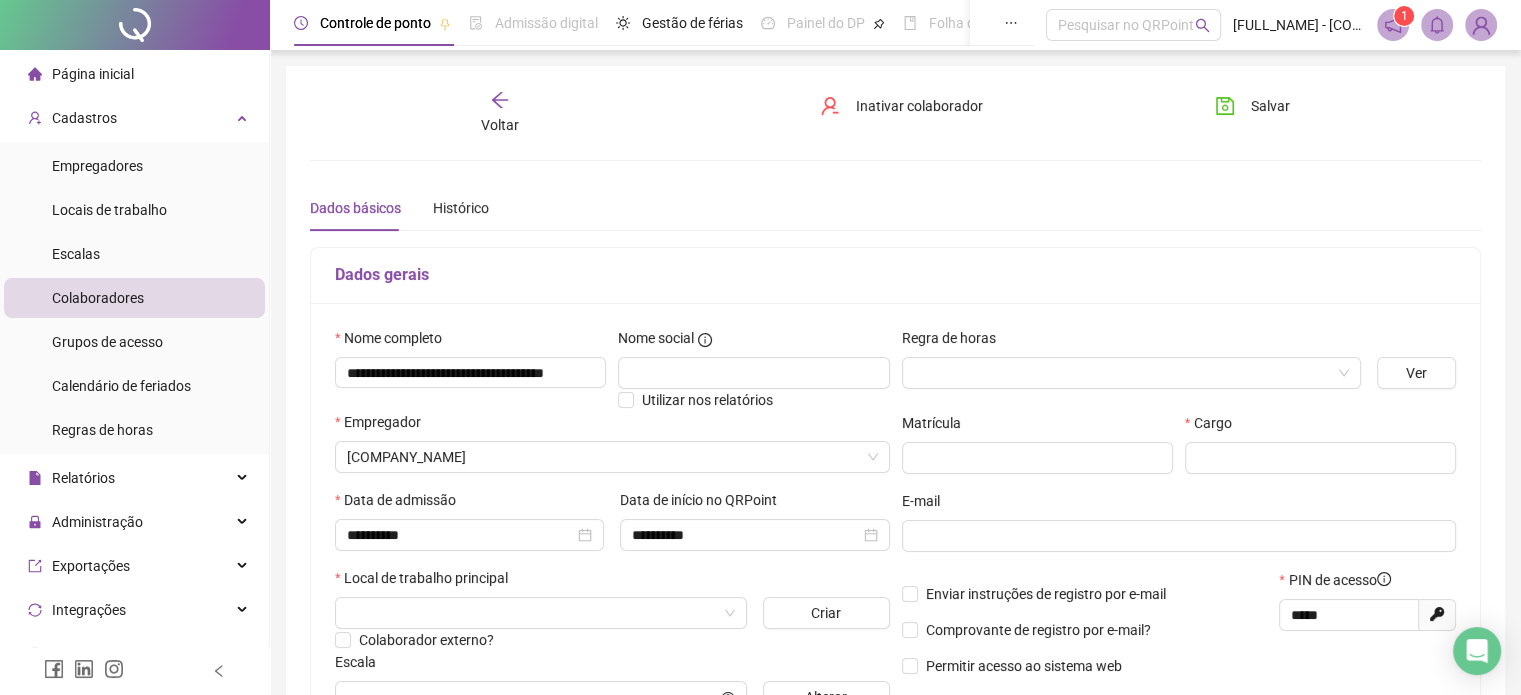 click on "Dados gerais" at bounding box center [895, 275] 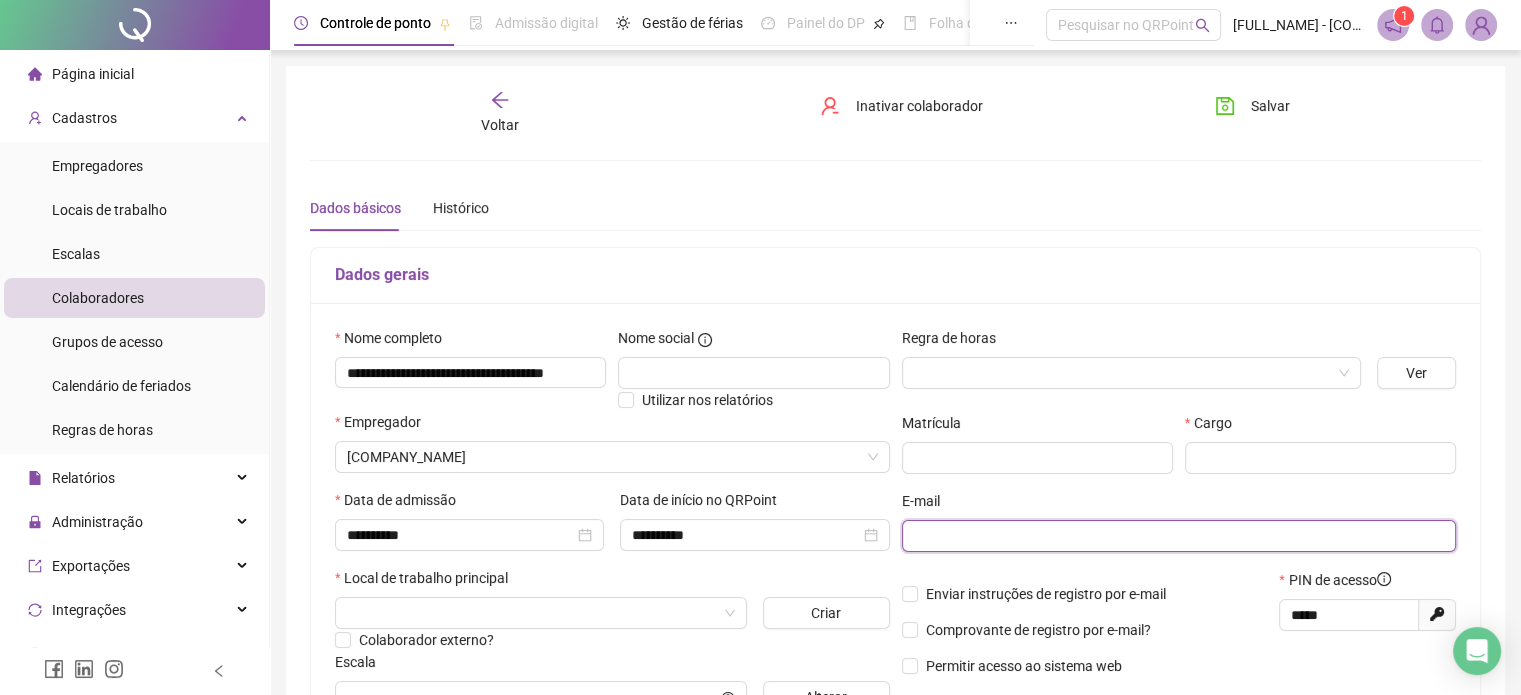 click at bounding box center [1177, 536] 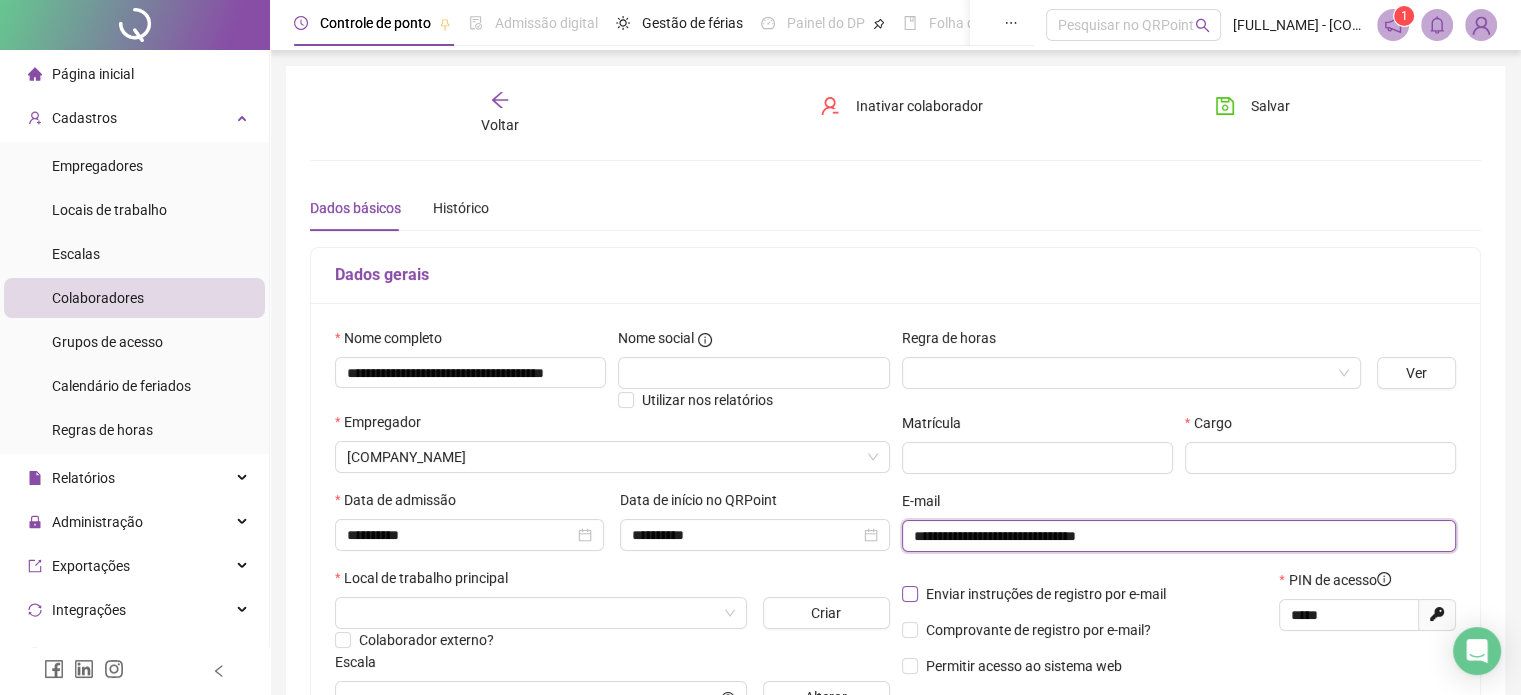 type on "**********" 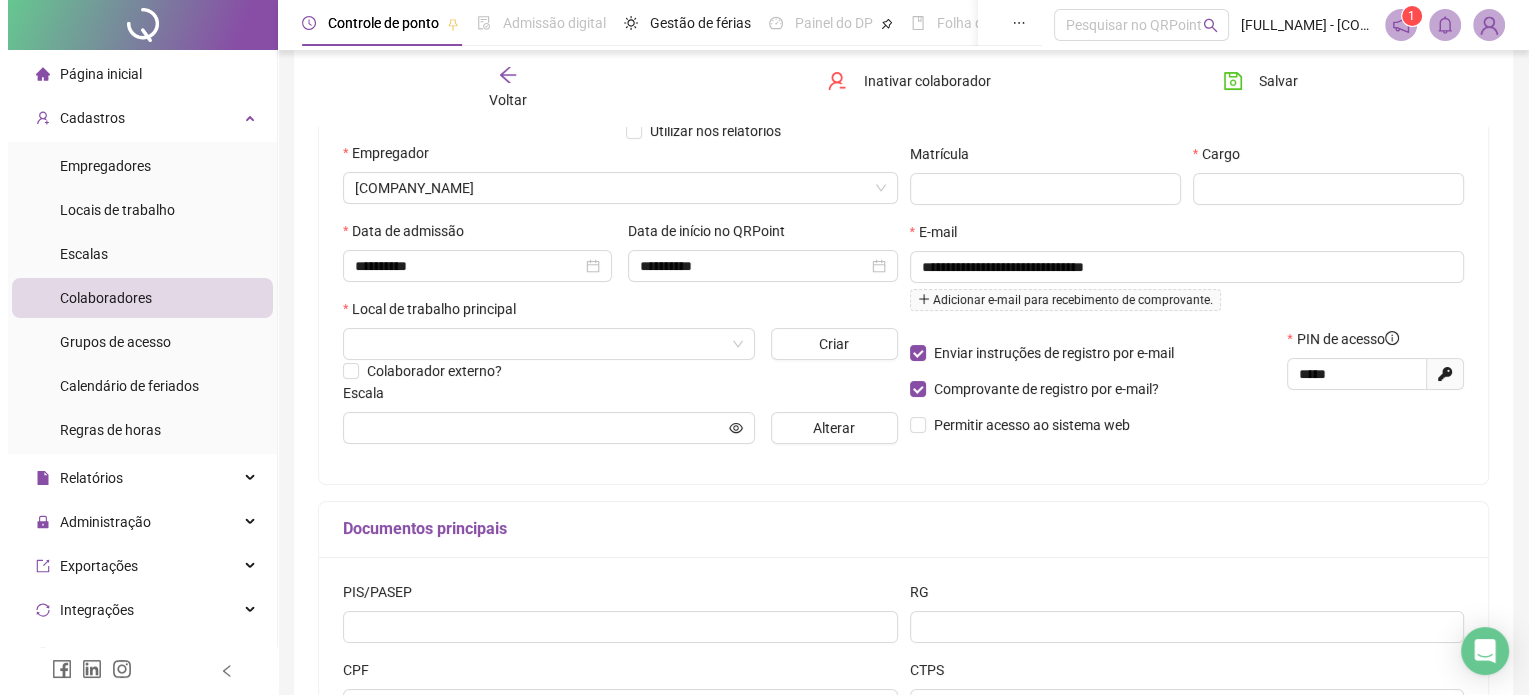 scroll, scrollTop: 270, scrollLeft: 0, axis: vertical 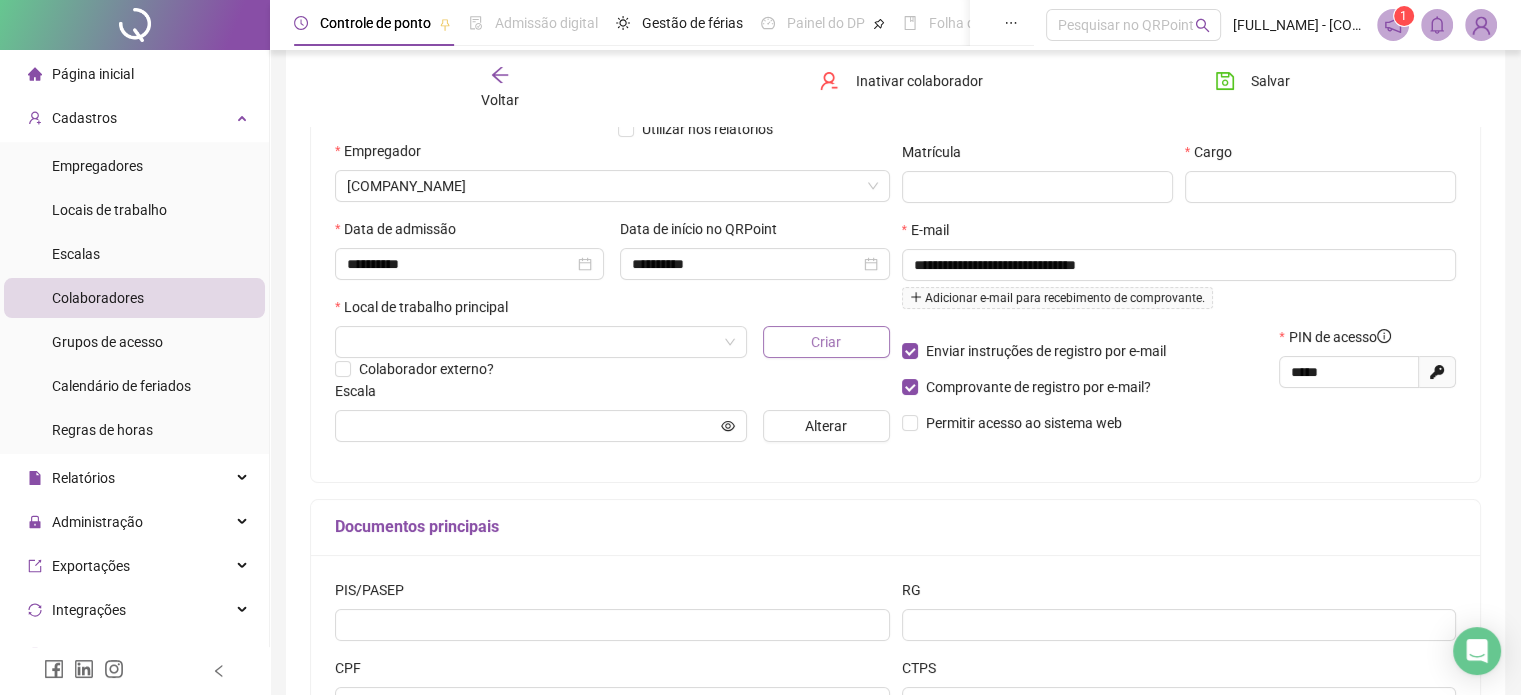 click on "Criar" at bounding box center (826, 342) 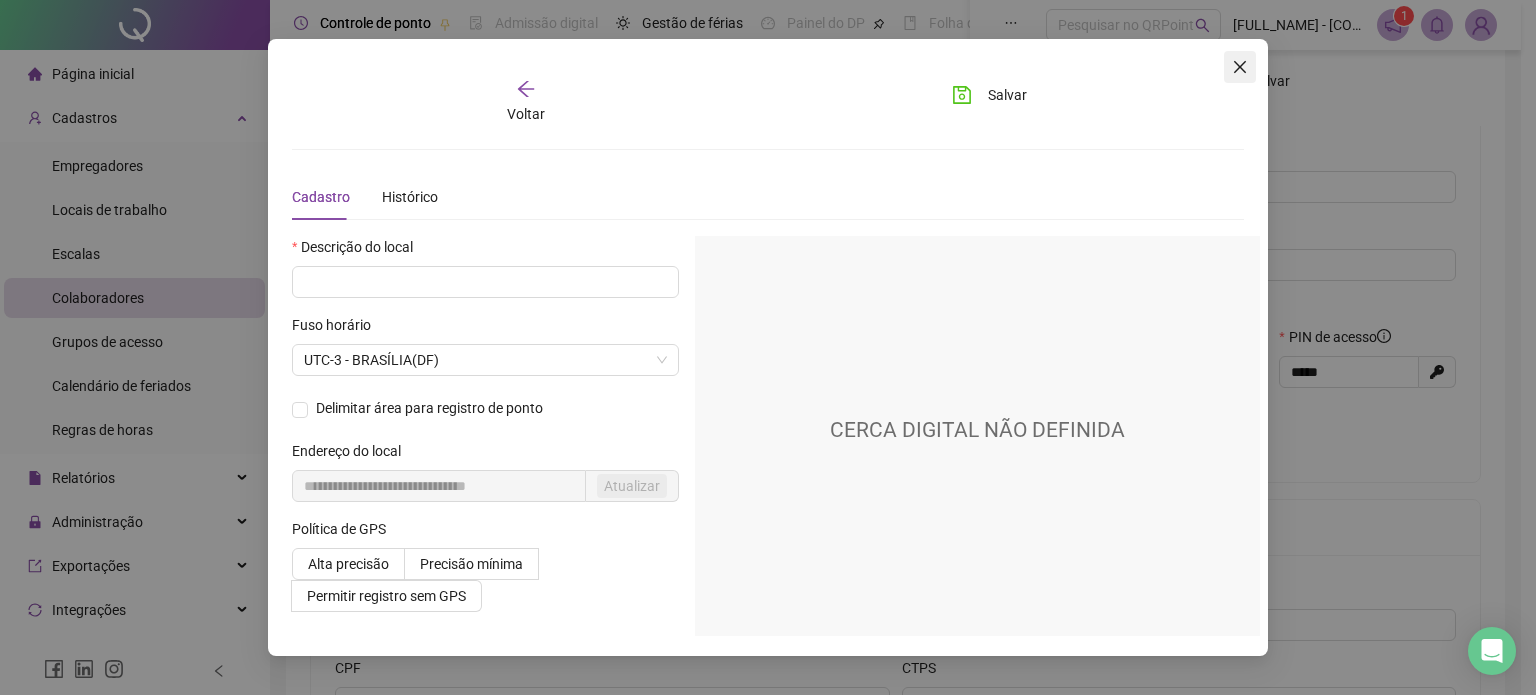 click at bounding box center [1240, 67] 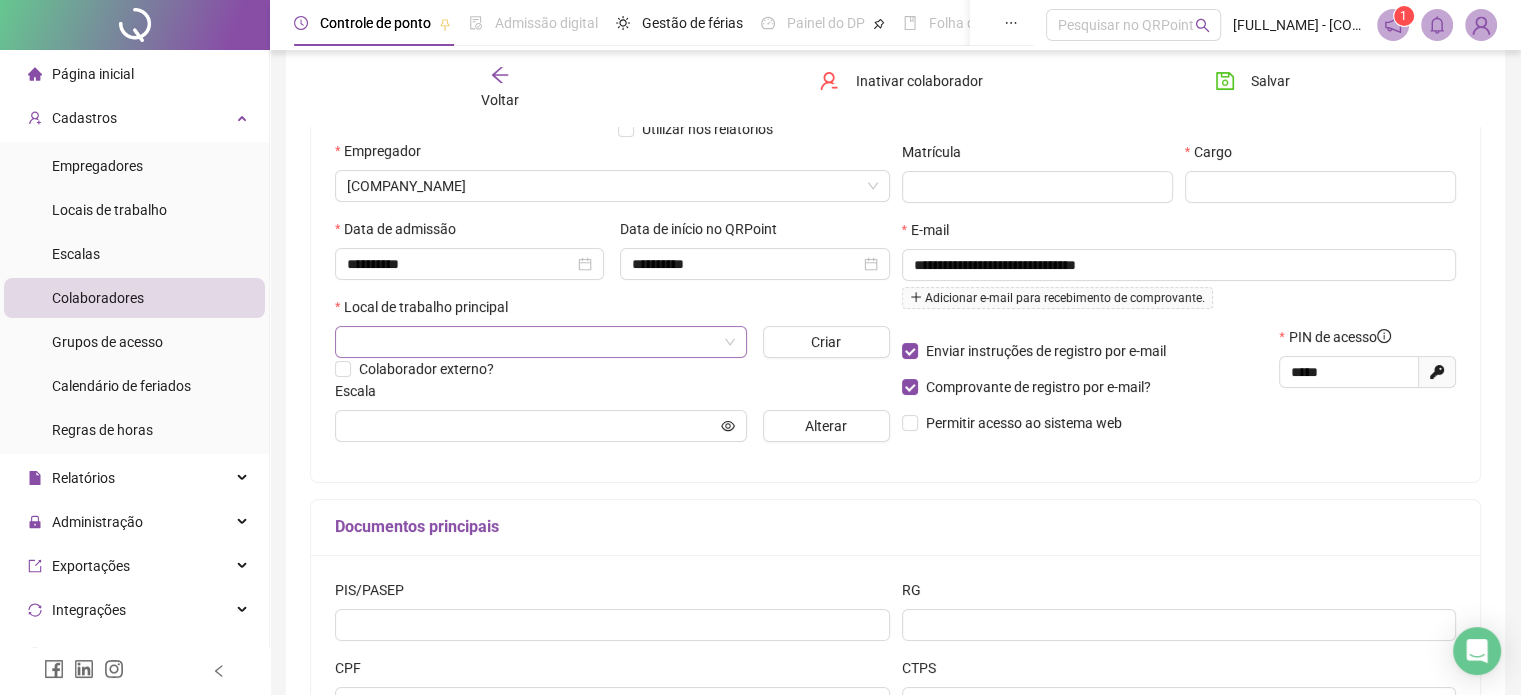 click at bounding box center [541, 342] 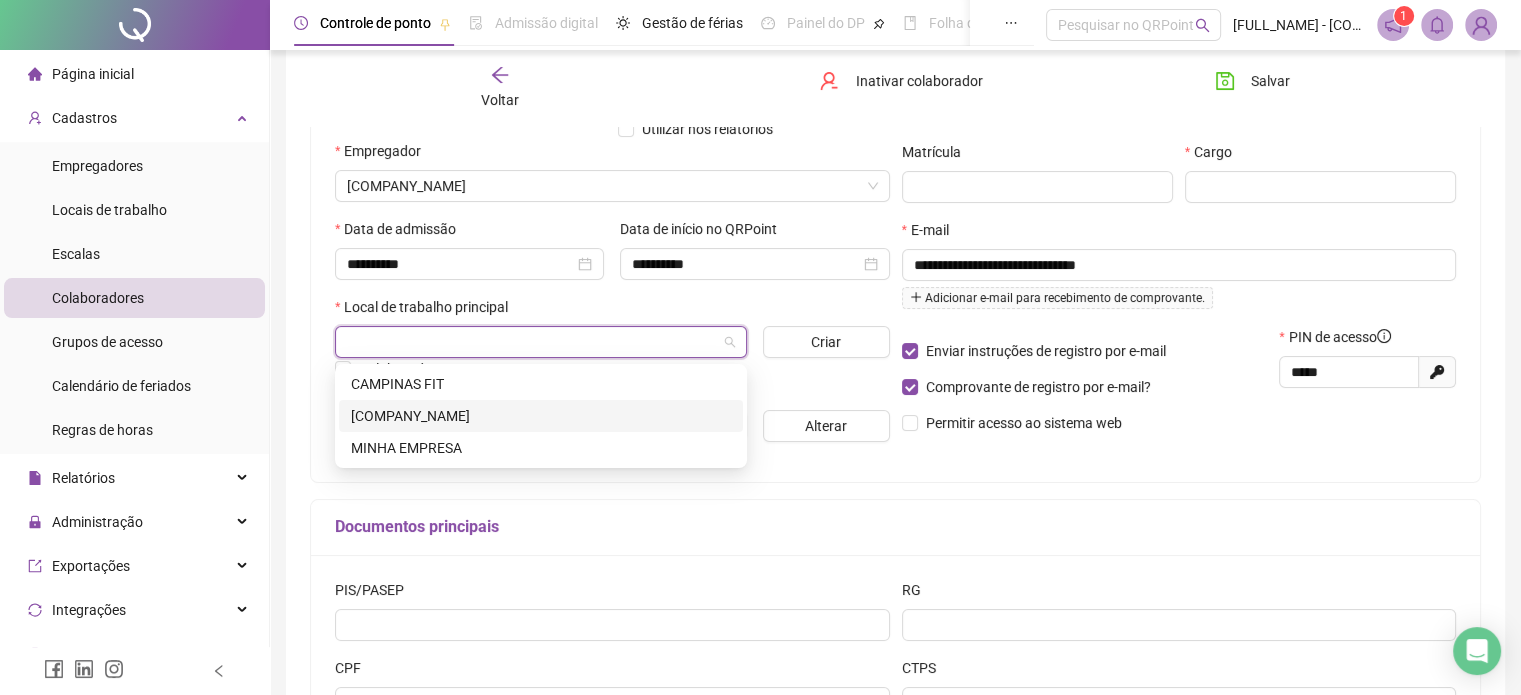 click on "[COMPANY_NAME]" at bounding box center (541, 416) 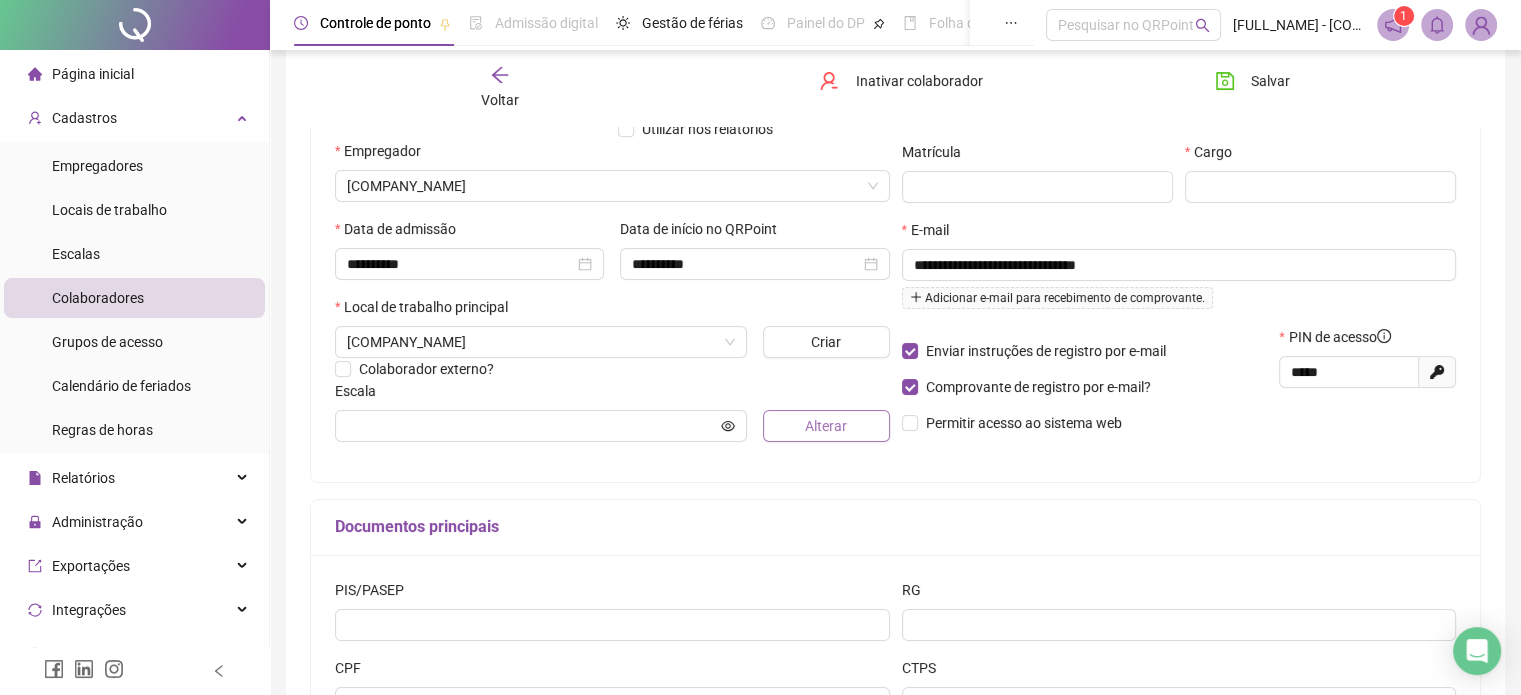 click on "Alterar" at bounding box center [826, 426] 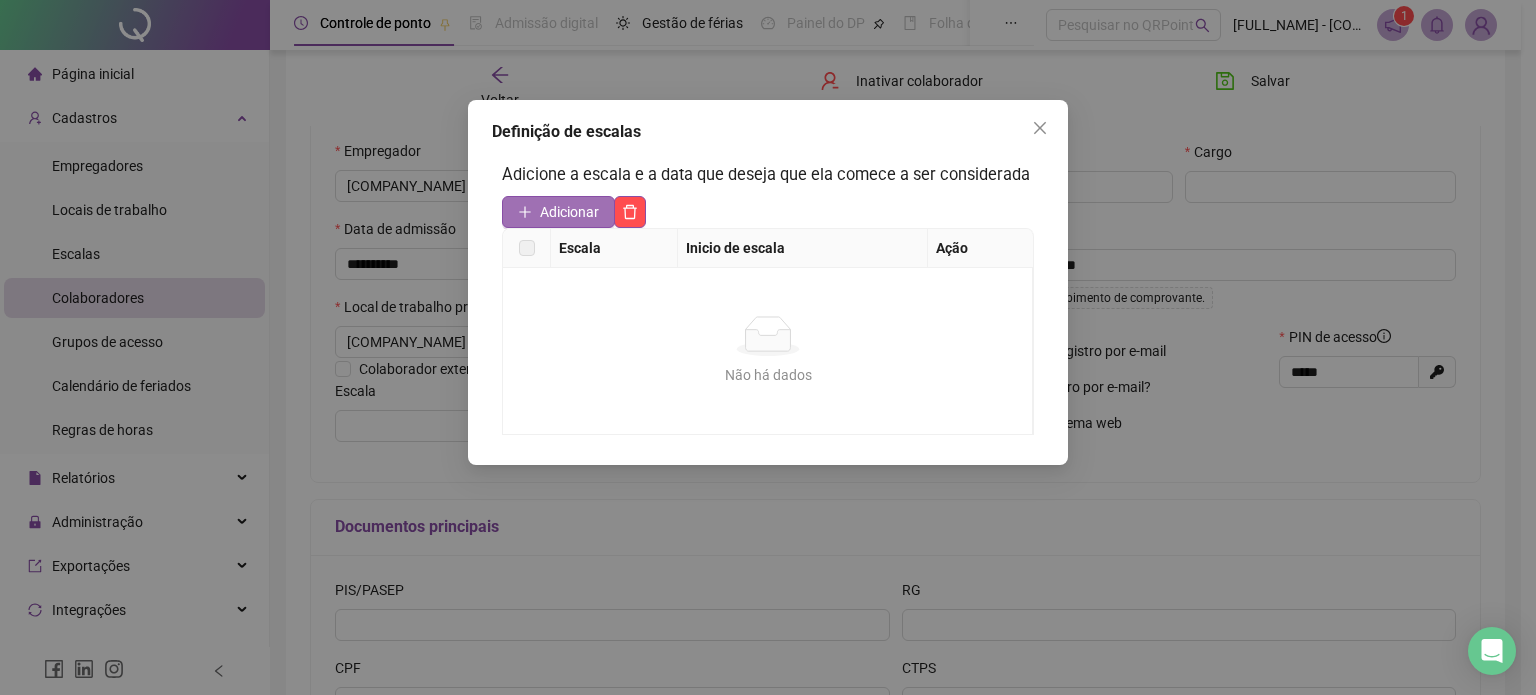 click on "Adicionar" at bounding box center [569, 212] 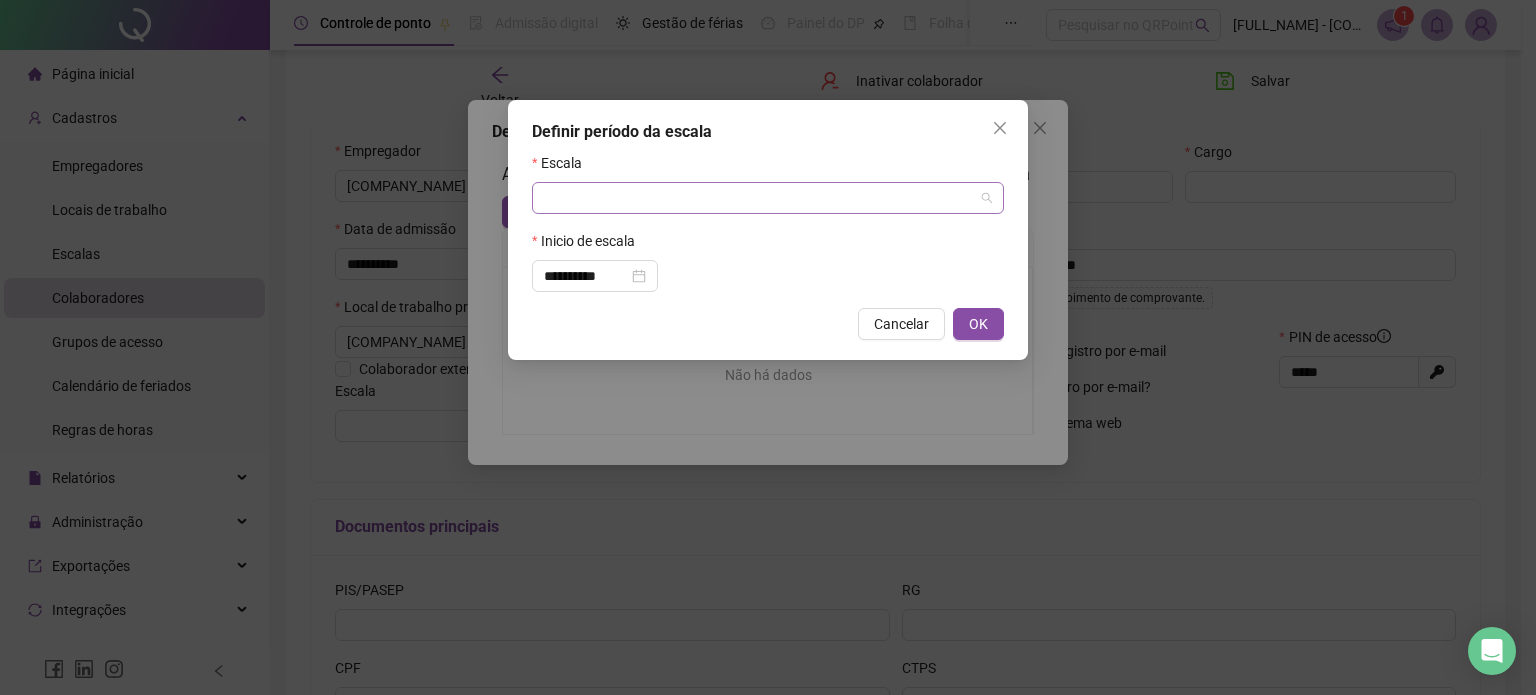 click at bounding box center [759, 198] 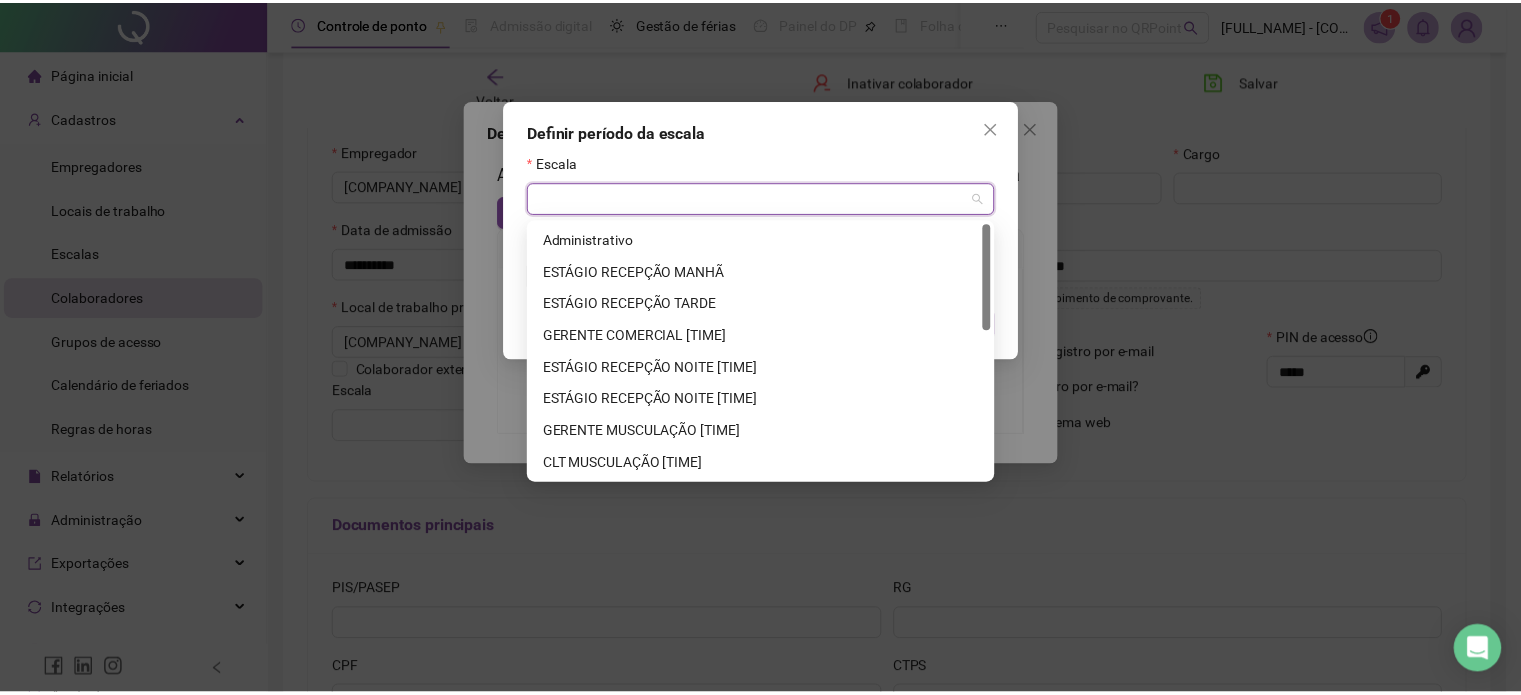 scroll, scrollTop: 0, scrollLeft: 0, axis: both 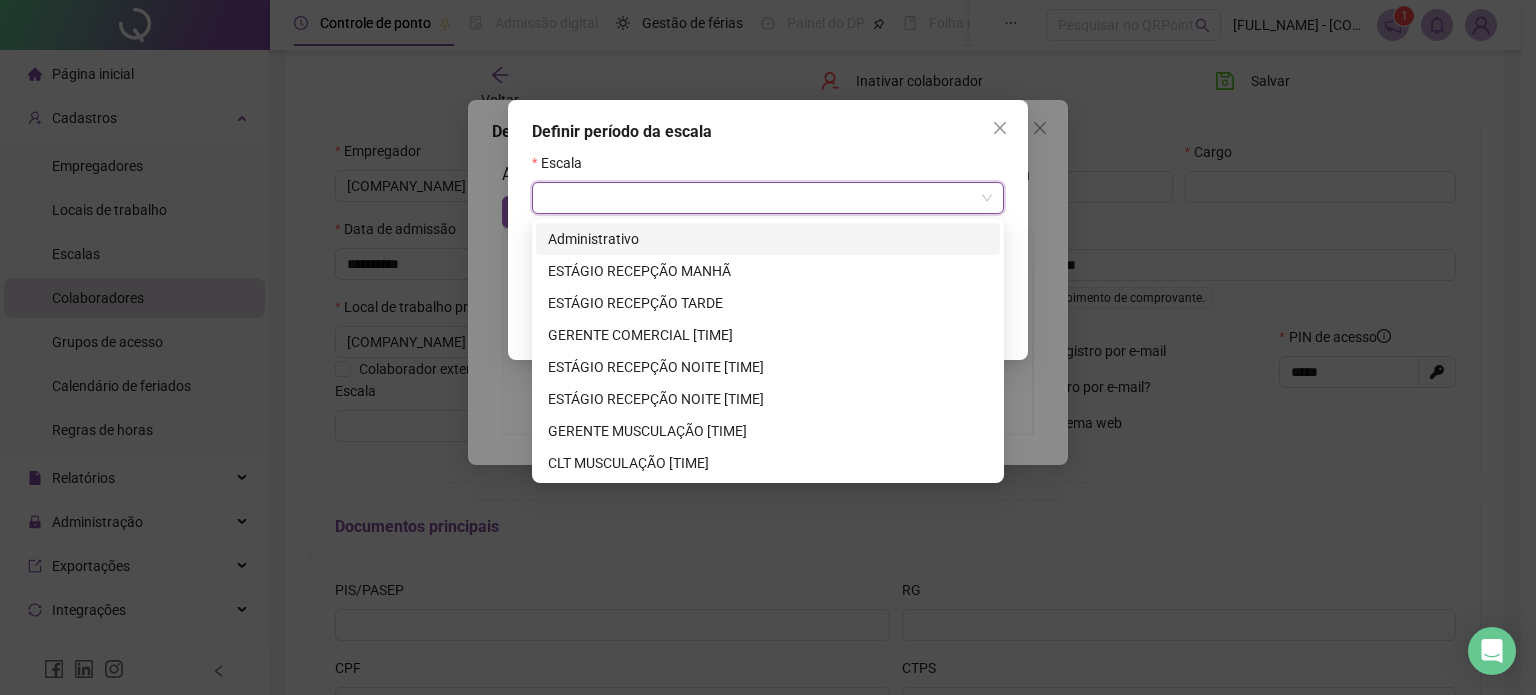 click on "Definir período da escala" at bounding box center [768, 132] 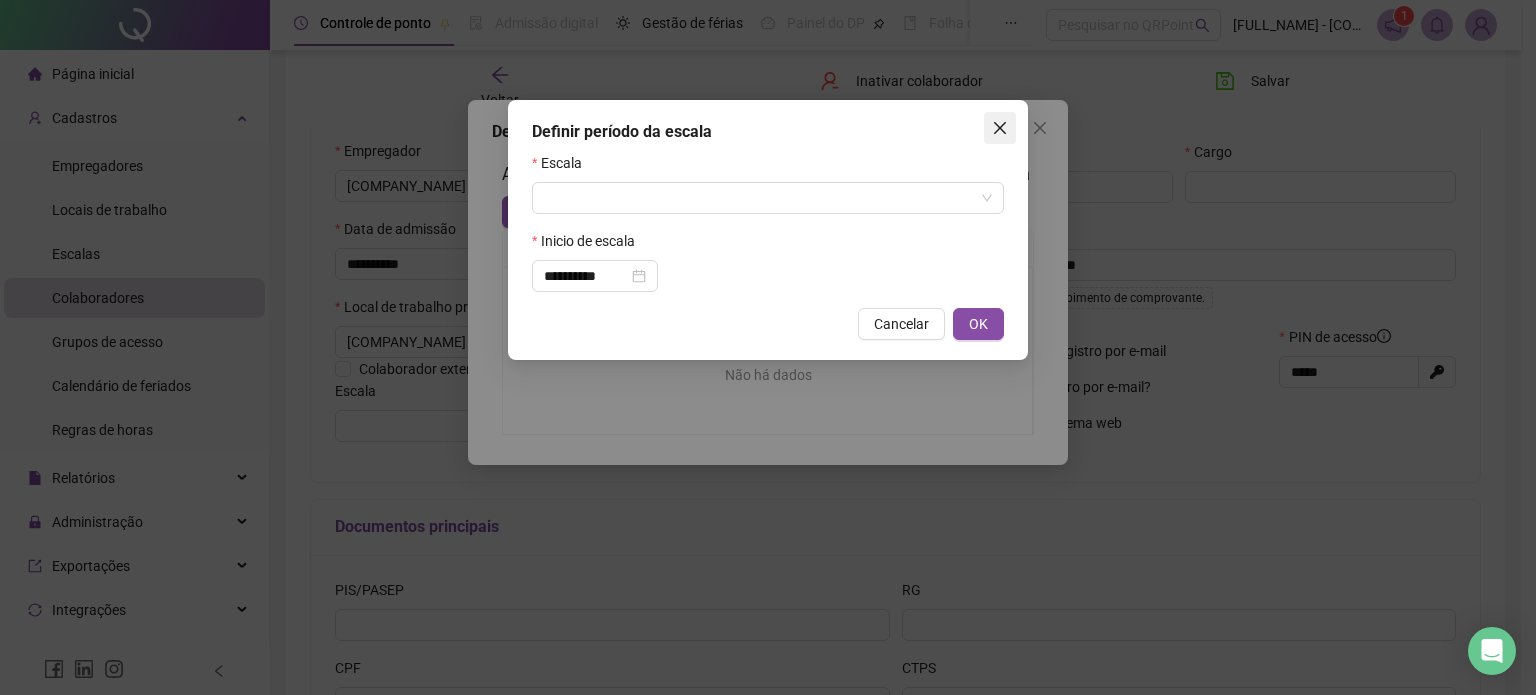 click 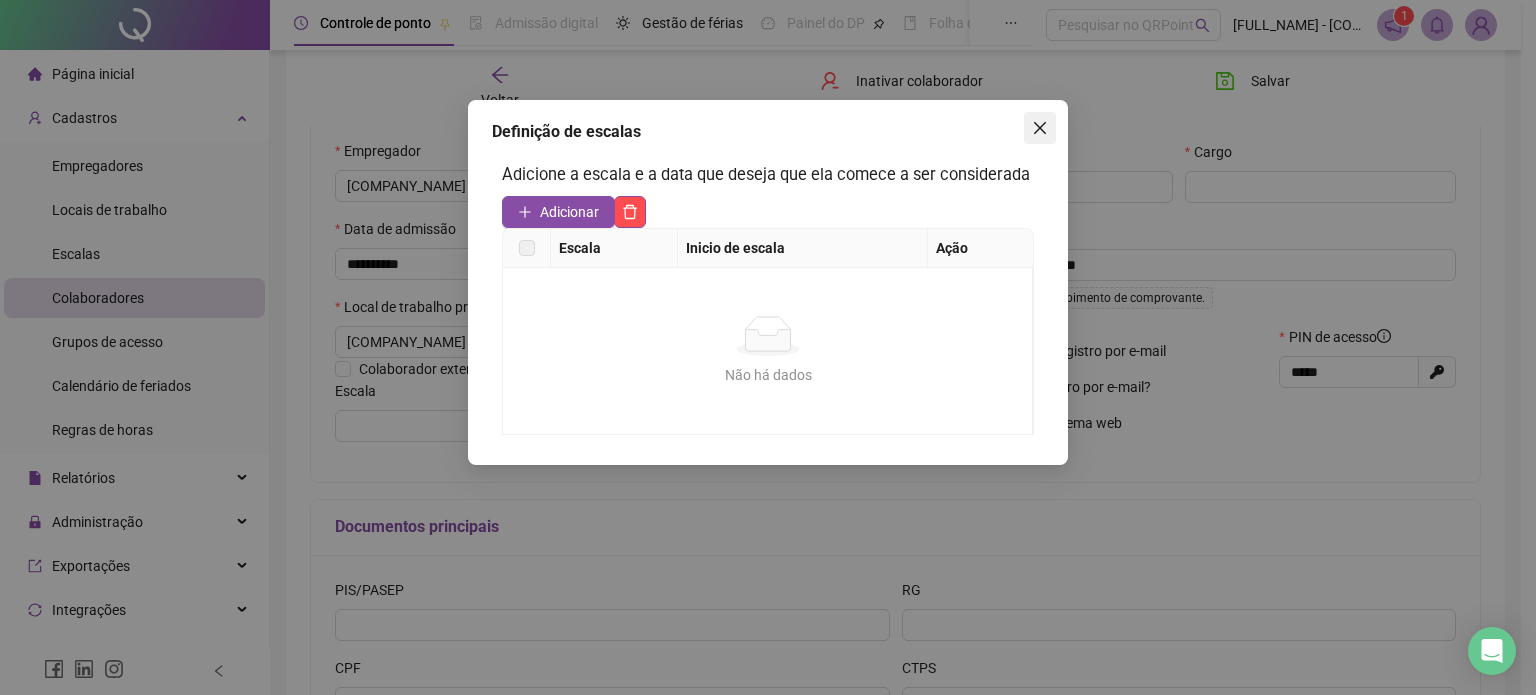click 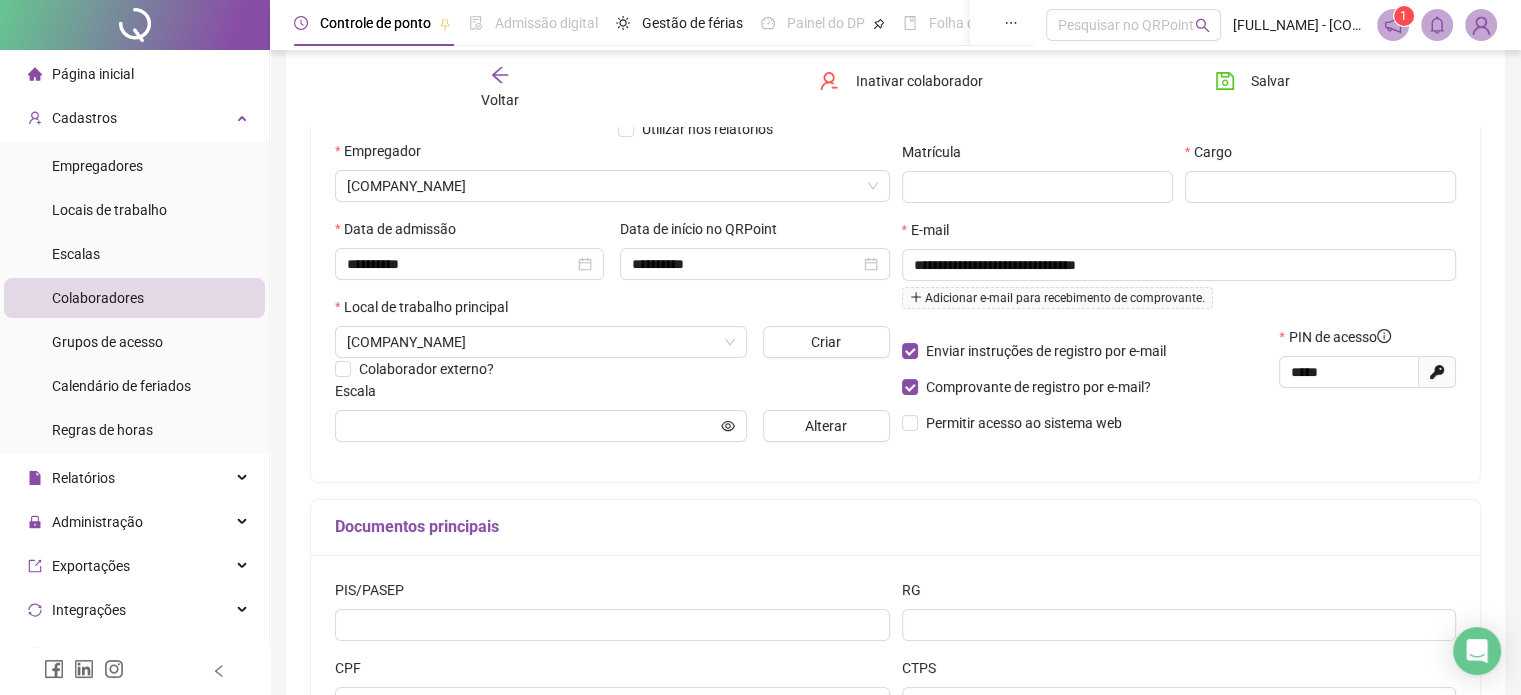 scroll, scrollTop: 445, scrollLeft: 0, axis: vertical 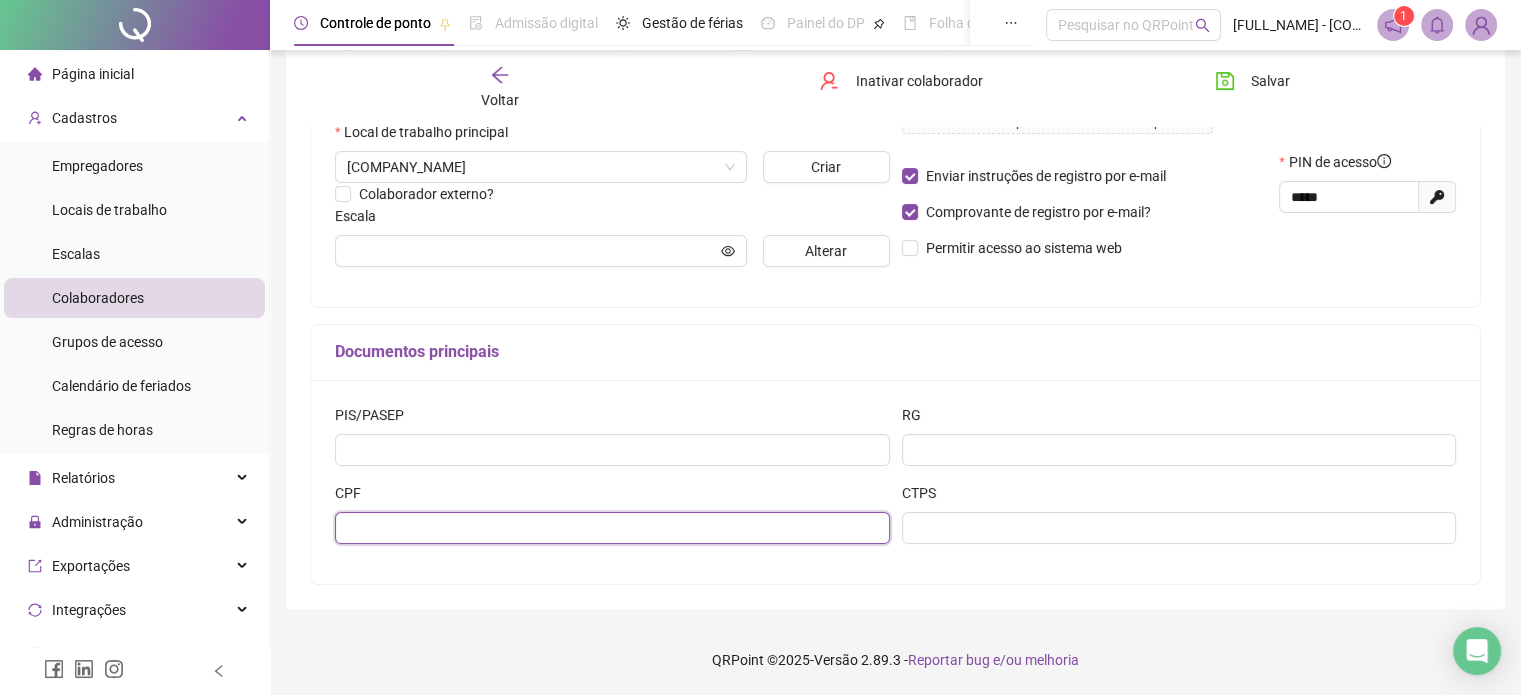 click at bounding box center [612, 528] 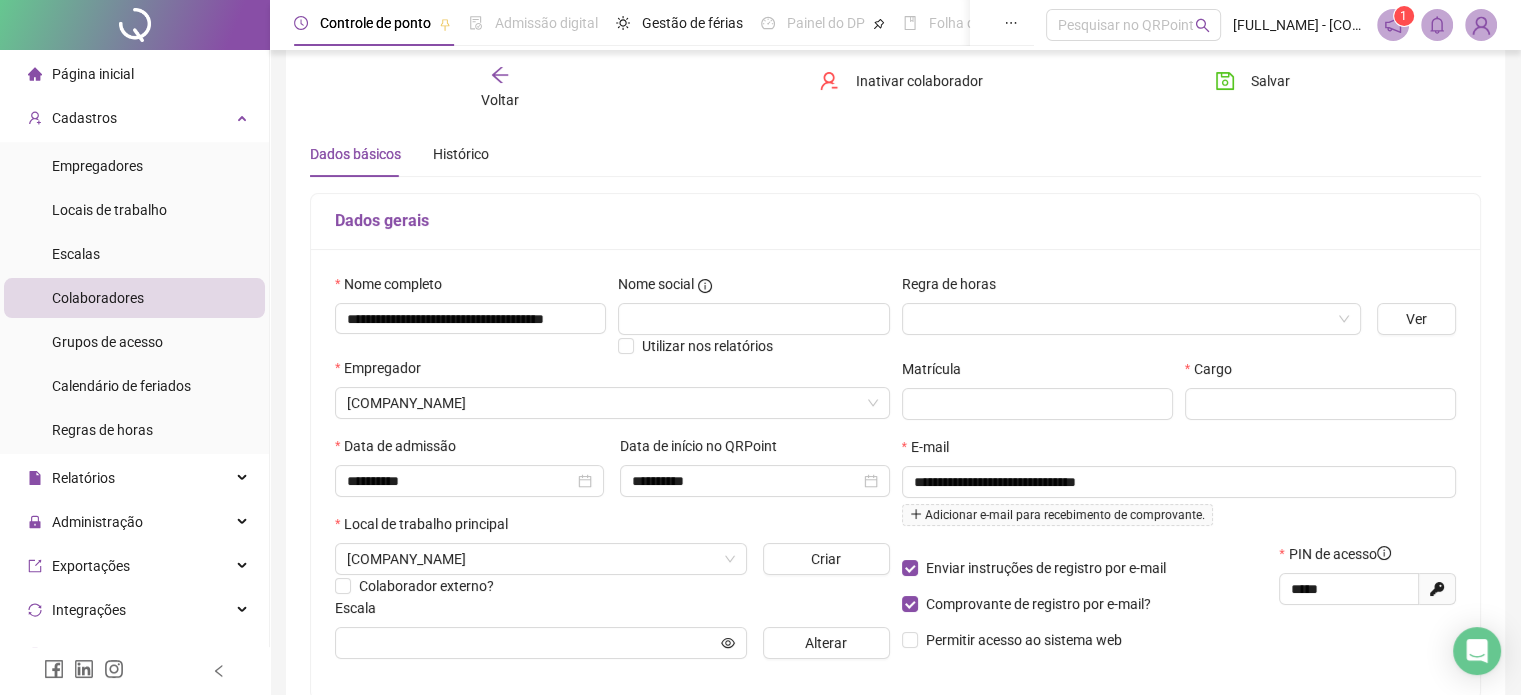 scroll, scrollTop: 0, scrollLeft: 0, axis: both 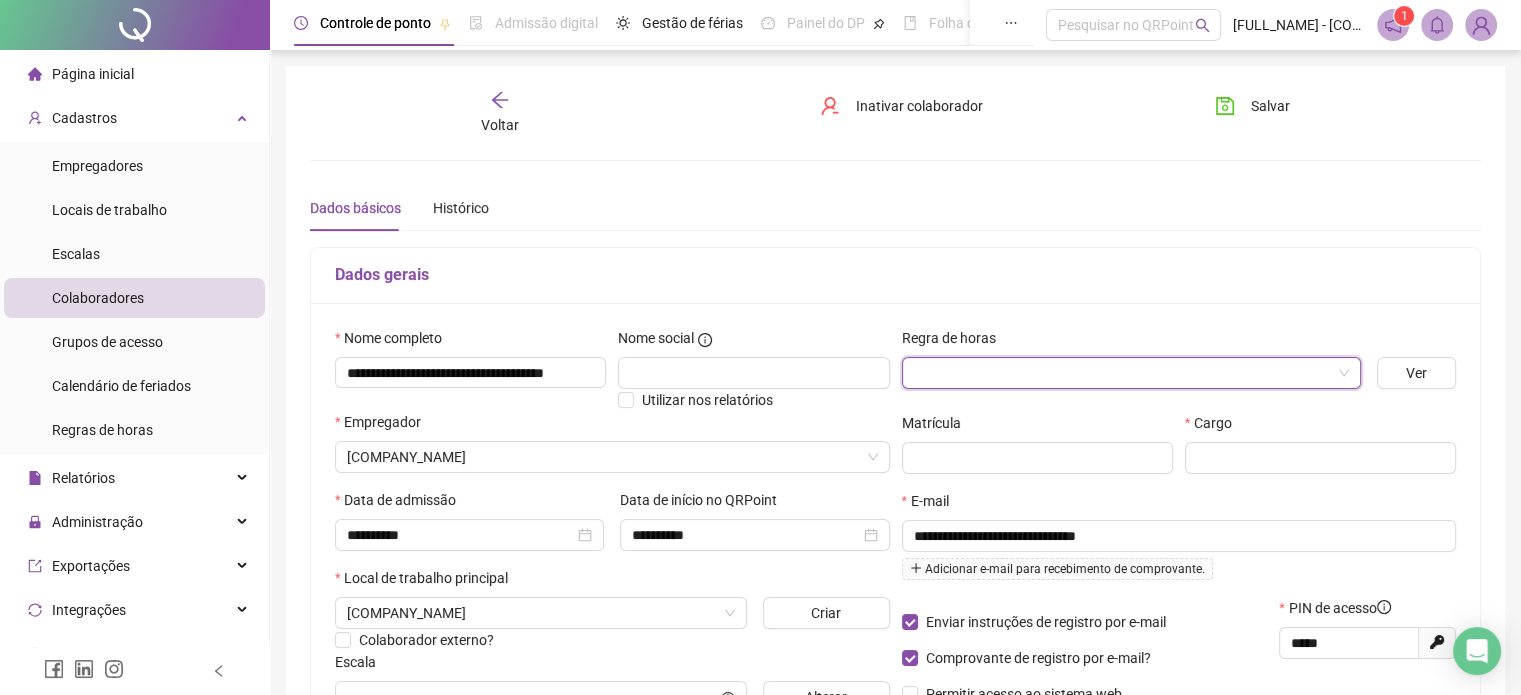 click at bounding box center (1122, 373) 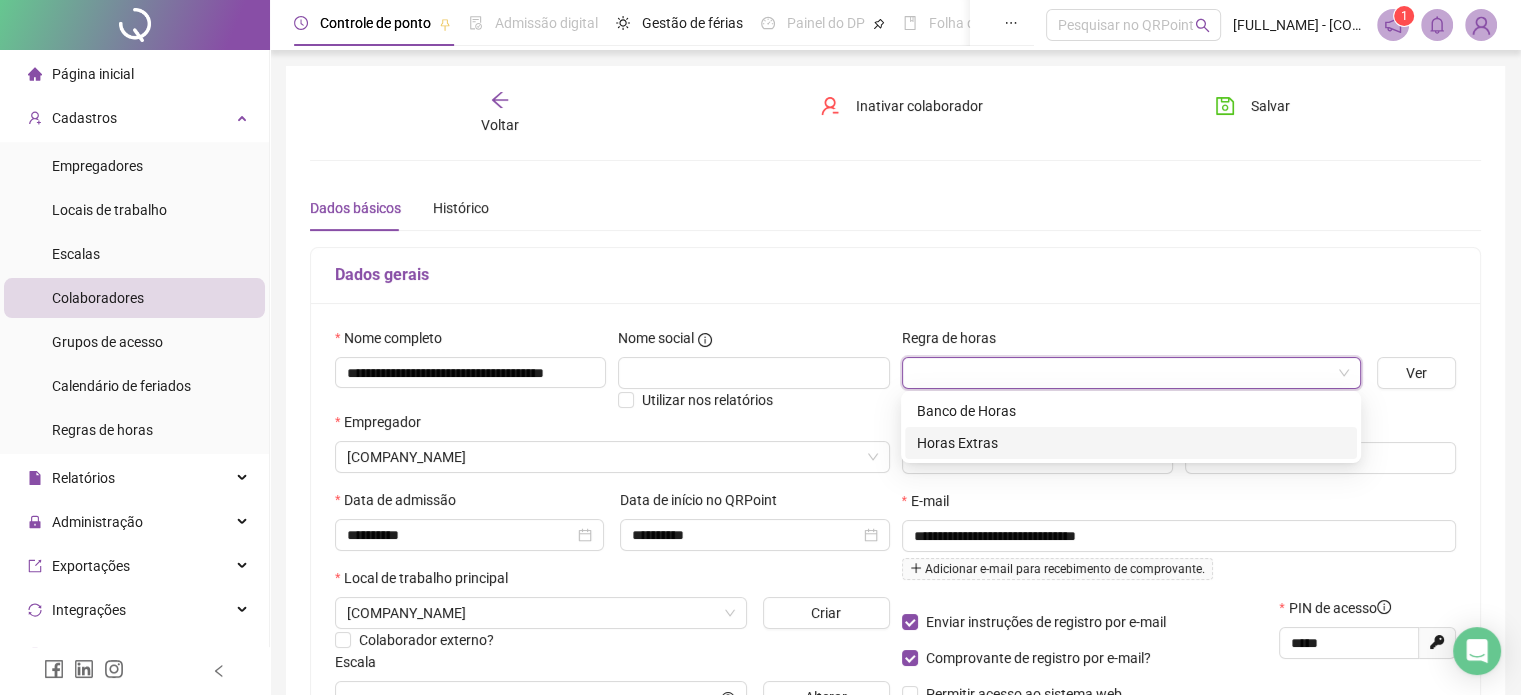 click on "Horas Extras" at bounding box center [1131, 443] 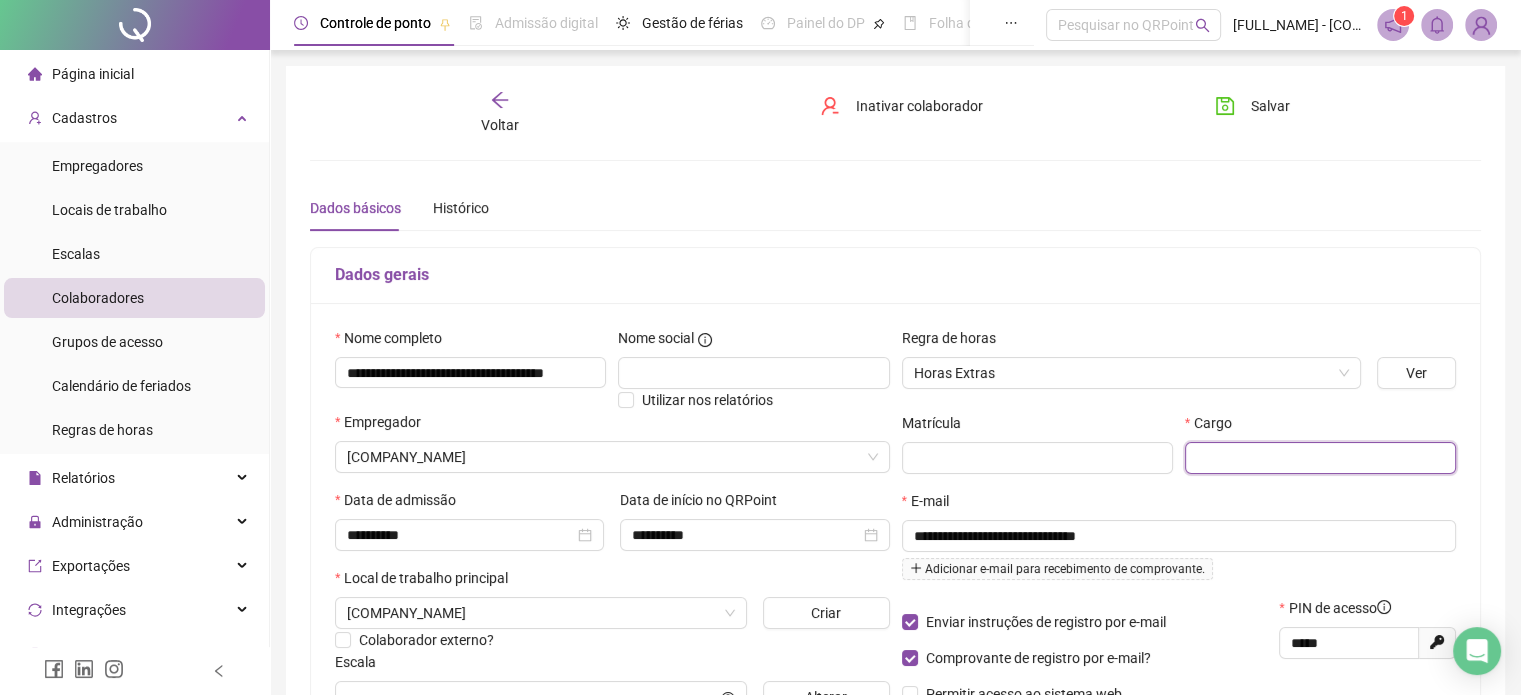click at bounding box center [1320, 458] 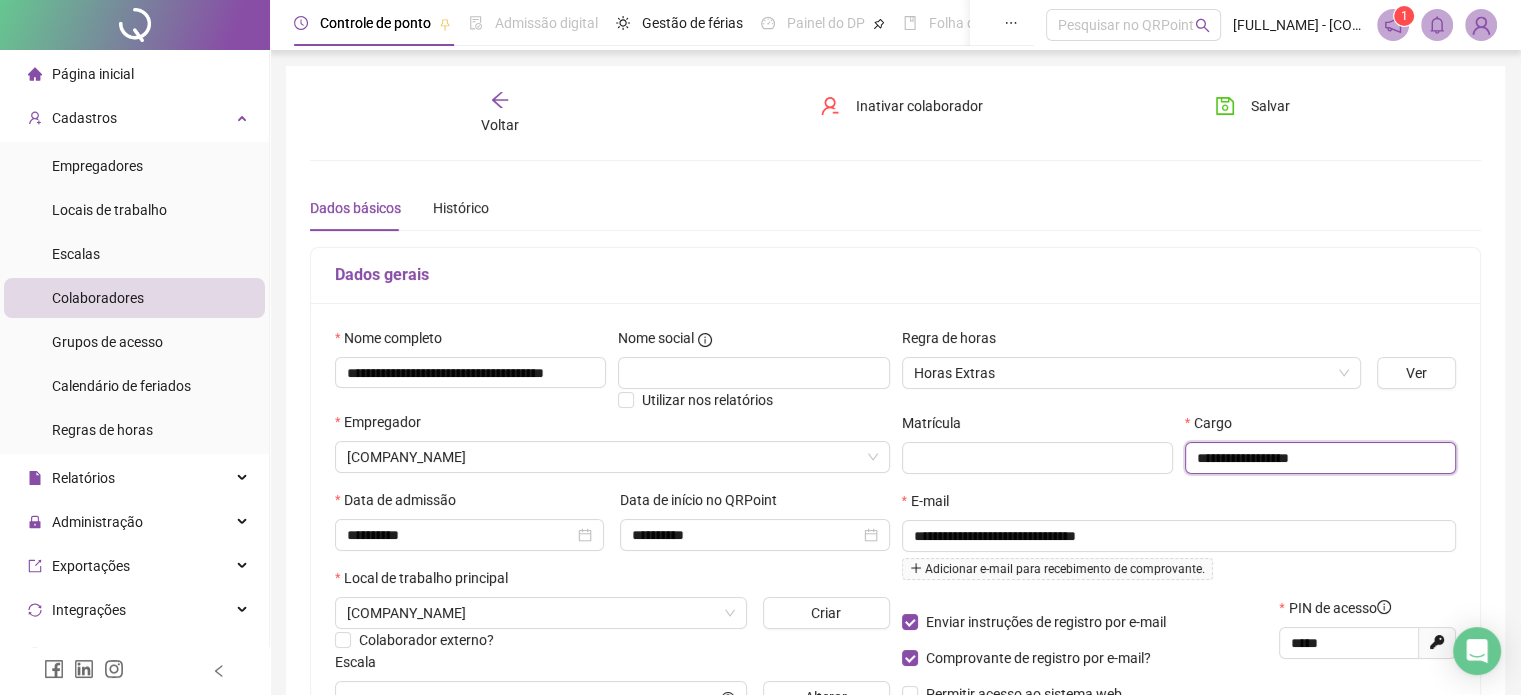 type on "**********" 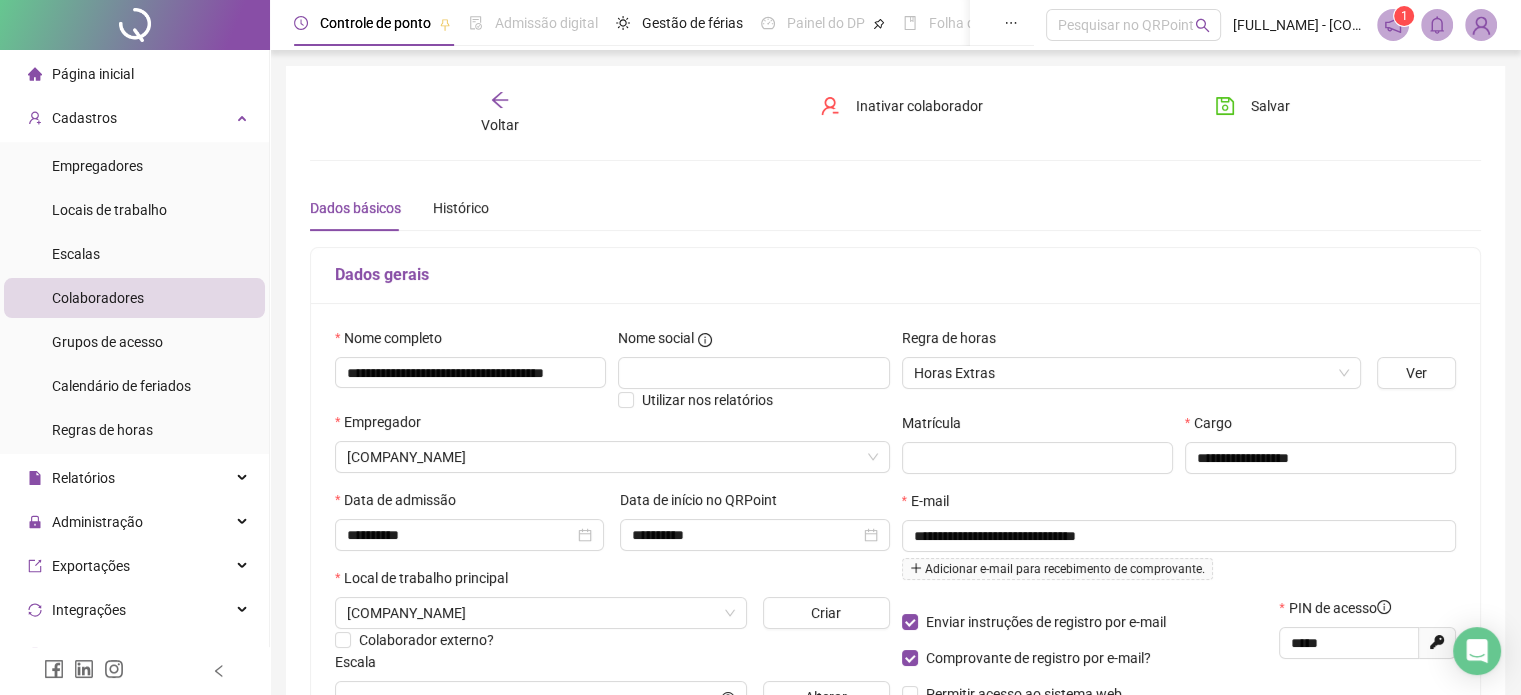 click on "**********" at bounding box center (1320, 451) 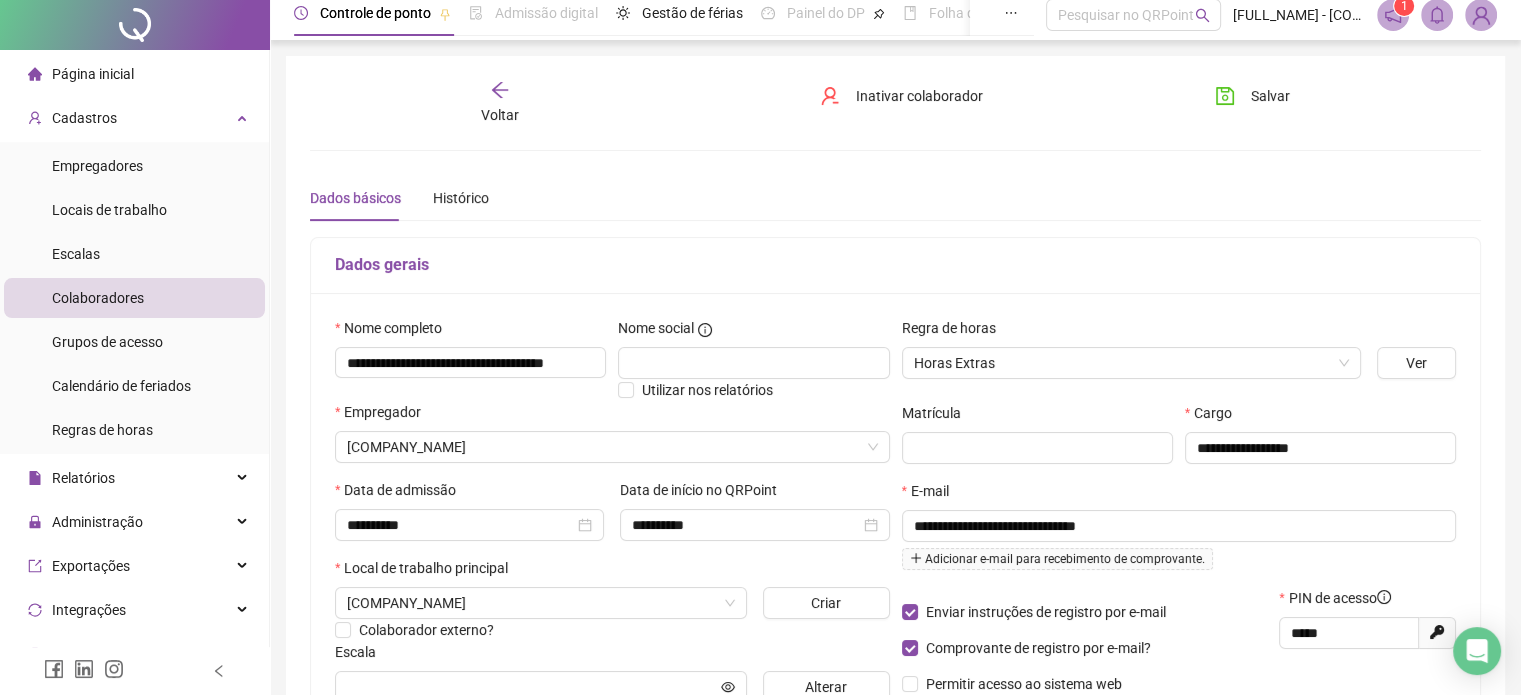 scroll, scrollTop: 0, scrollLeft: 0, axis: both 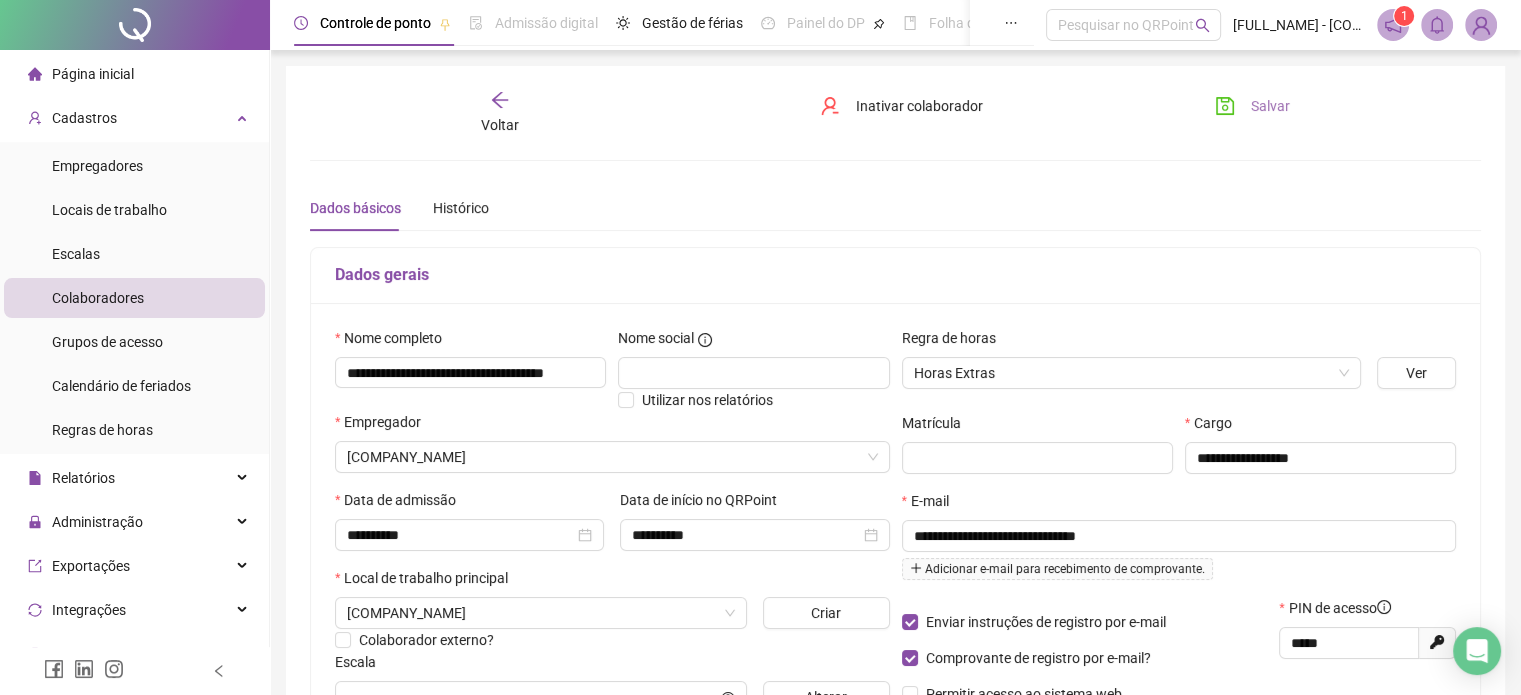 click on "Salvar" at bounding box center [1252, 106] 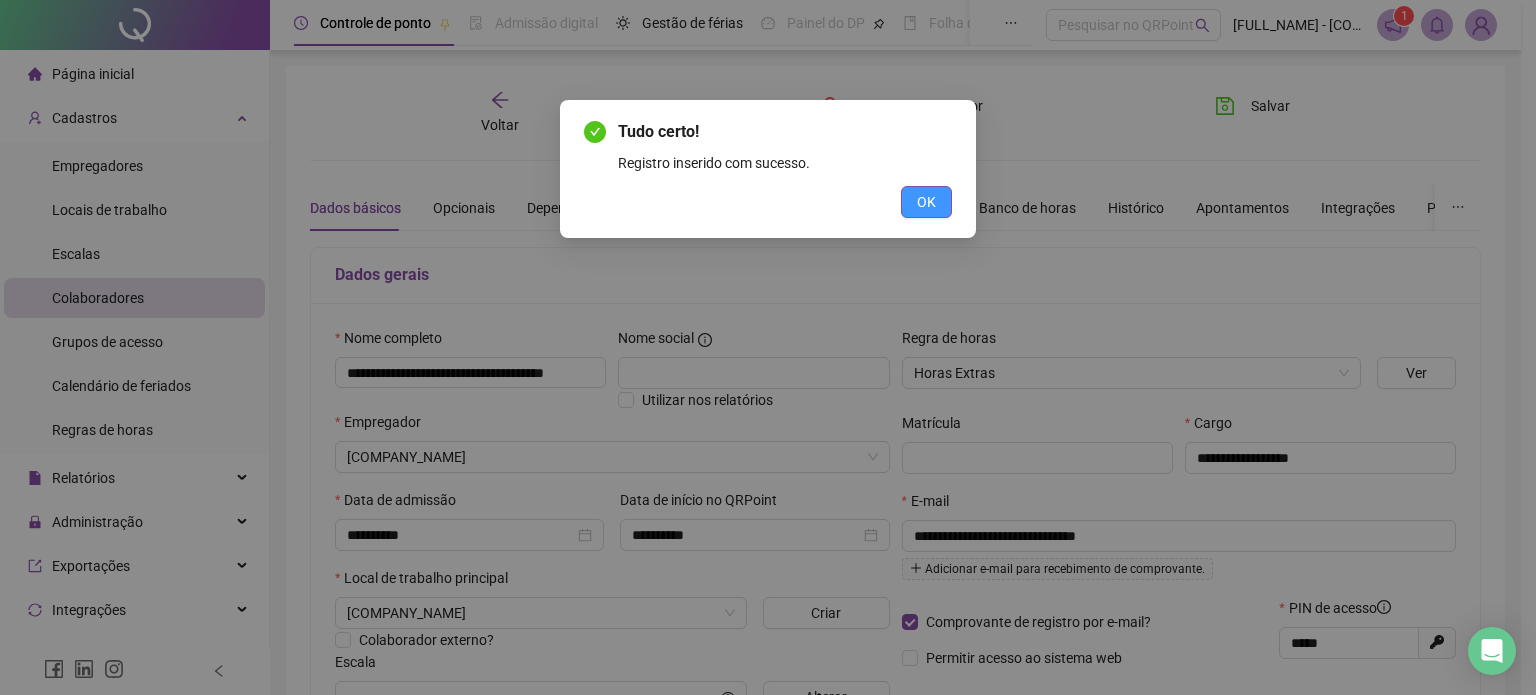 click on "OK" at bounding box center (926, 202) 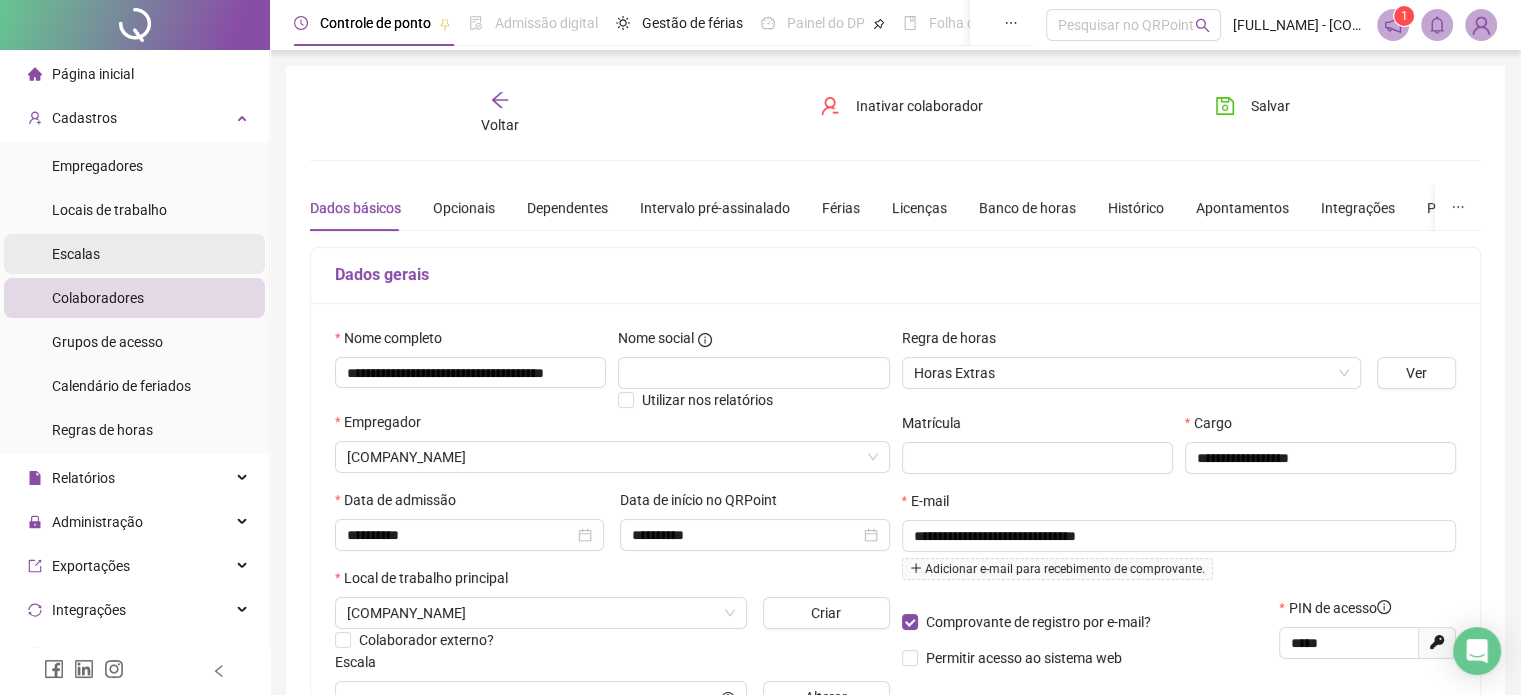 click on "Escalas" at bounding box center (76, 254) 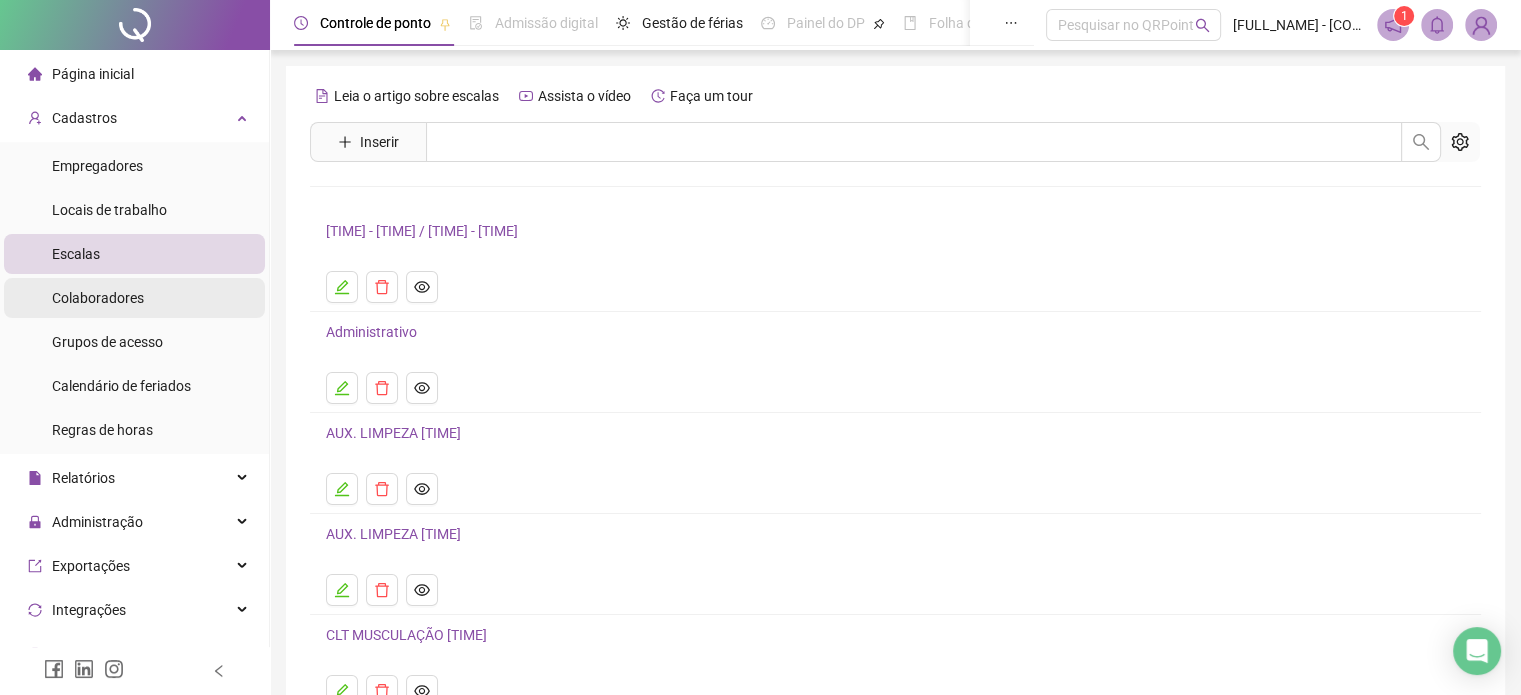 click on "Colaboradores" at bounding box center (134, 298) 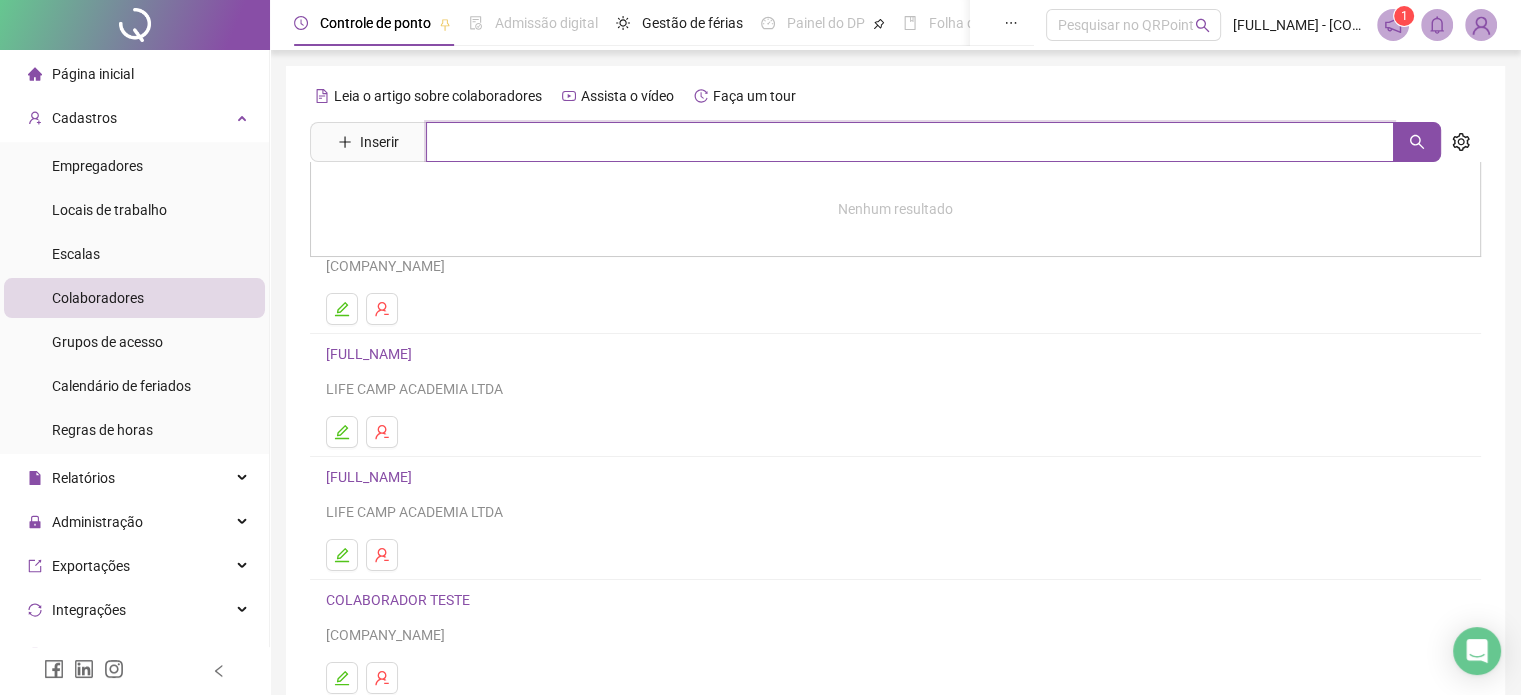 click at bounding box center [910, 142] 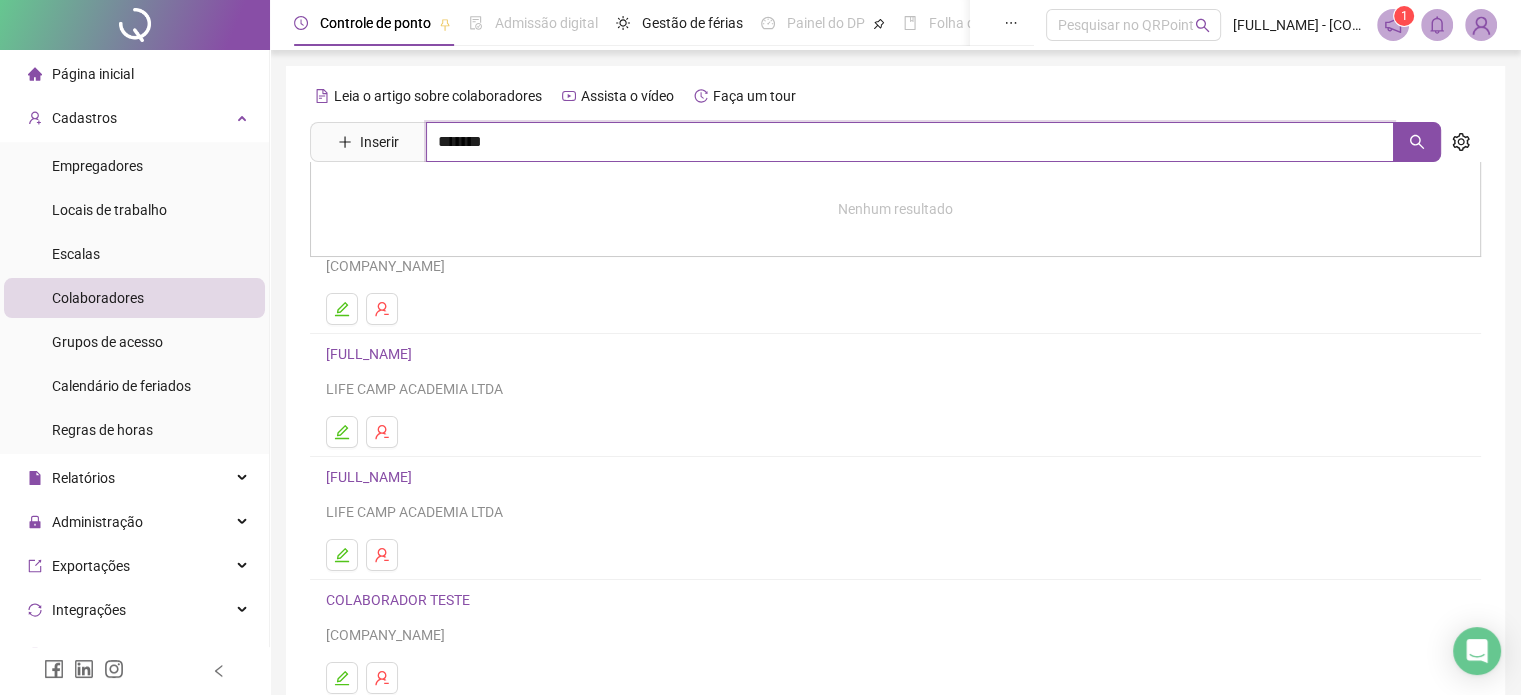 type on "*******" 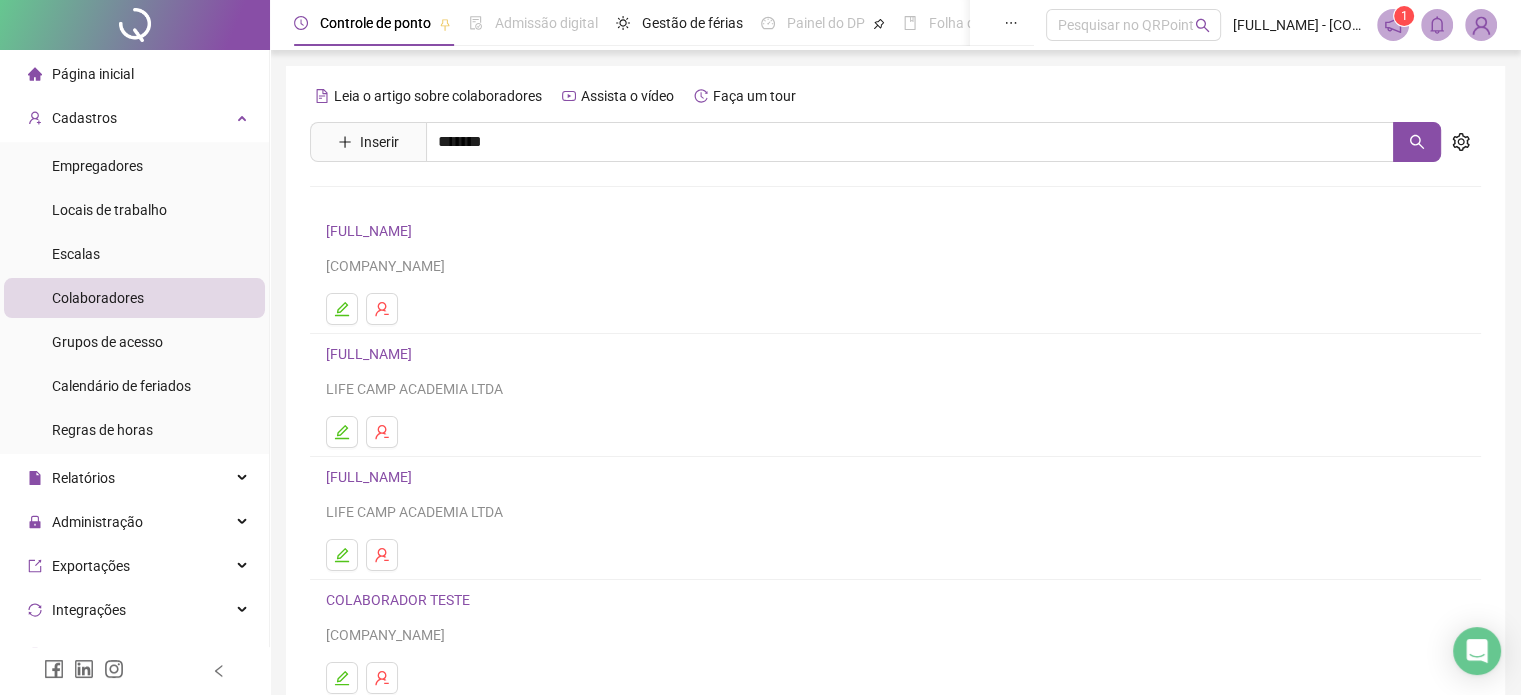 click on "[FULL_NAME]" at bounding box center [390, 201] 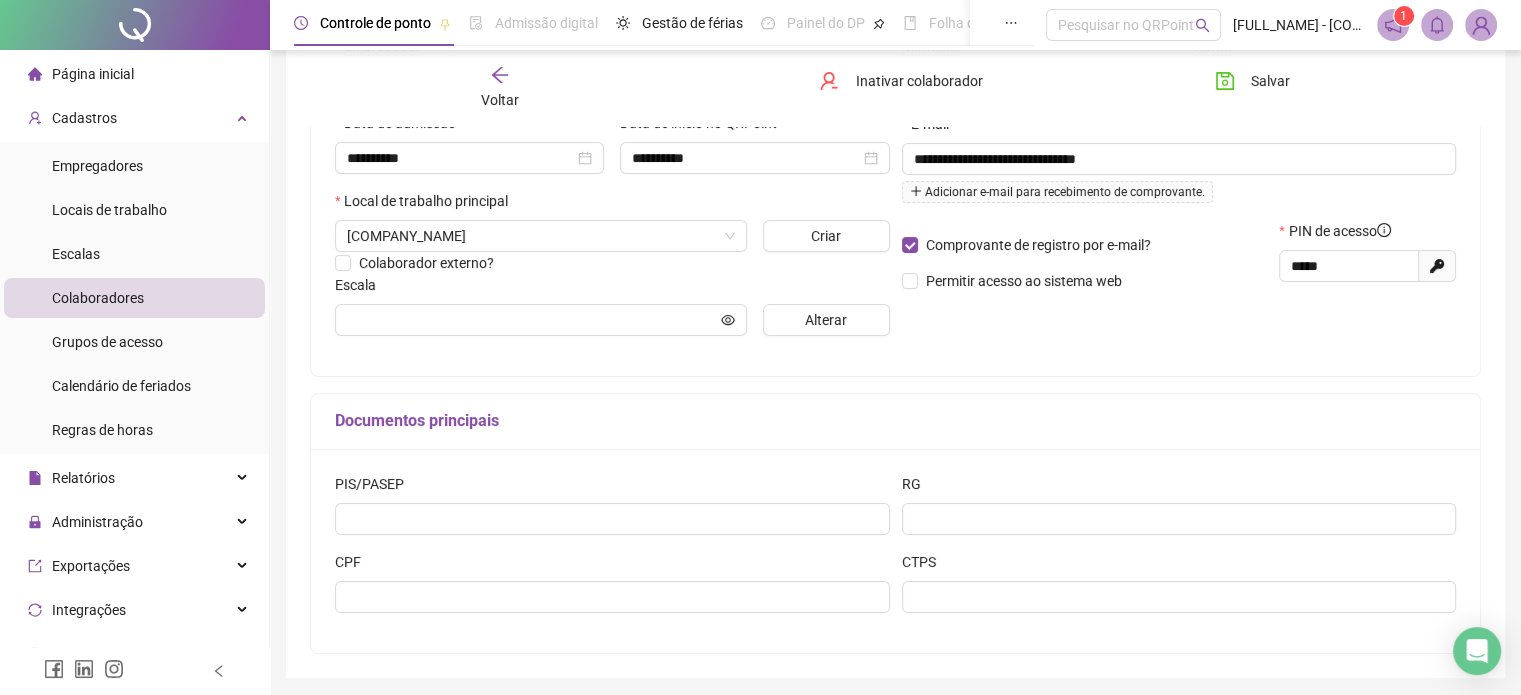 scroll, scrollTop: 0, scrollLeft: 0, axis: both 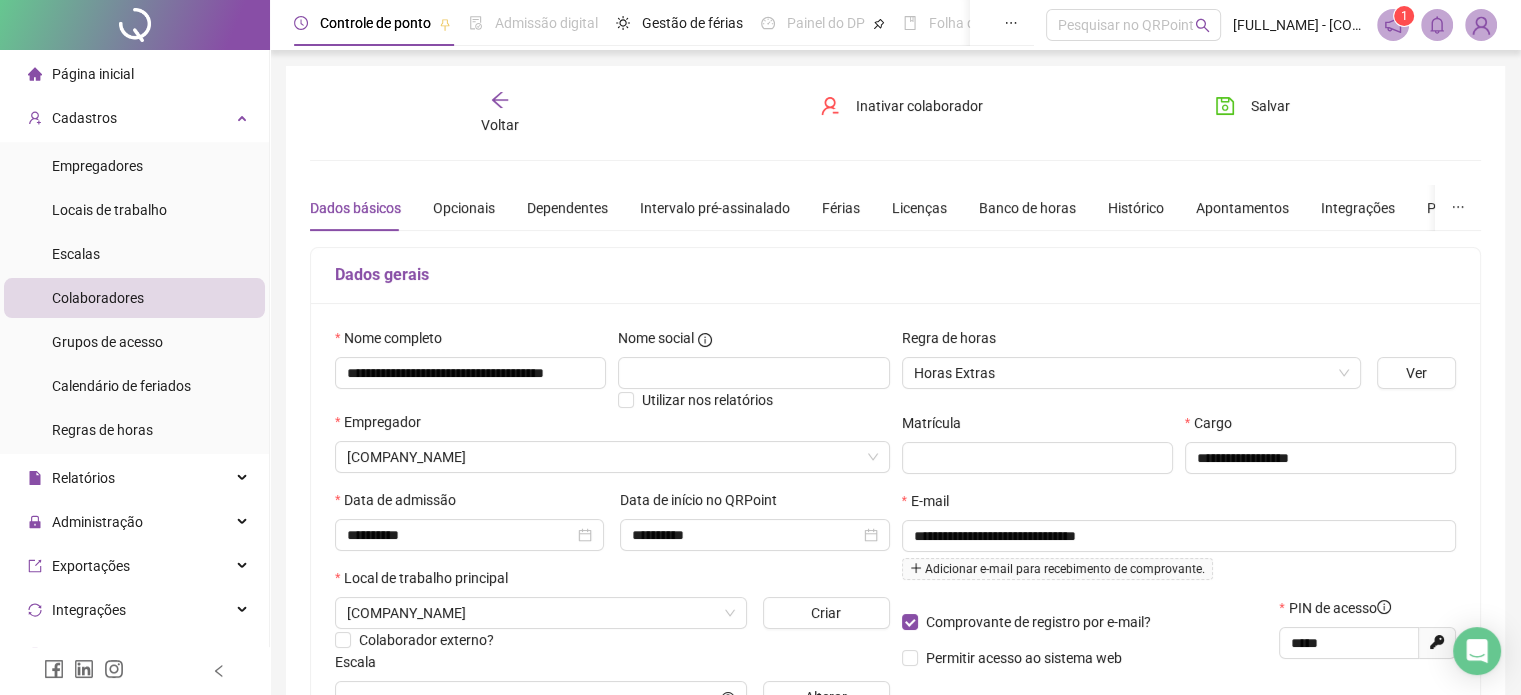 click on "Voltar" at bounding box center [500, 125] 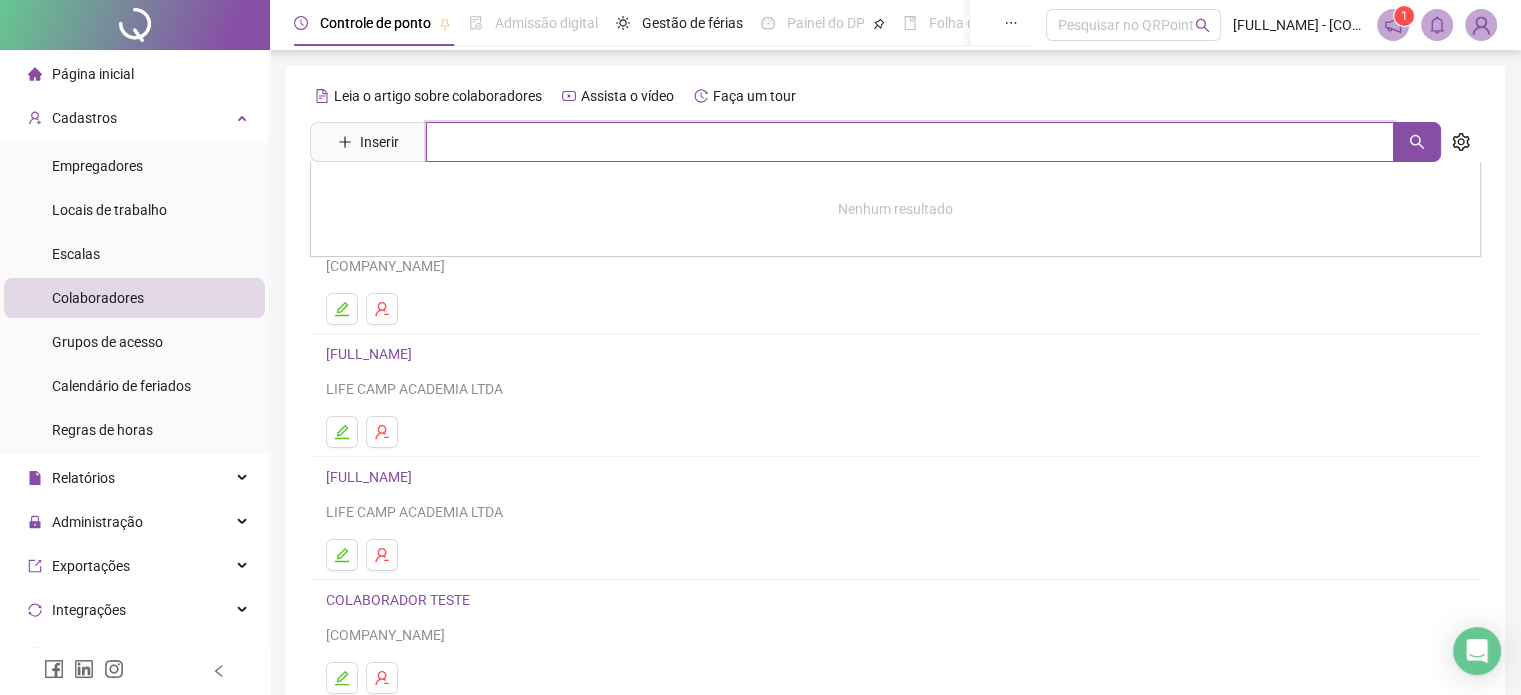 click at bounding box center [910, 142] 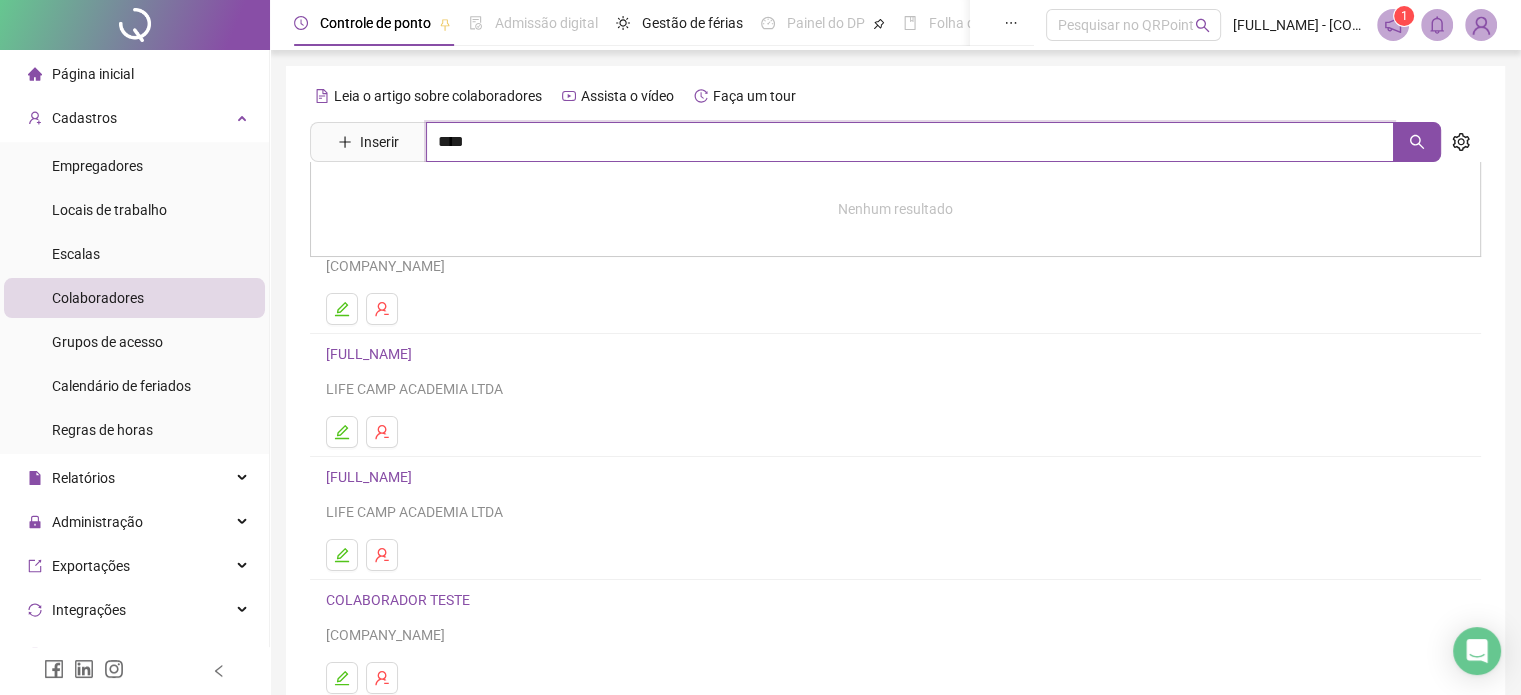 type on "****" 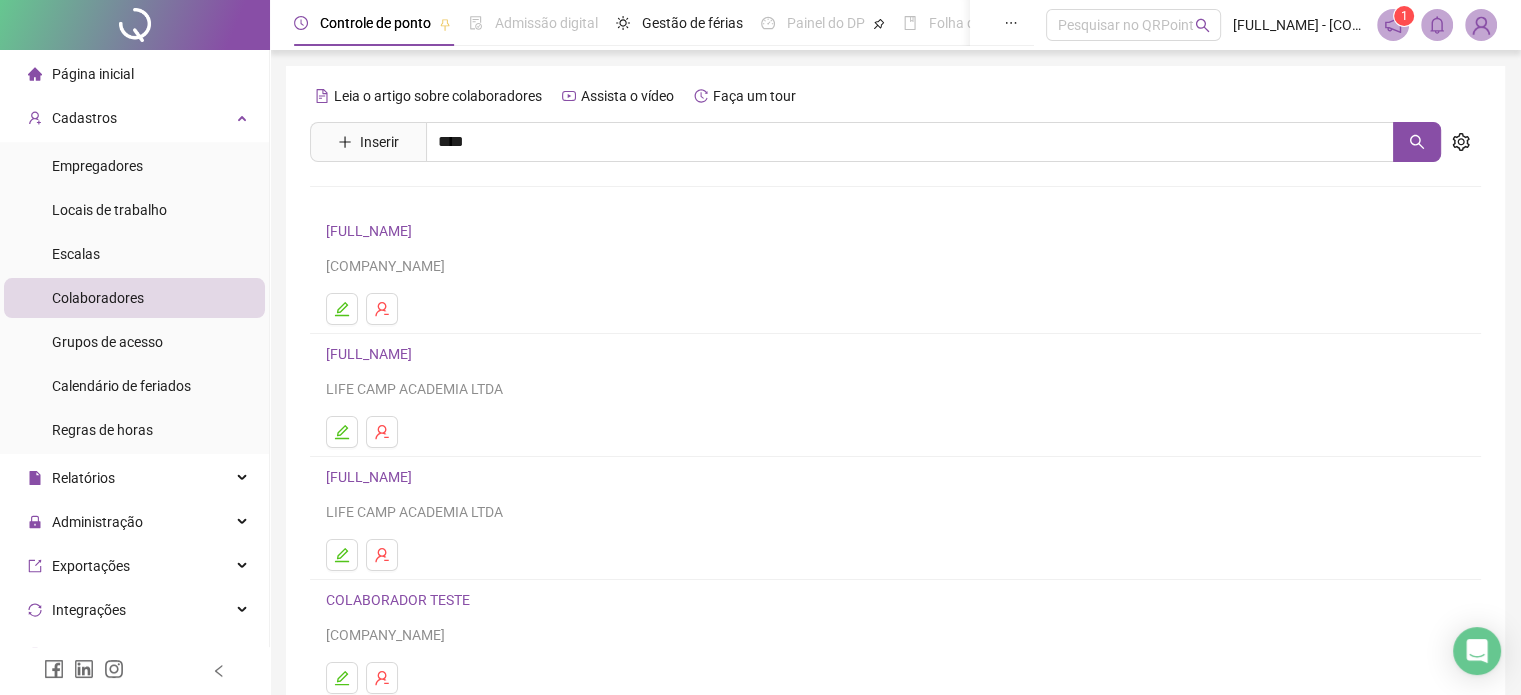 click on "[FULL_NAME]" at bounding box center (390, 201) 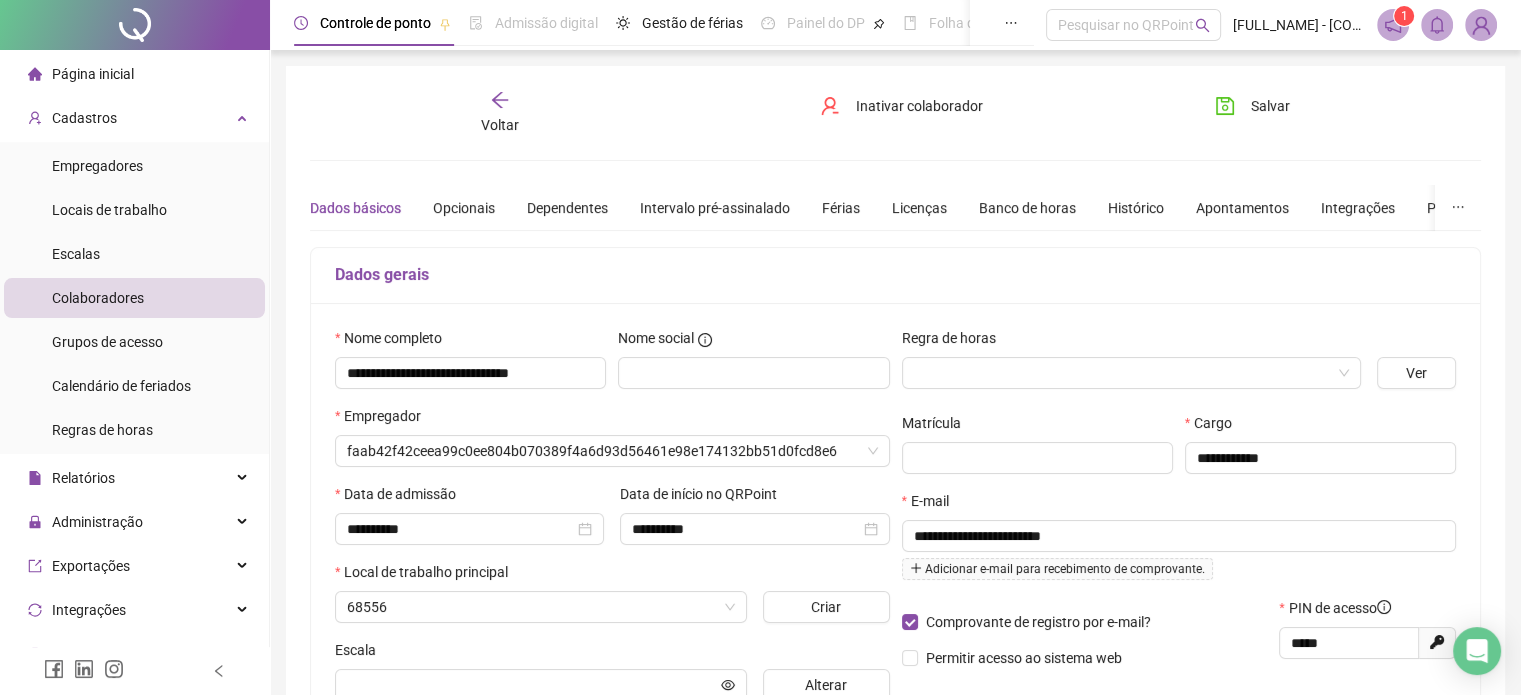 type on "**********" 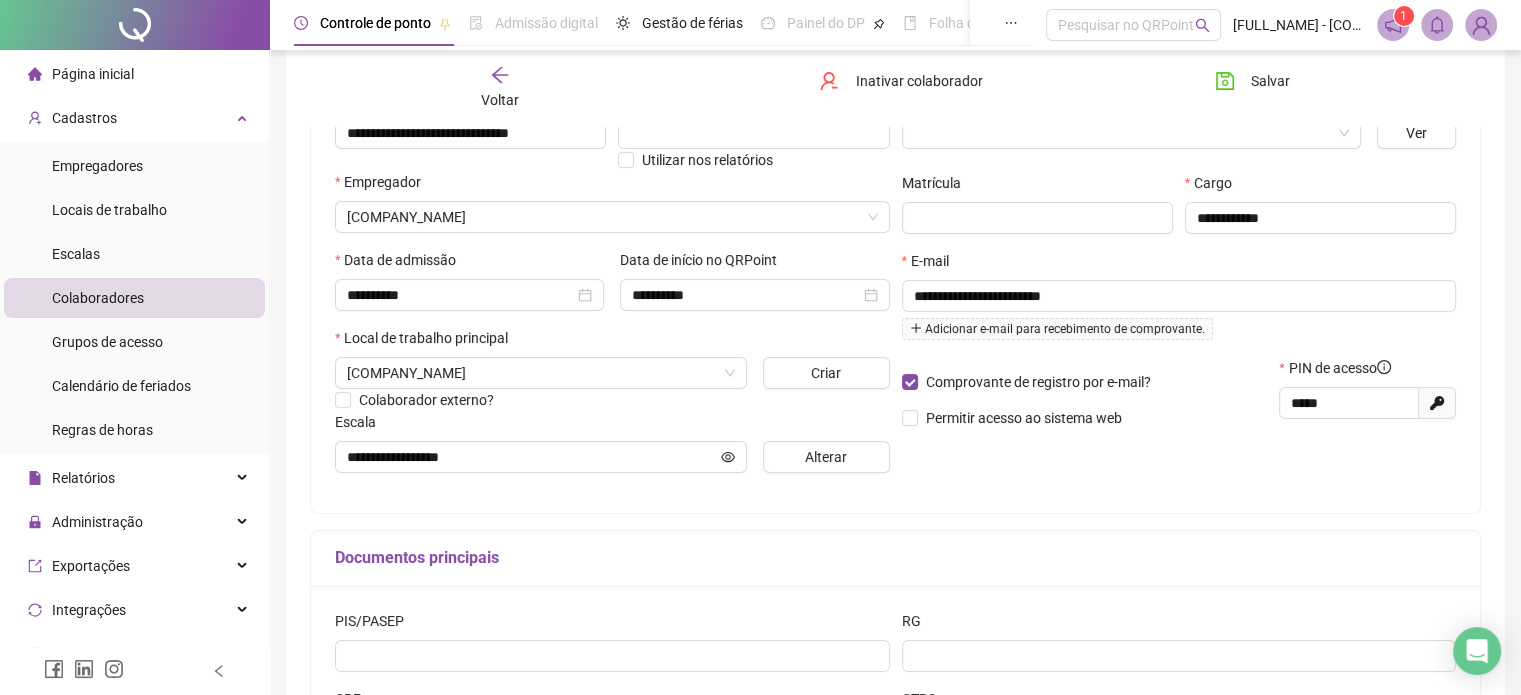 scroll, scrollTop: 247, scrollLeft: 0, axis: vertical 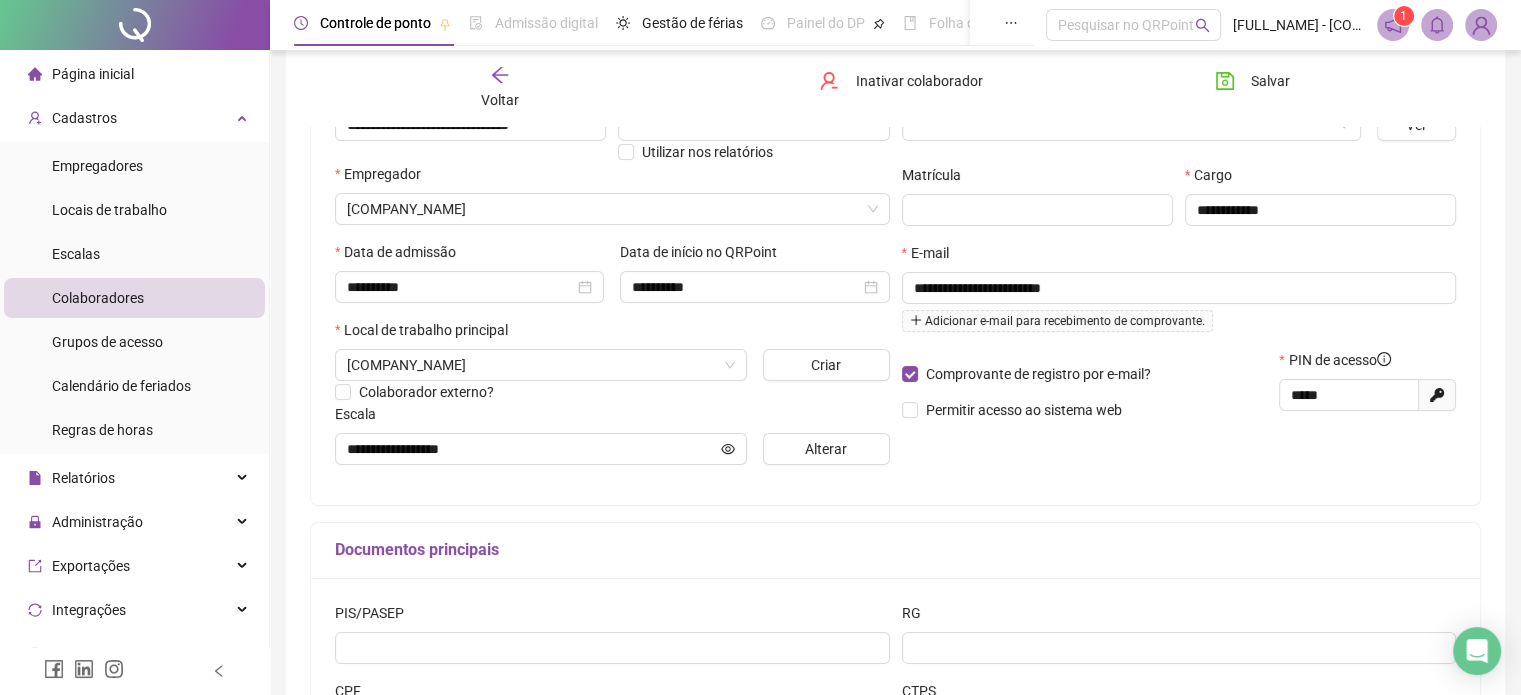 click on "**********" at bounding box center (1179, 280) 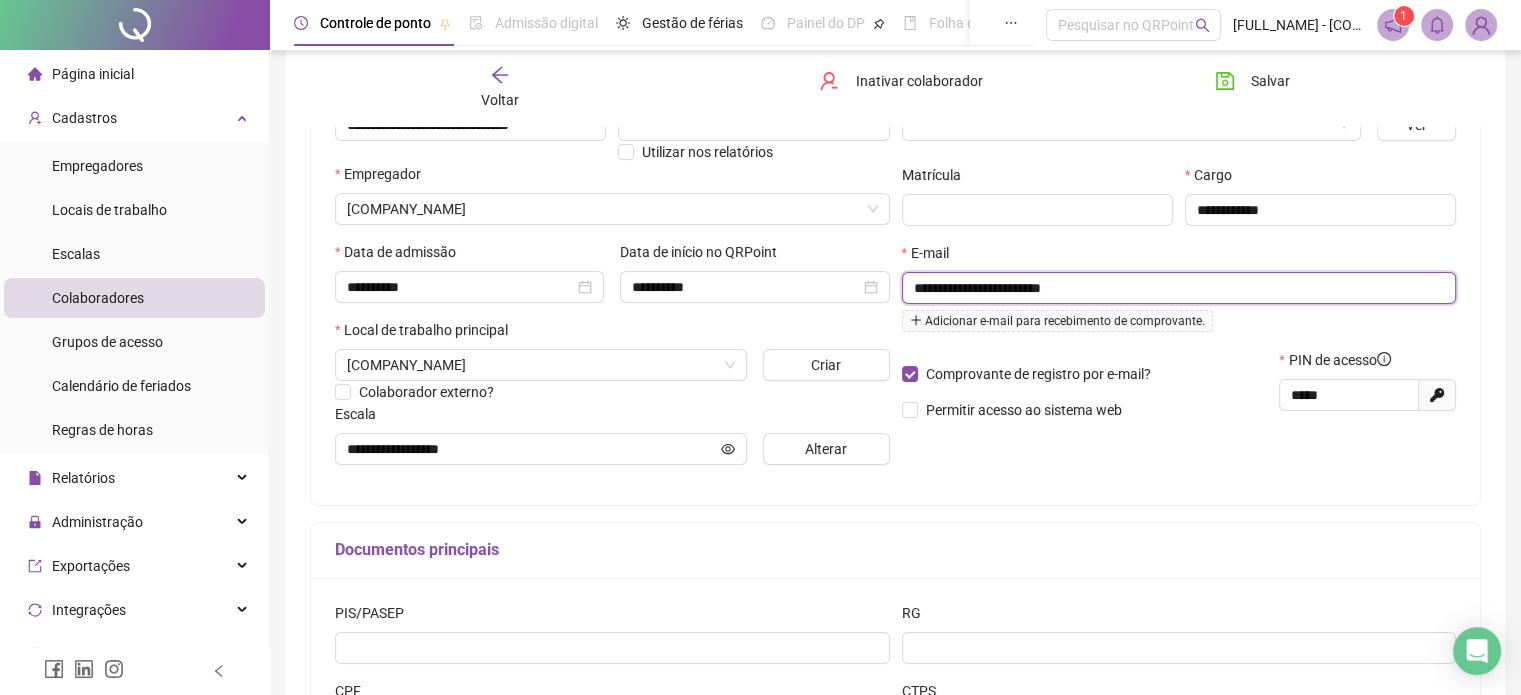 click on "**********" at bounding box center (1177, 288) 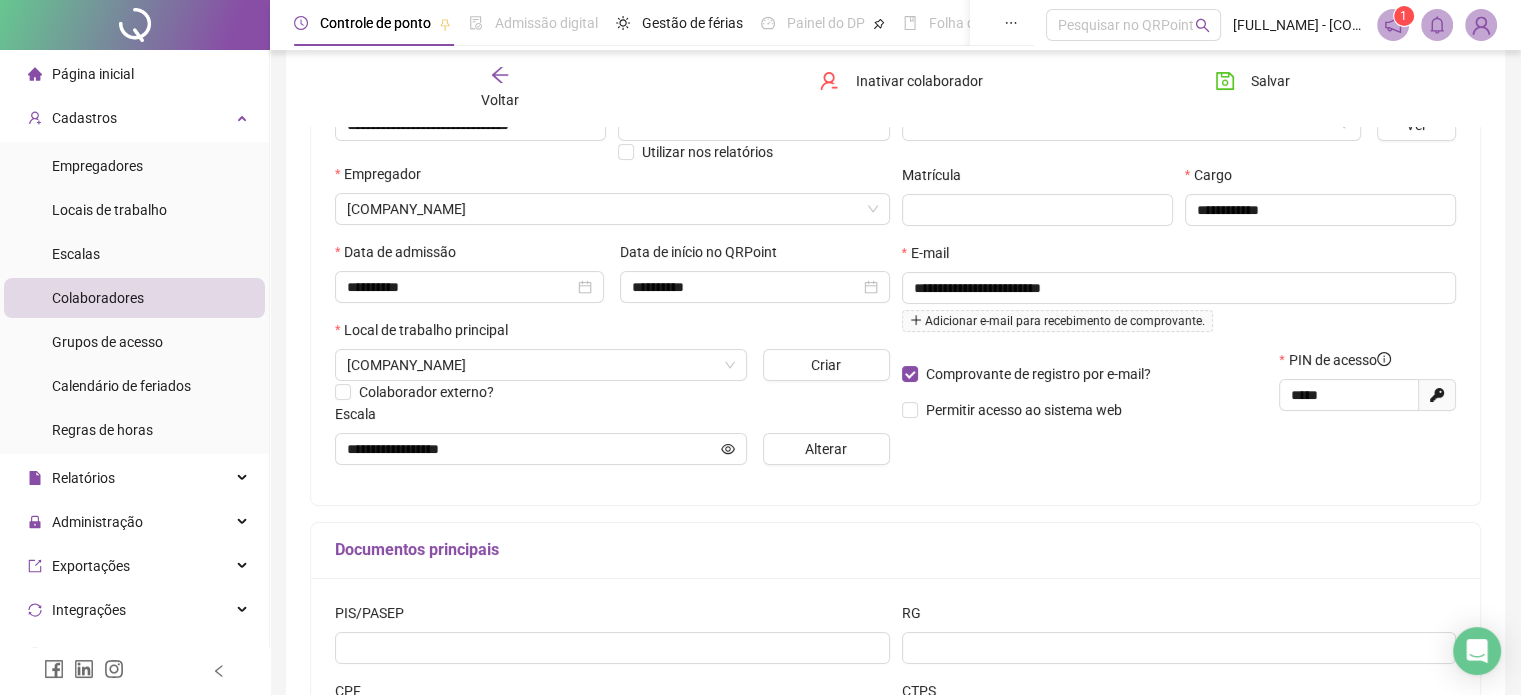 click on "**********" at bounding box center (1179, 280) 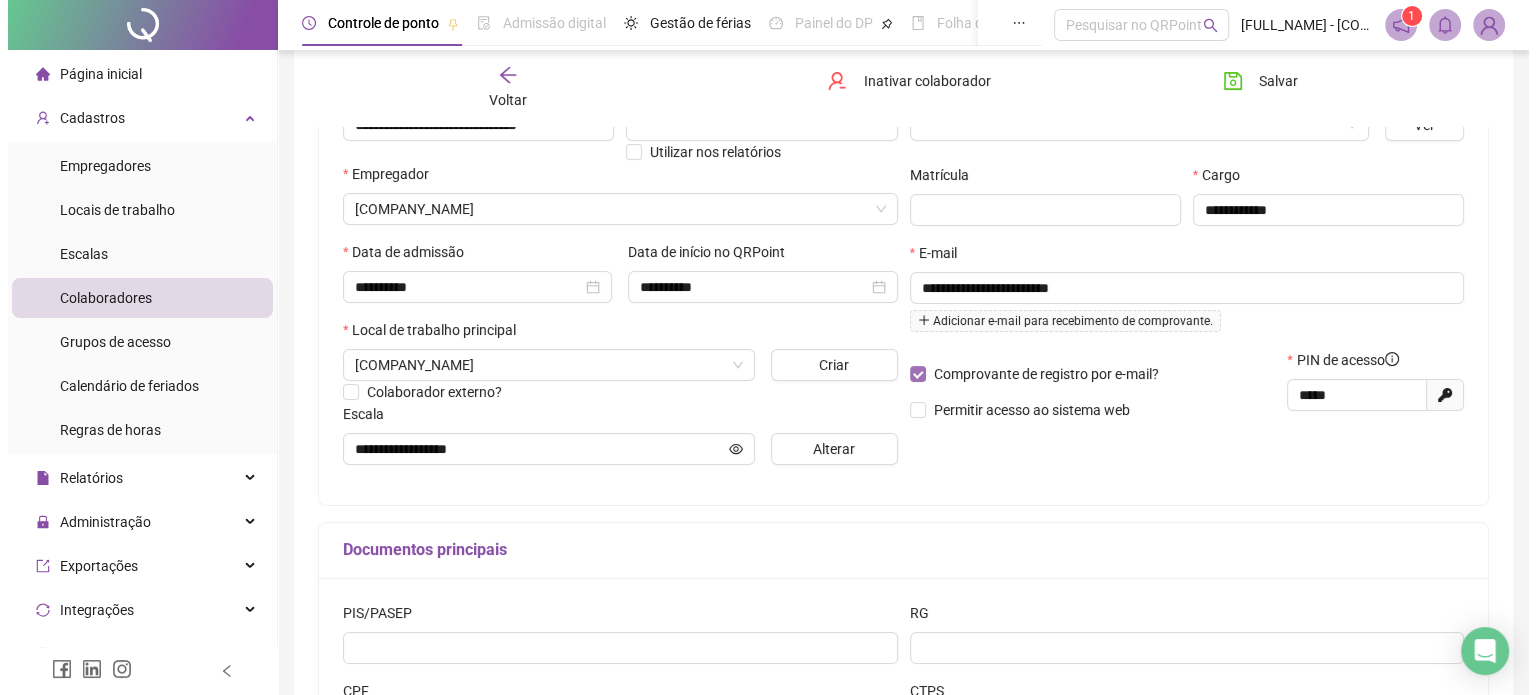 scroll, scrollTop: 0, scrollLeft: 0, axis: both 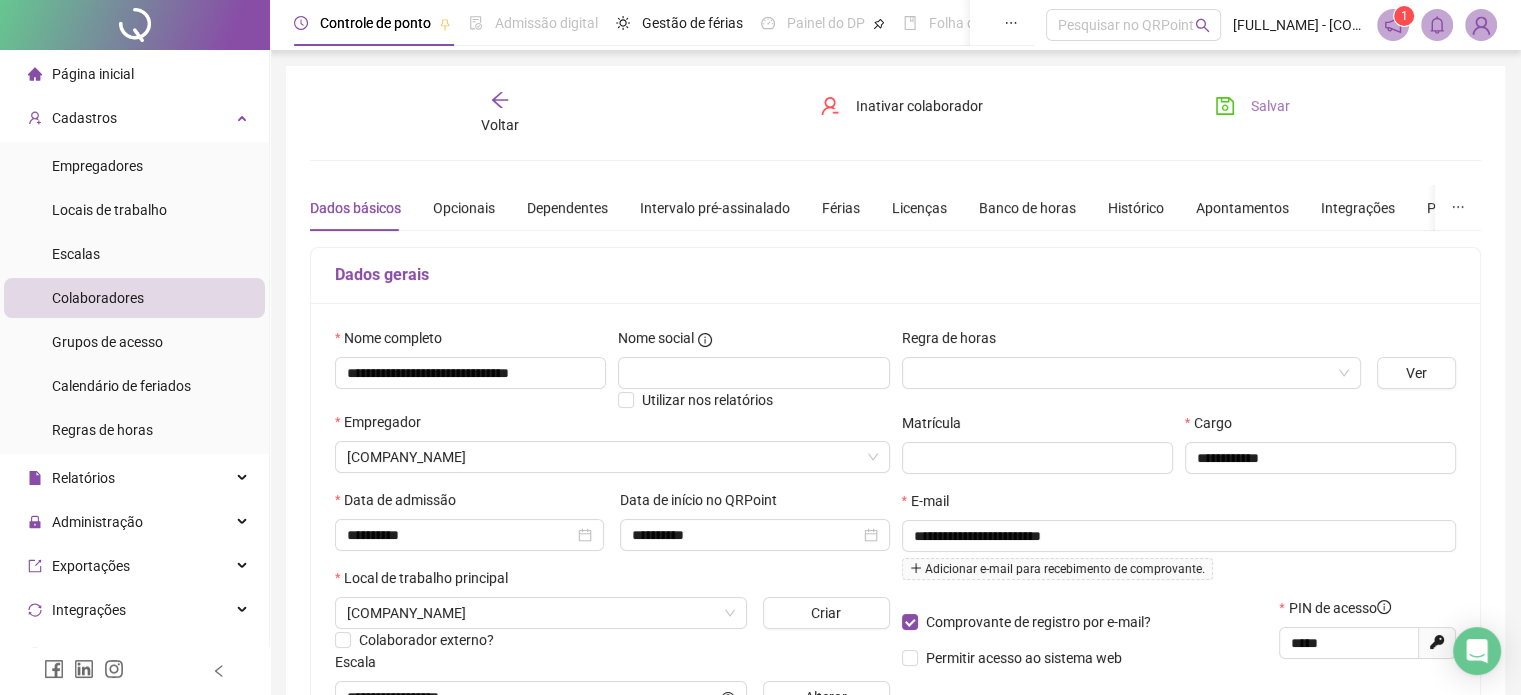 click 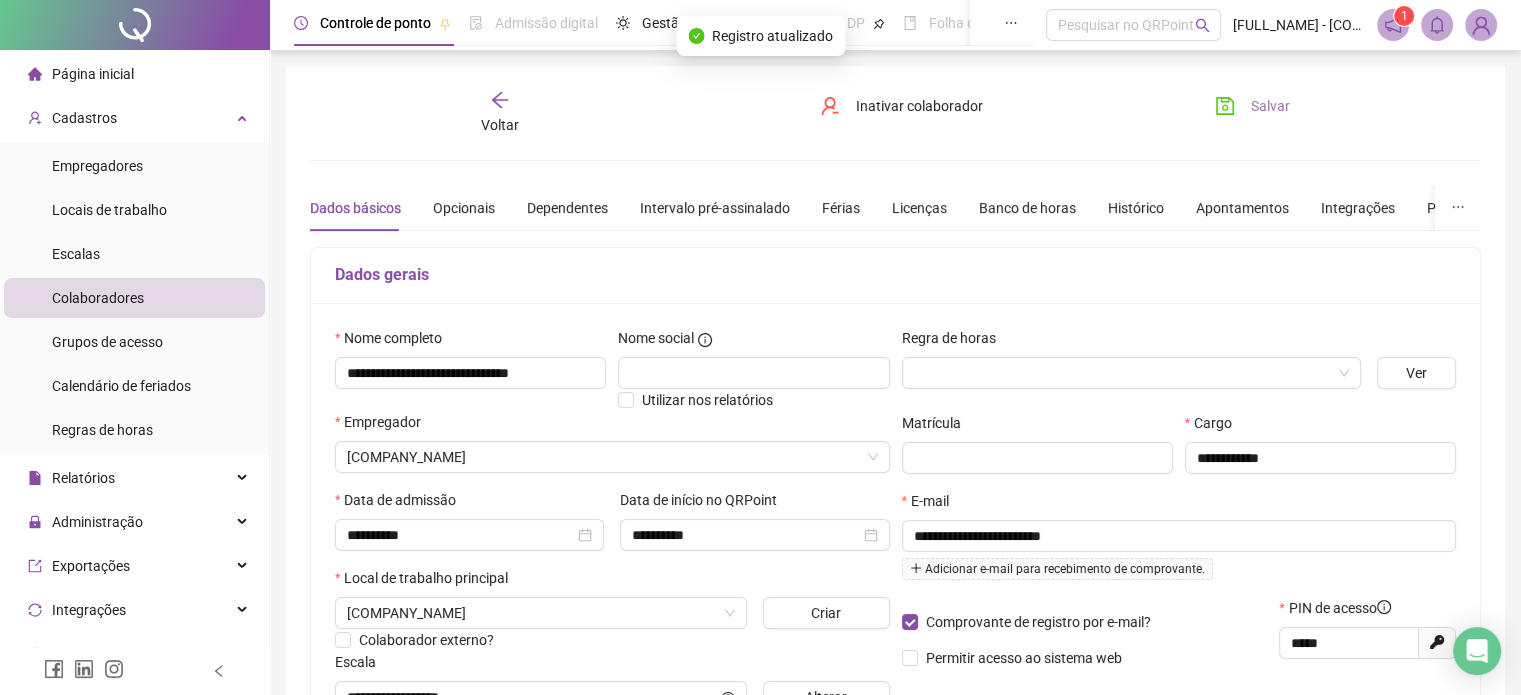 click 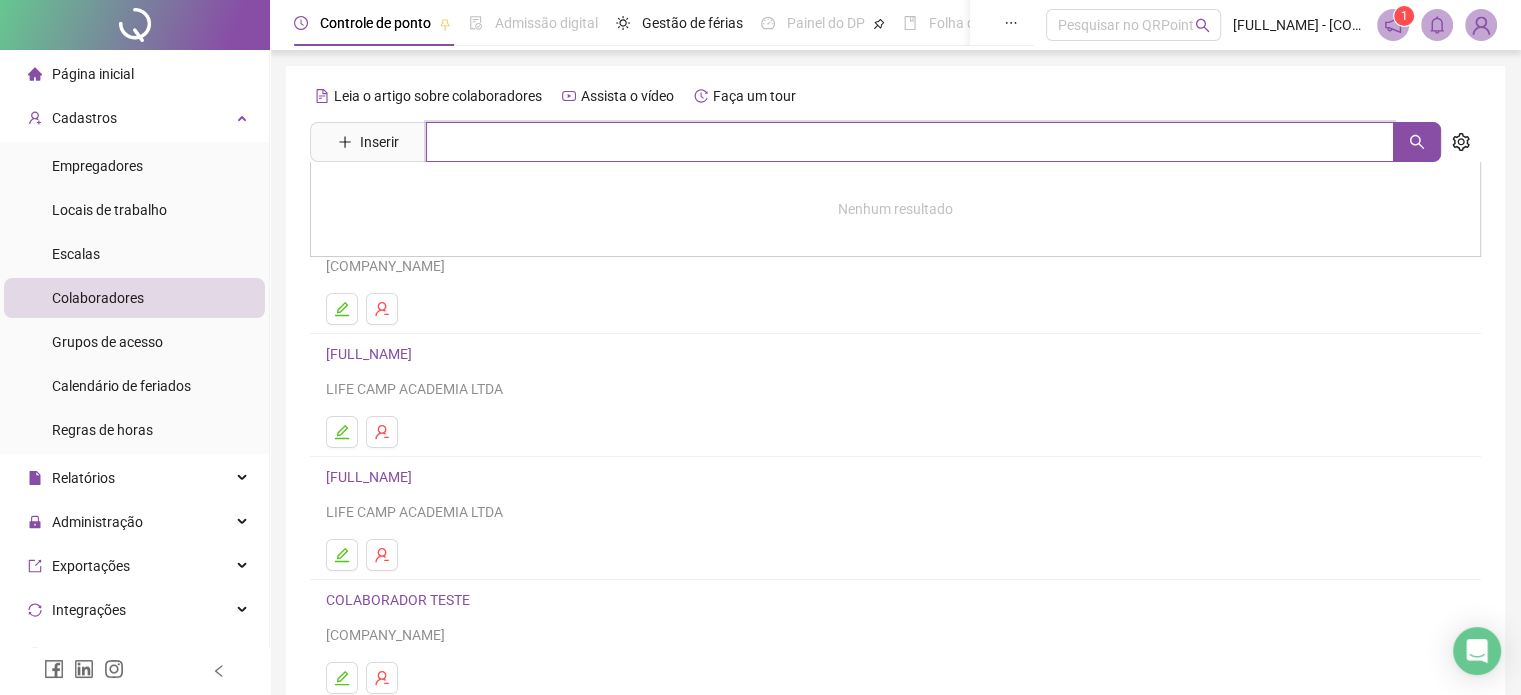 click at bounding box center (910, 142) 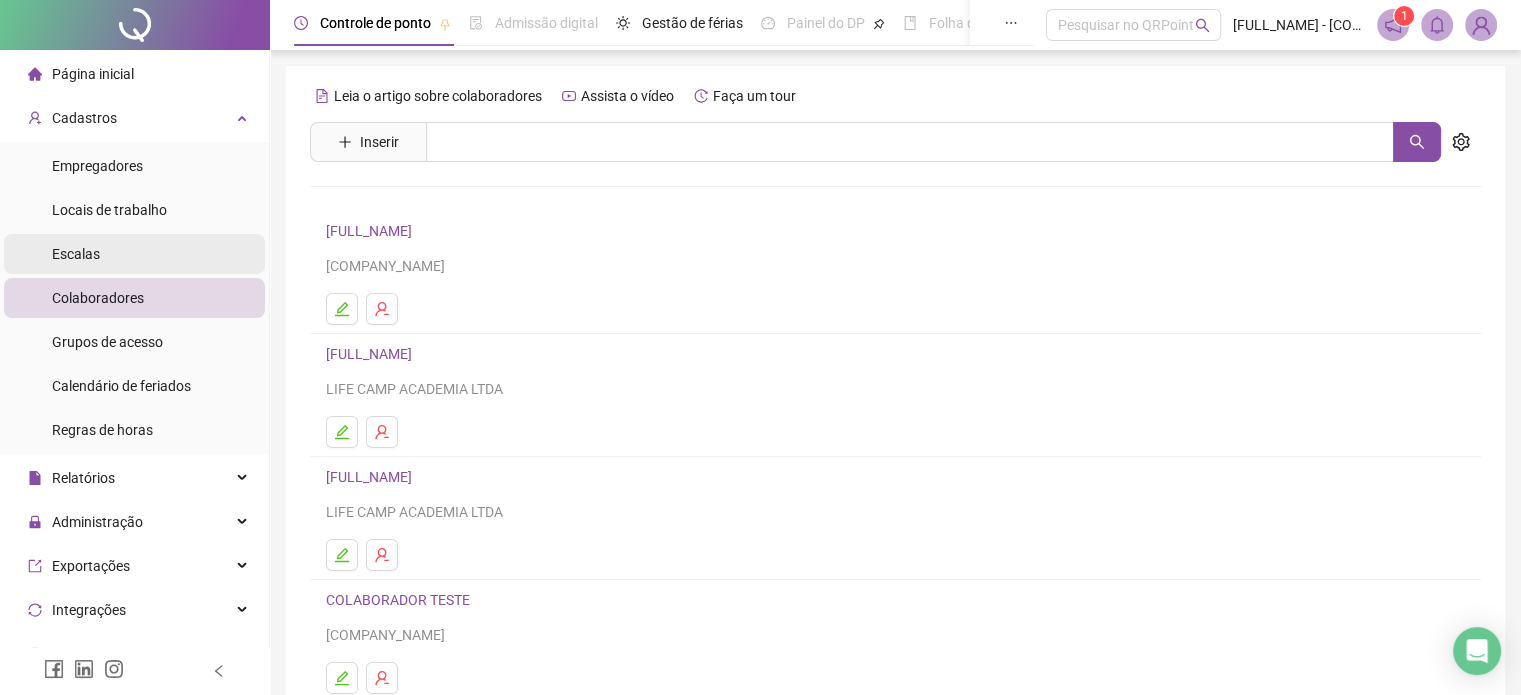 click on "Escalas" at bounding box center [134, 254] 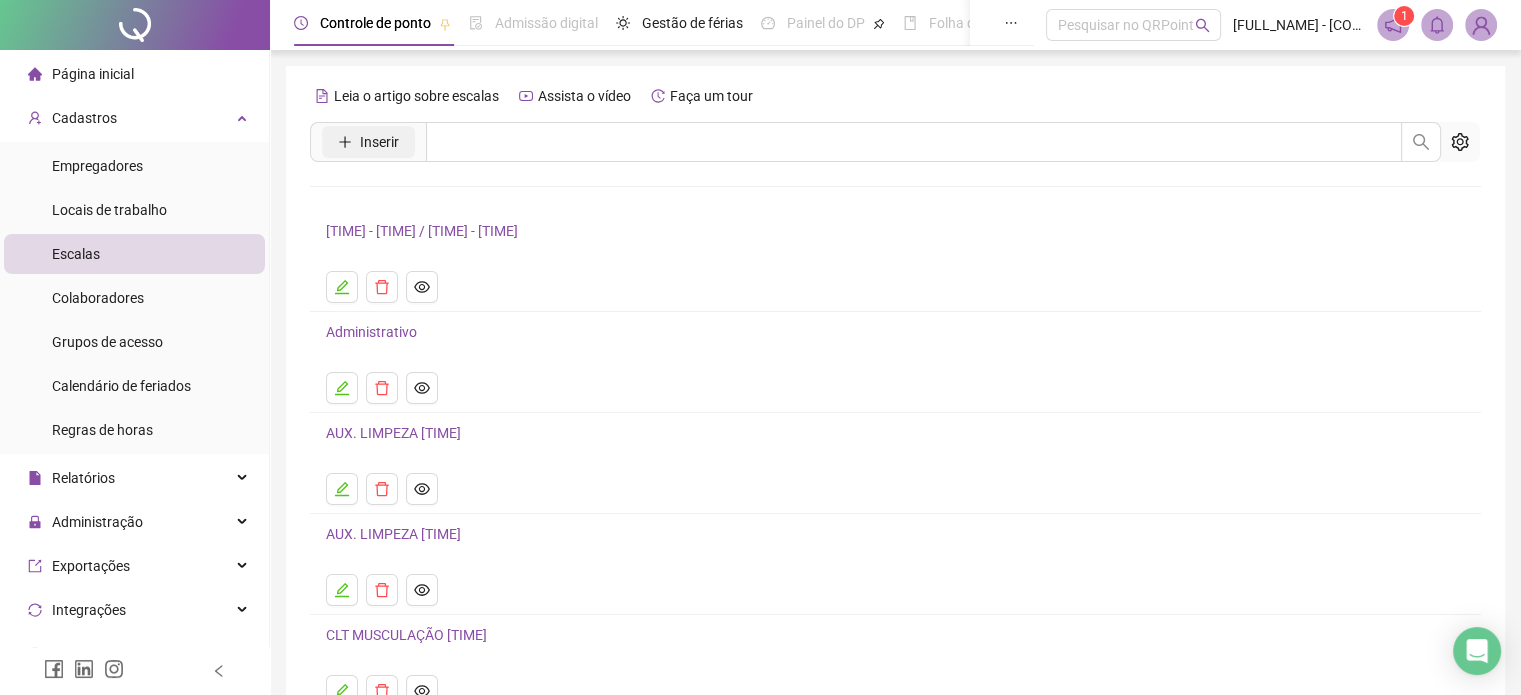 click on "Inserir" at bounding box center [368, 142] 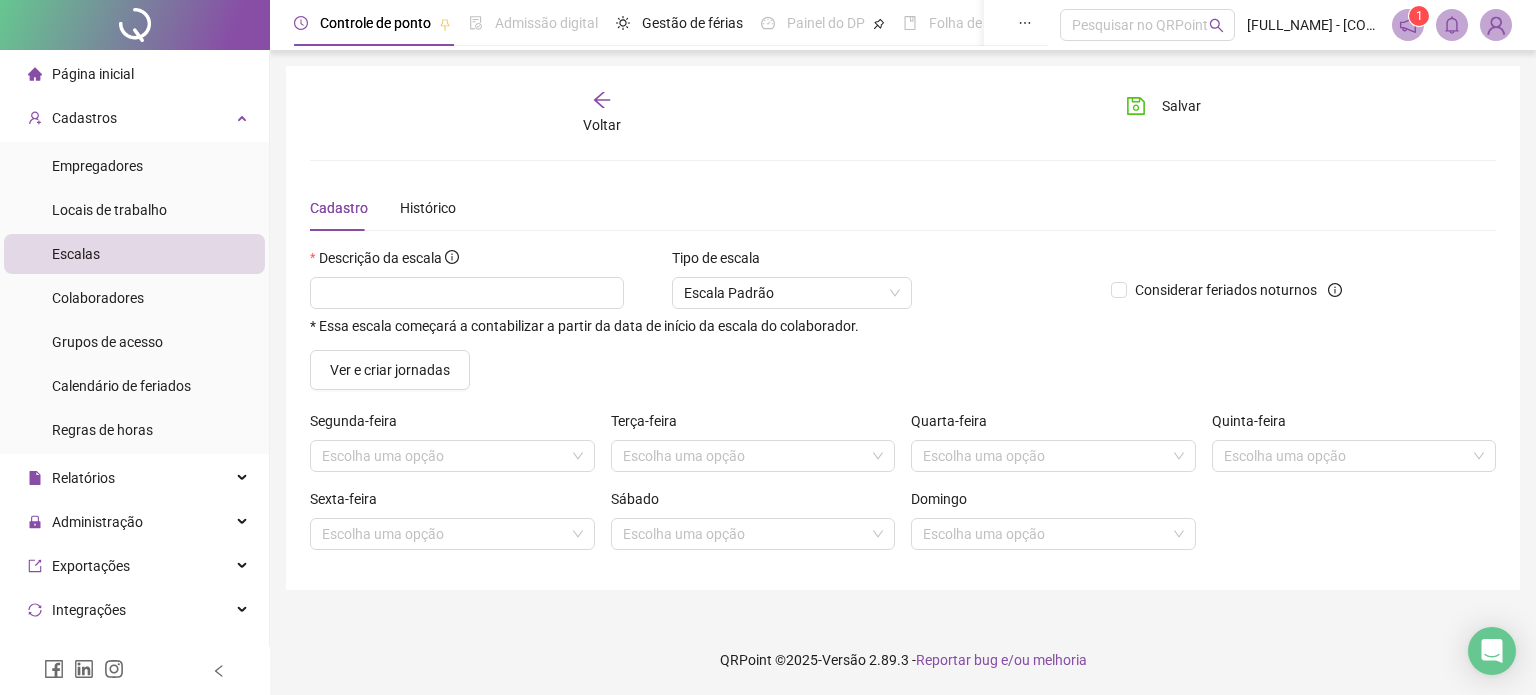 click on "Descrição da escala" at bounding box center [702, 262] 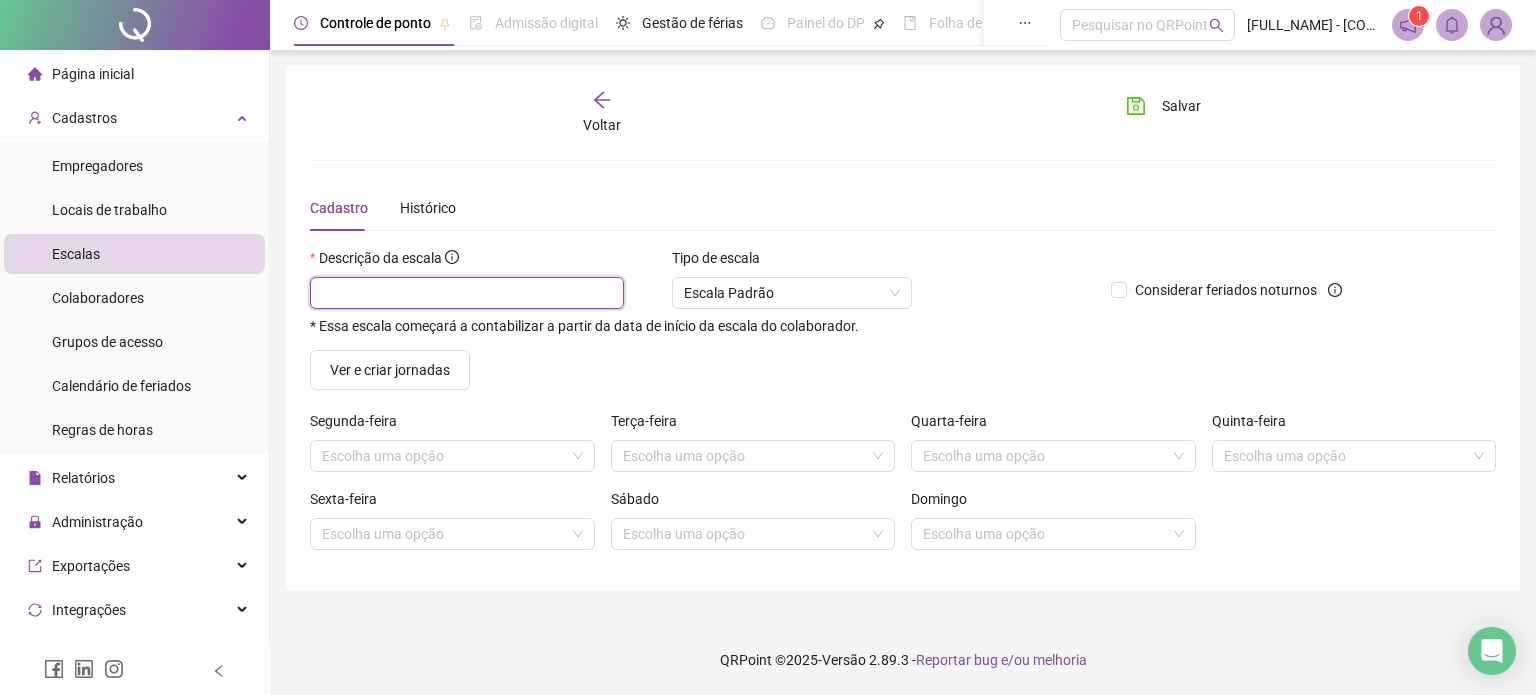 click at bounding box center (467, 293) 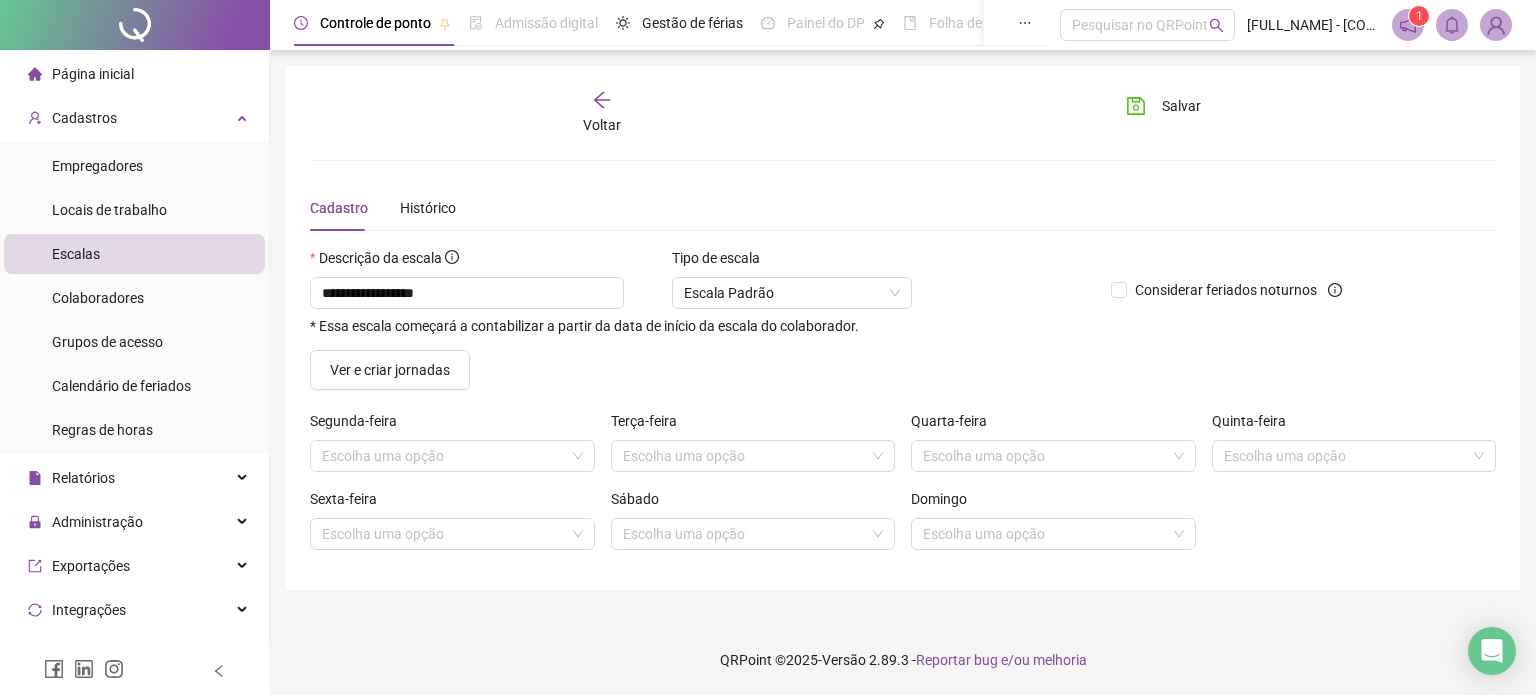 click on "**********" at bounding box center [903, 406] 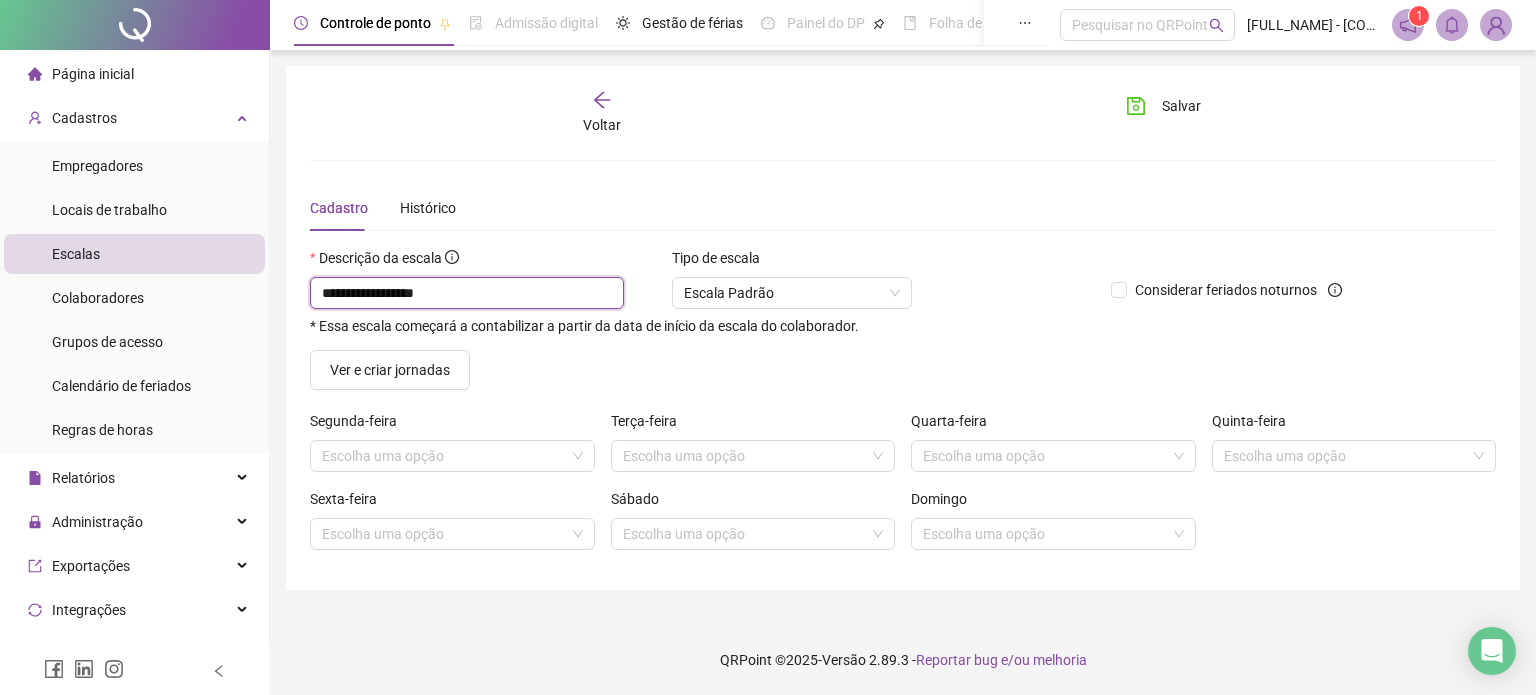 click on "**********" at bounding box center (467, 293) 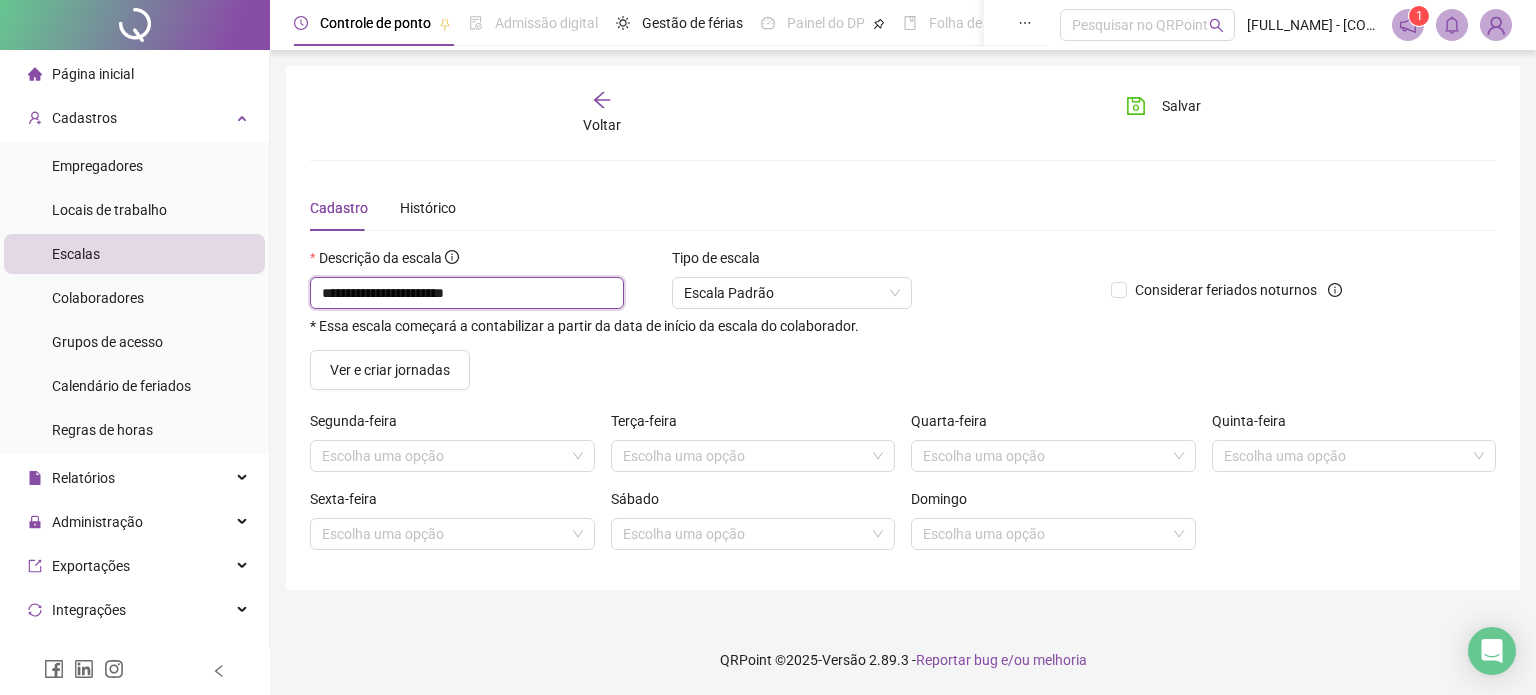 type on "**********" 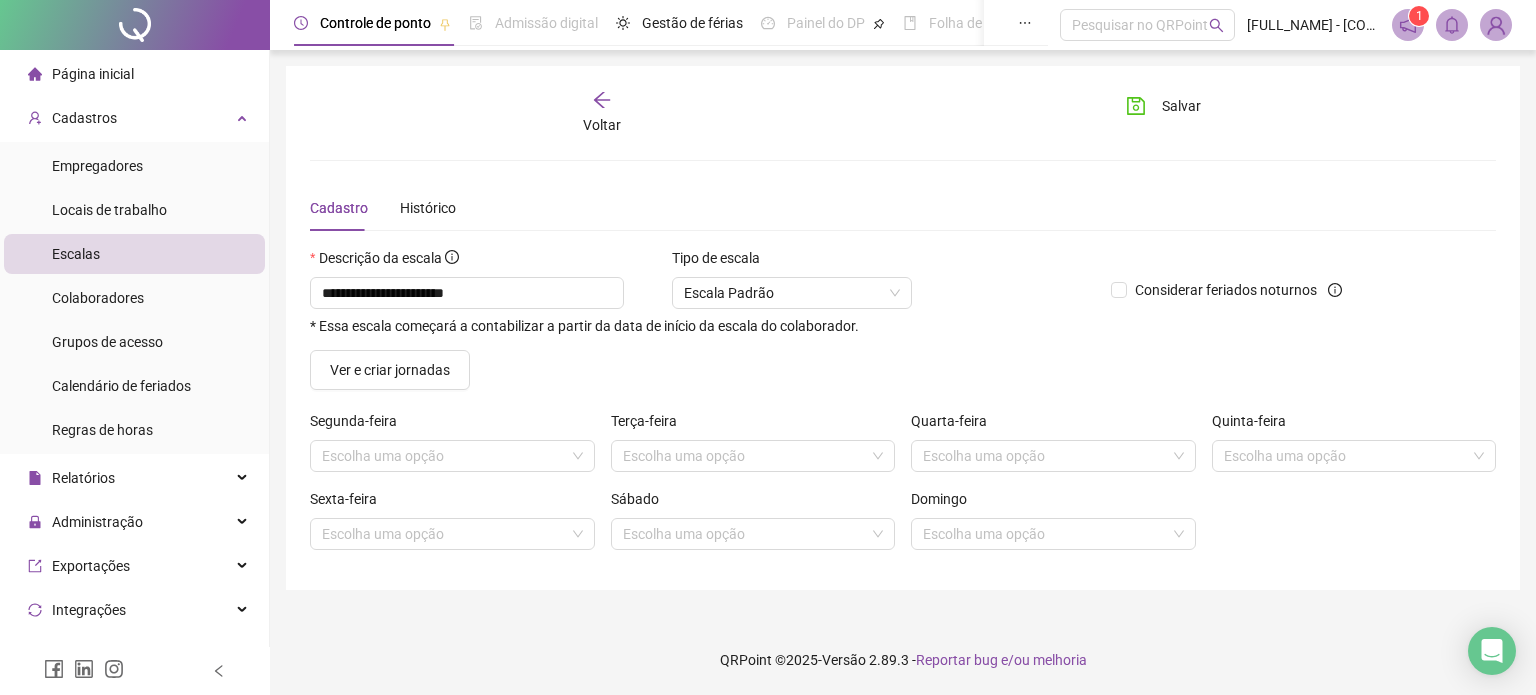 click on "**********" at bounding box center [903, 406] 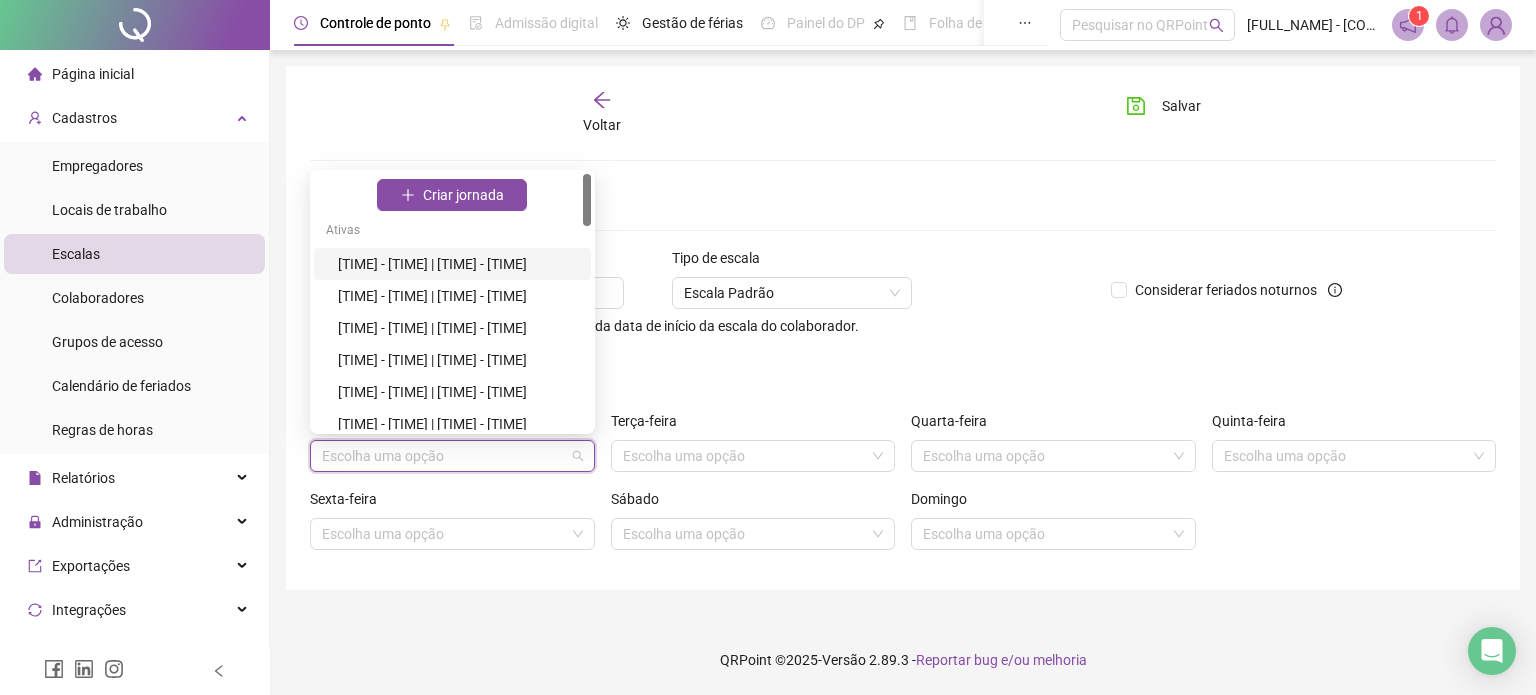 click at bounding box center [443, 456] 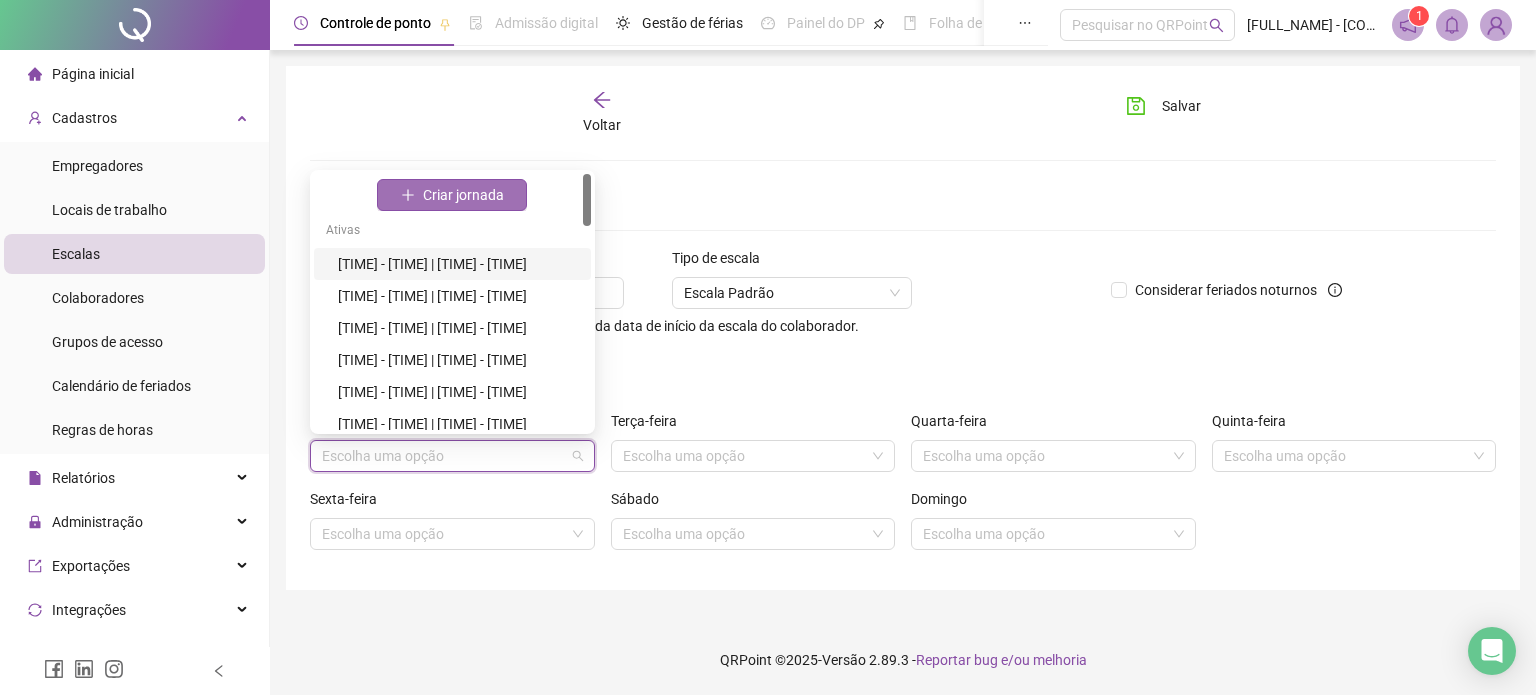 click on "Criar jornada" at bounding box center (463, 195) 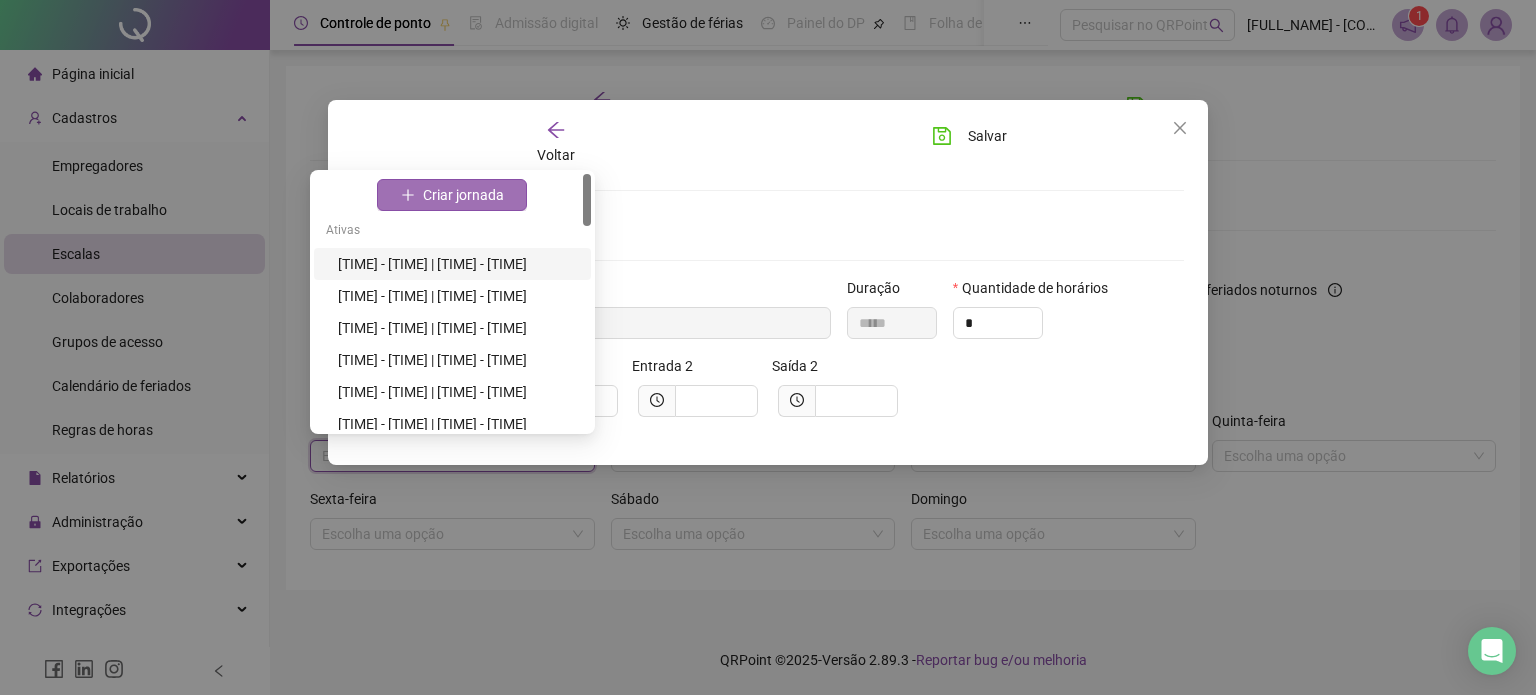 type 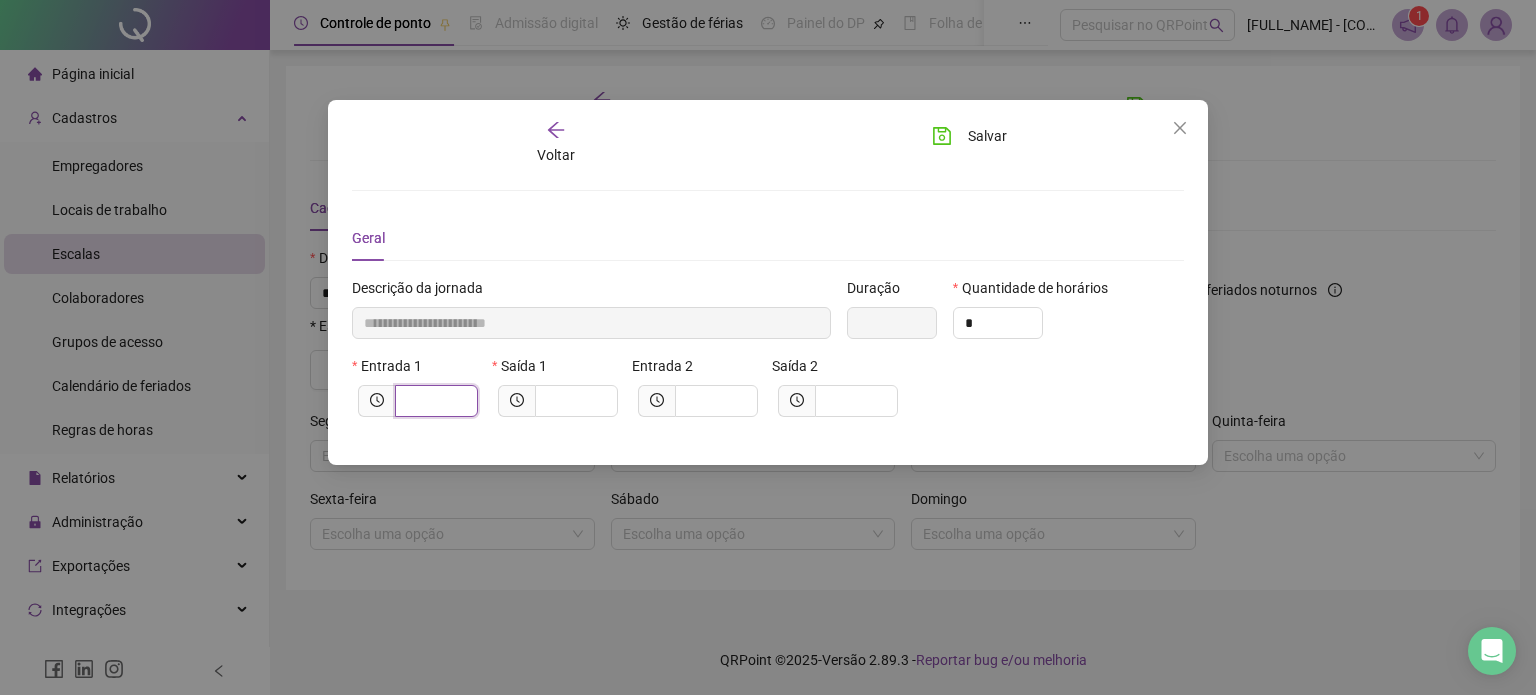 click at bounding box center (434, 401) 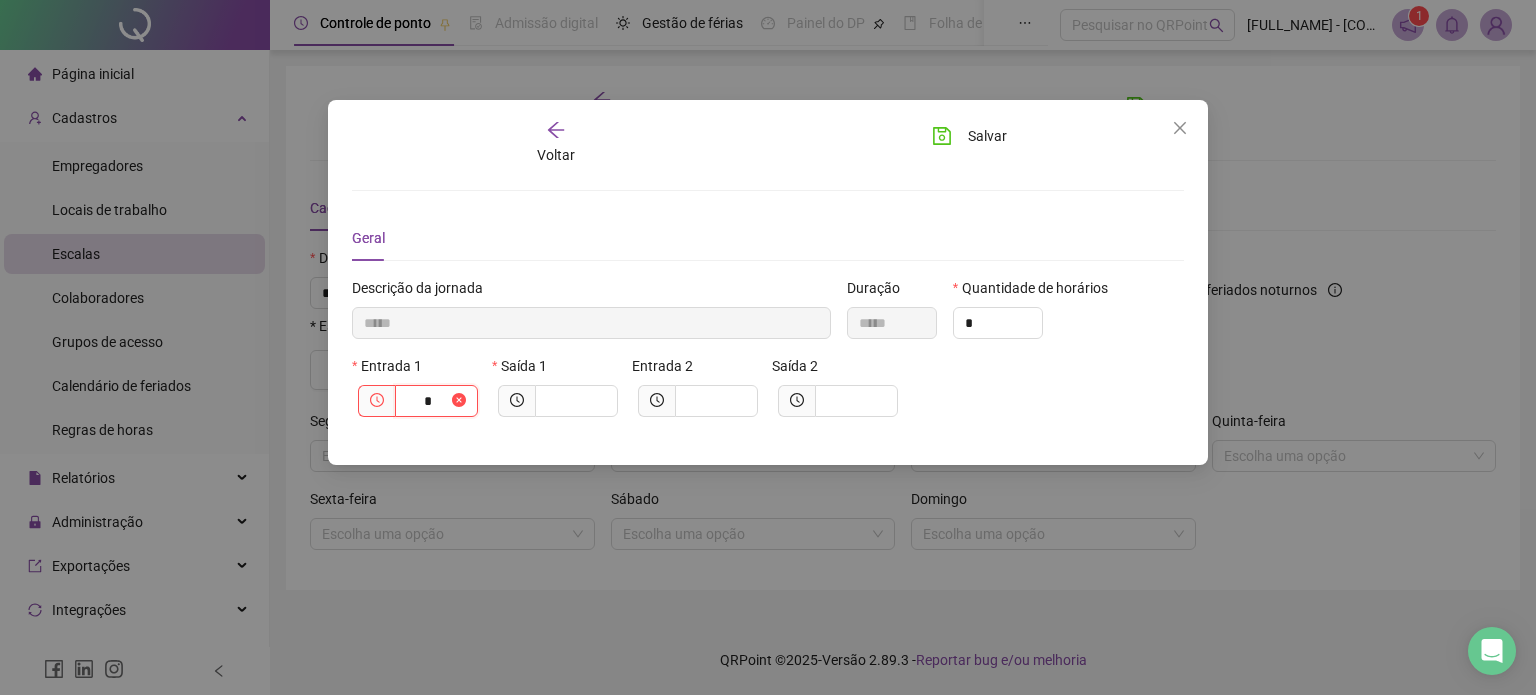 type on "******" 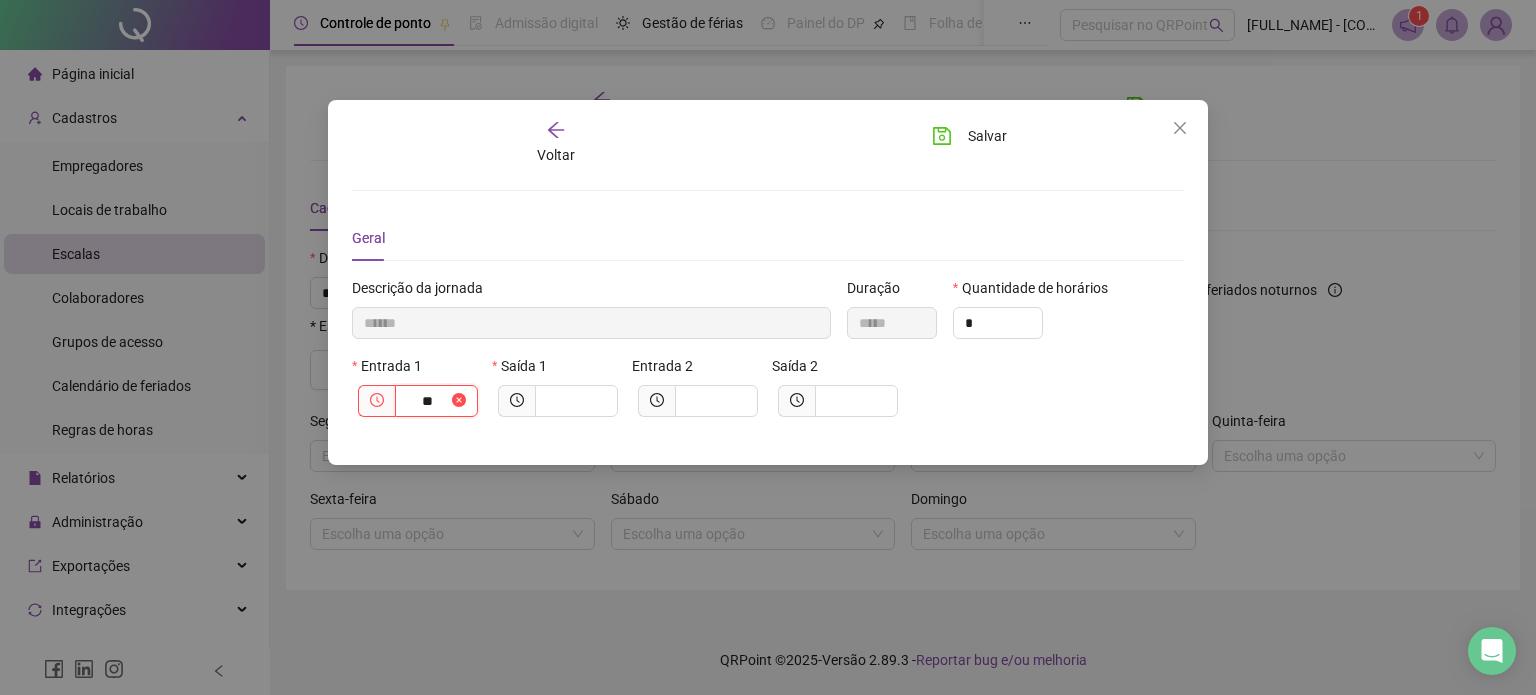 type on "***" 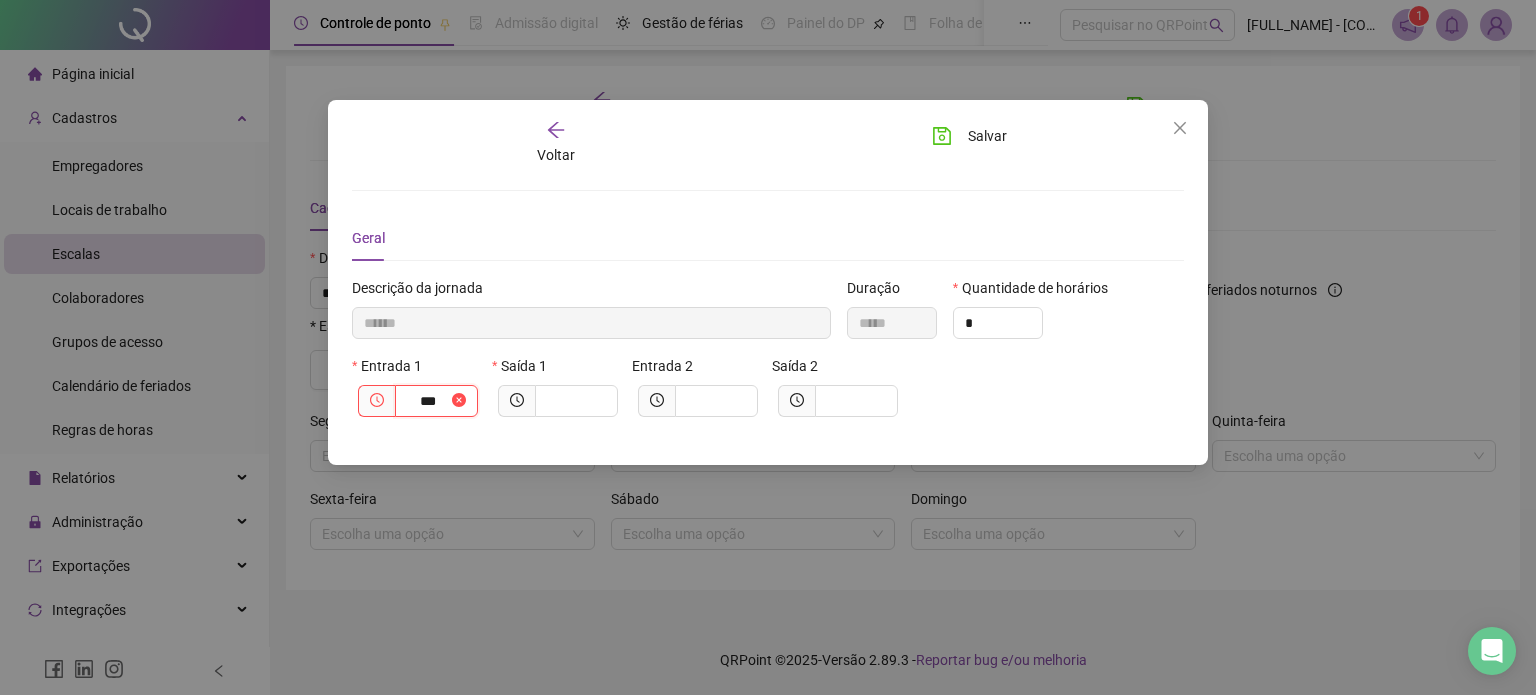 type on "********" 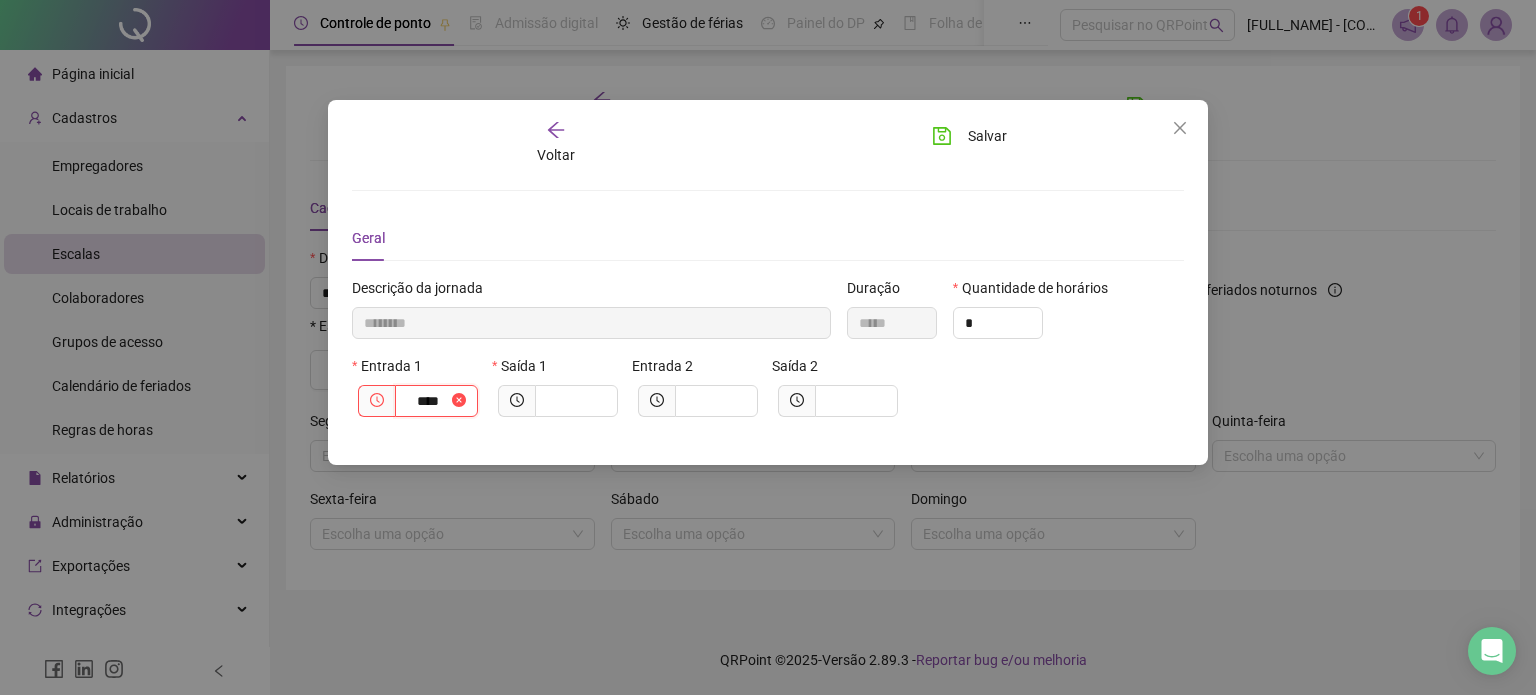 type on "*********" 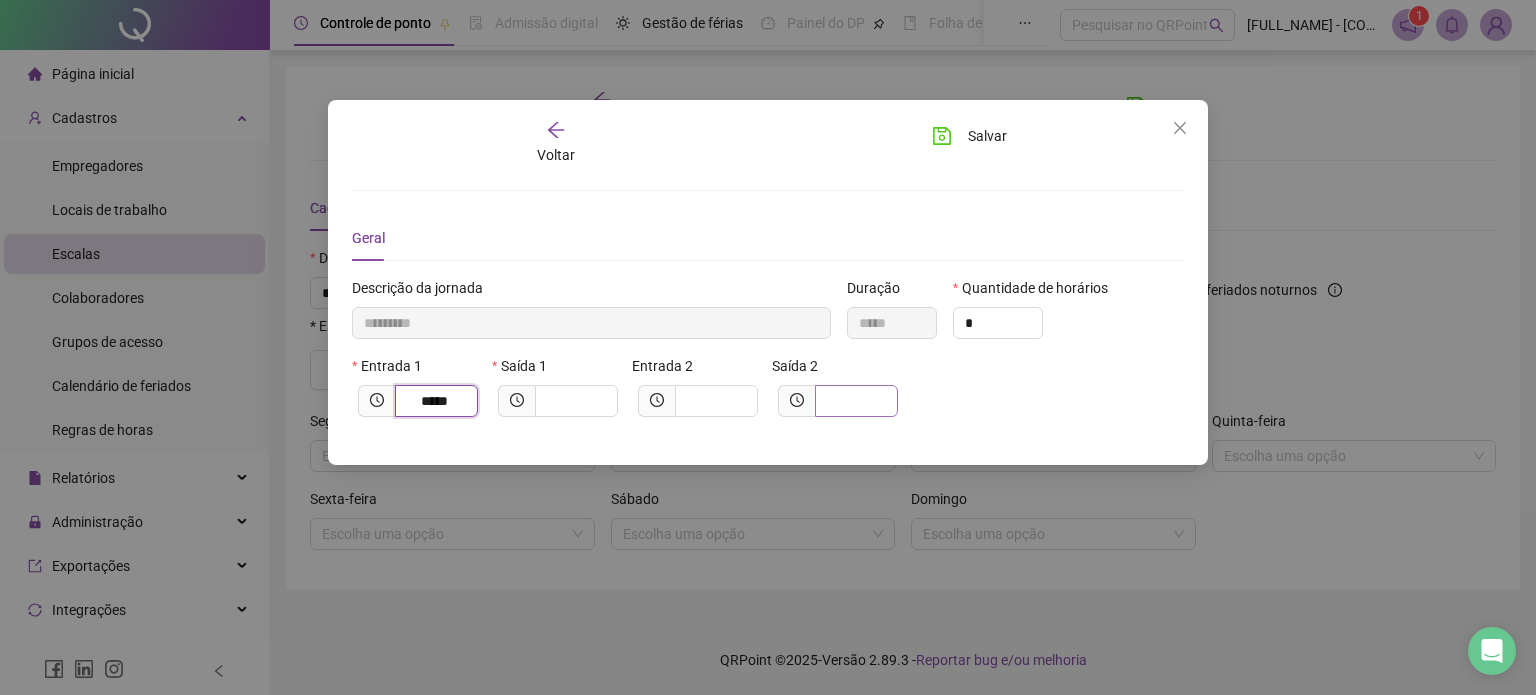type on "*****" 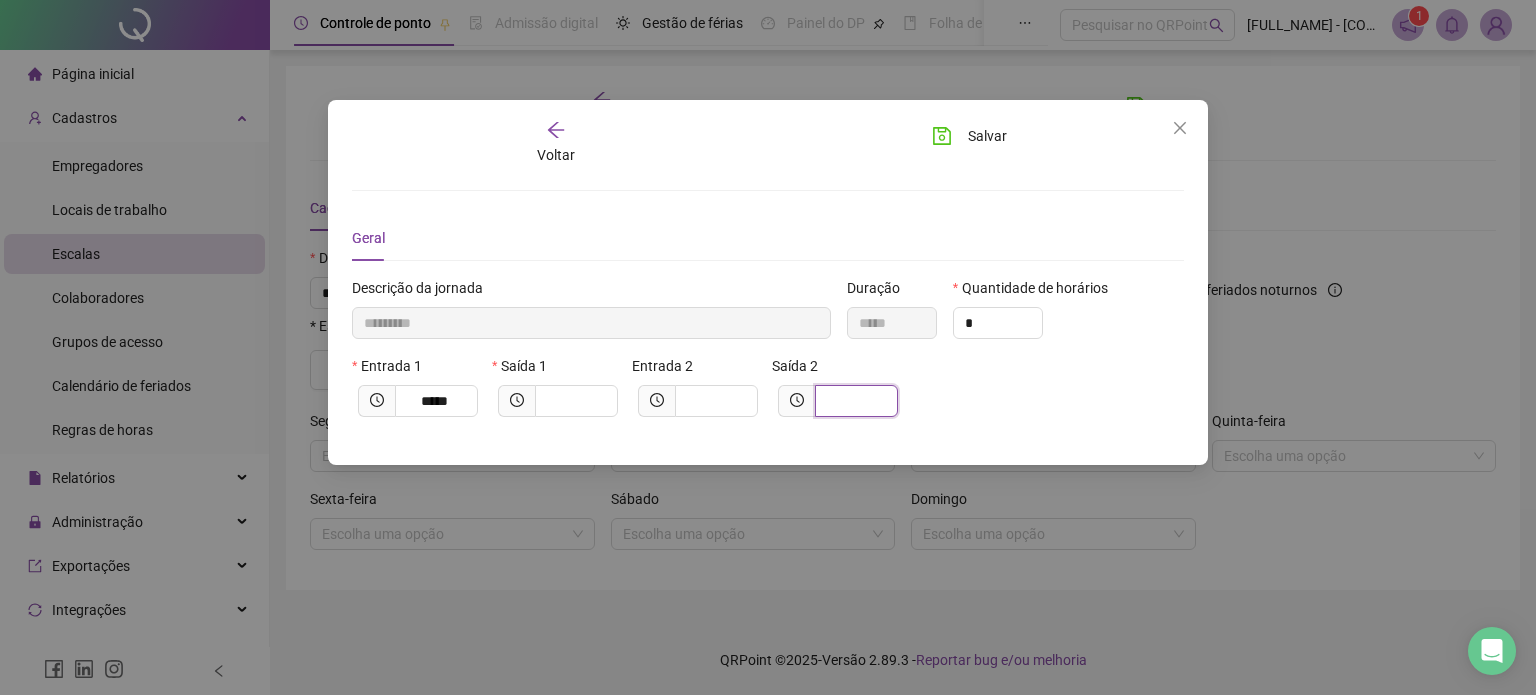 click at bounding box center (854, 401) 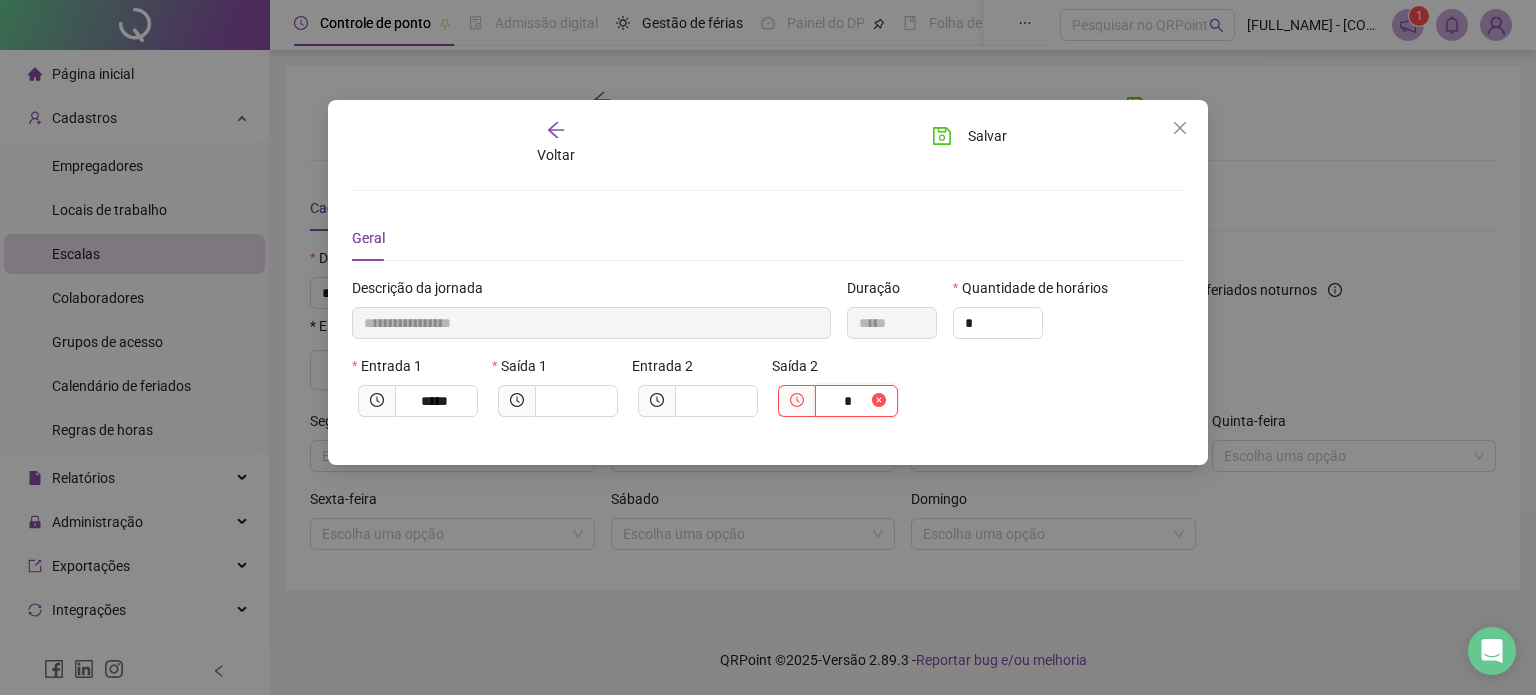 type on "**********" 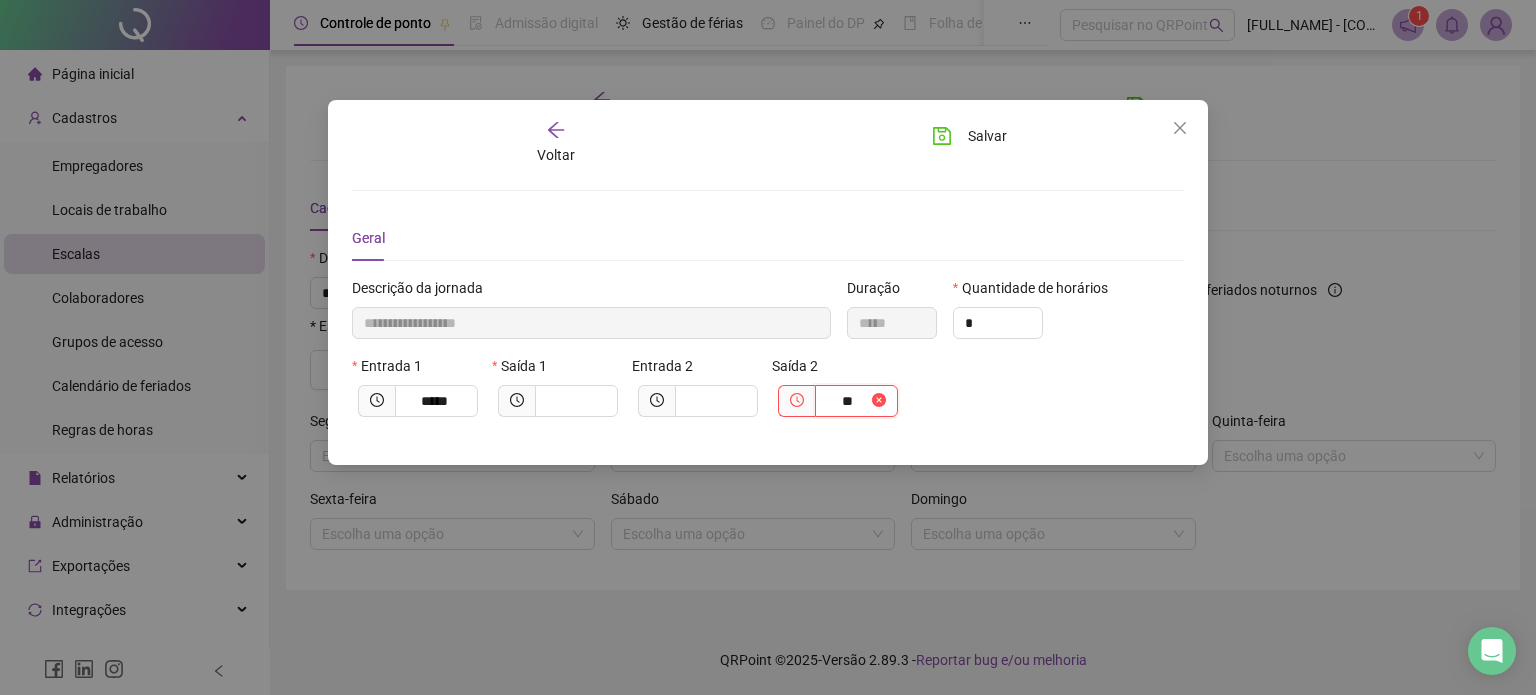 type on "**********" 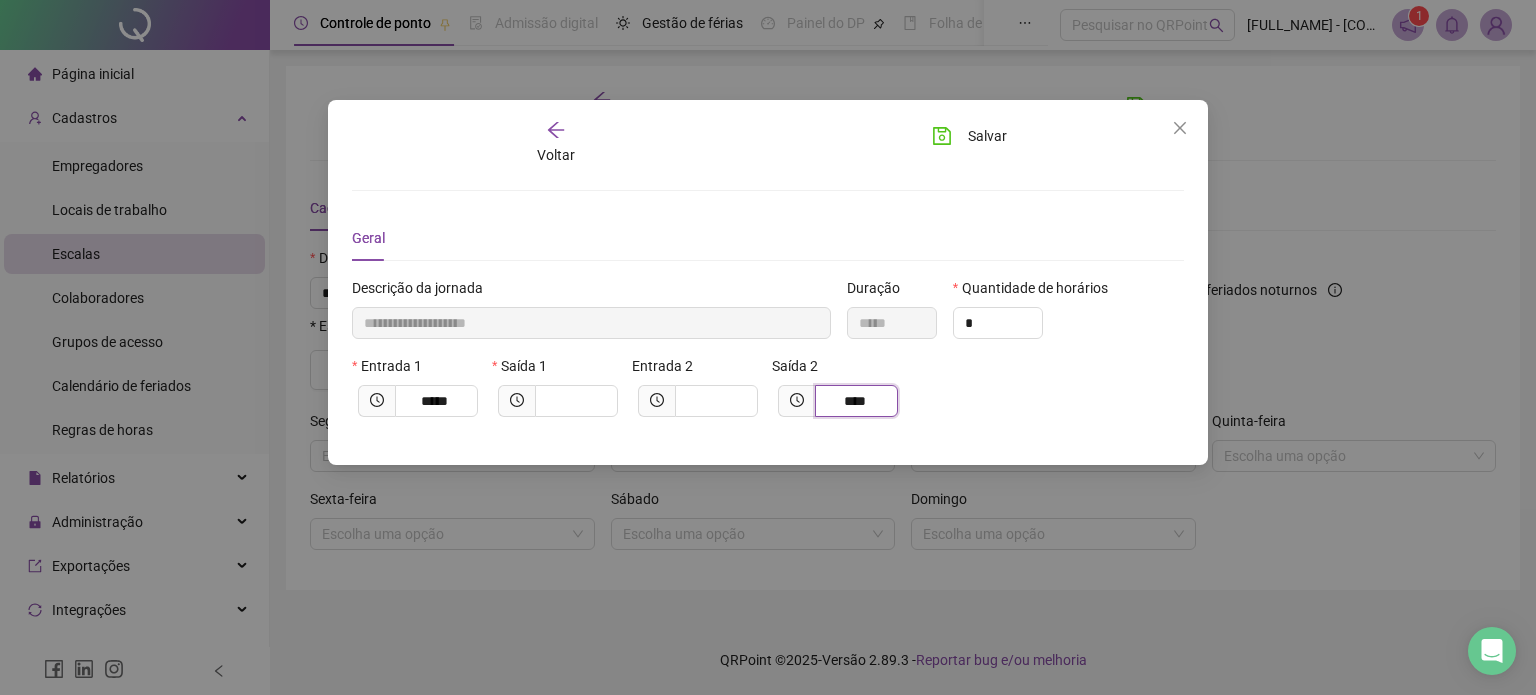 type on "**********" 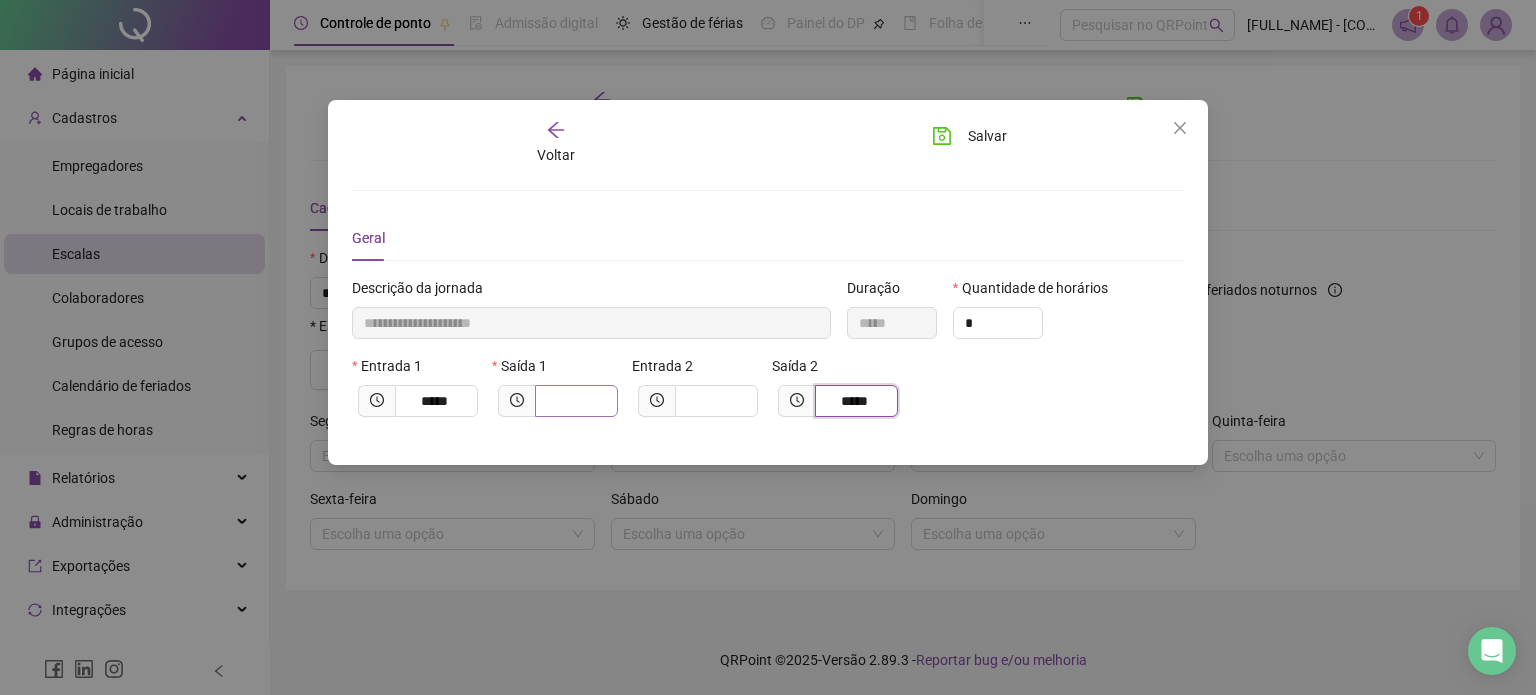 type on "*****" 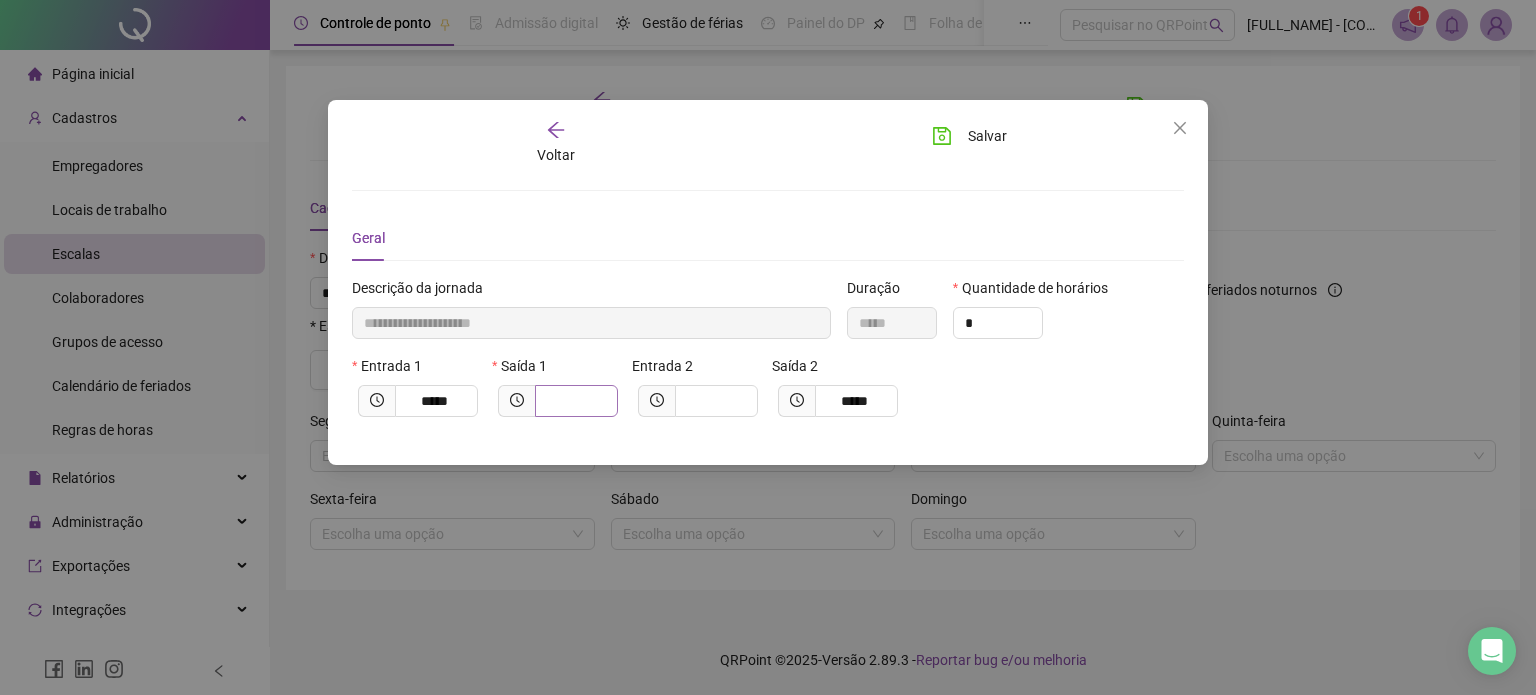 click at bounding box center [576, 401] 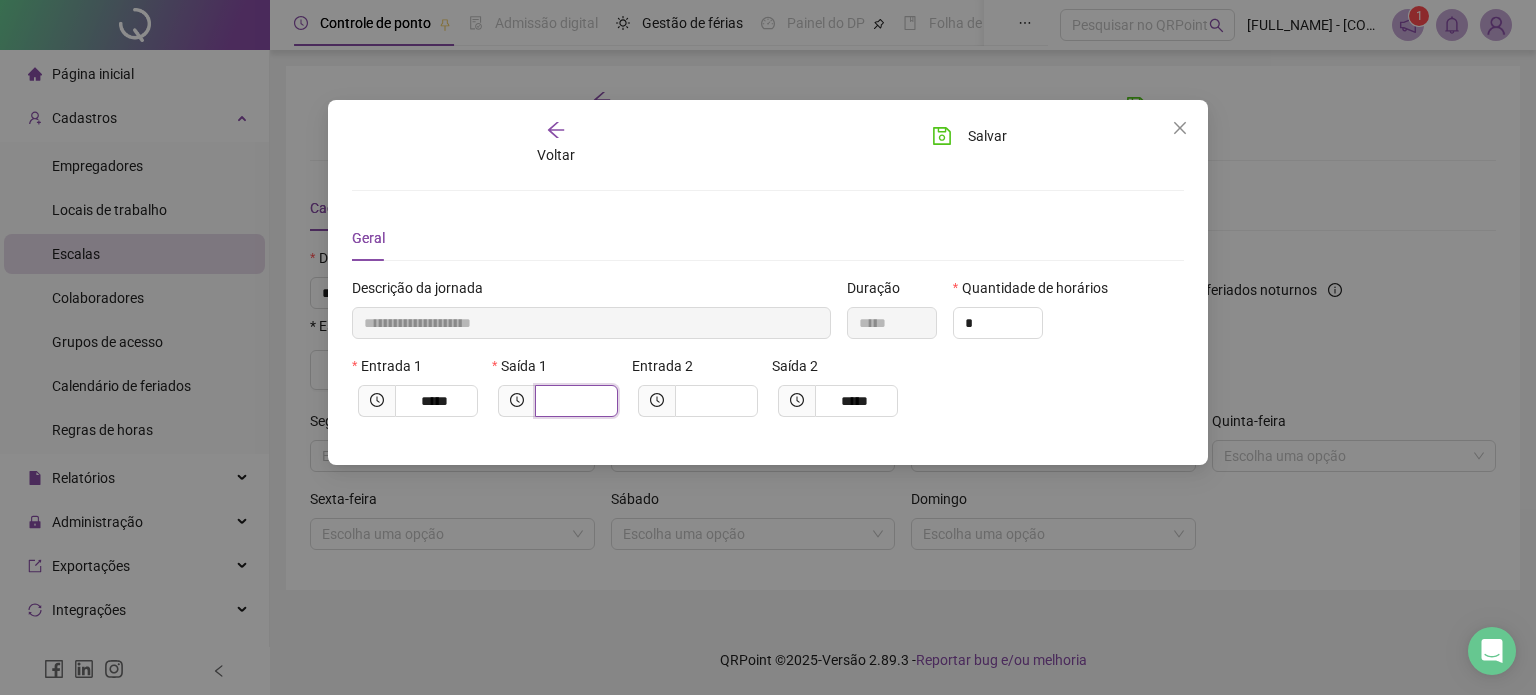 click at bounding box center [574, 401] 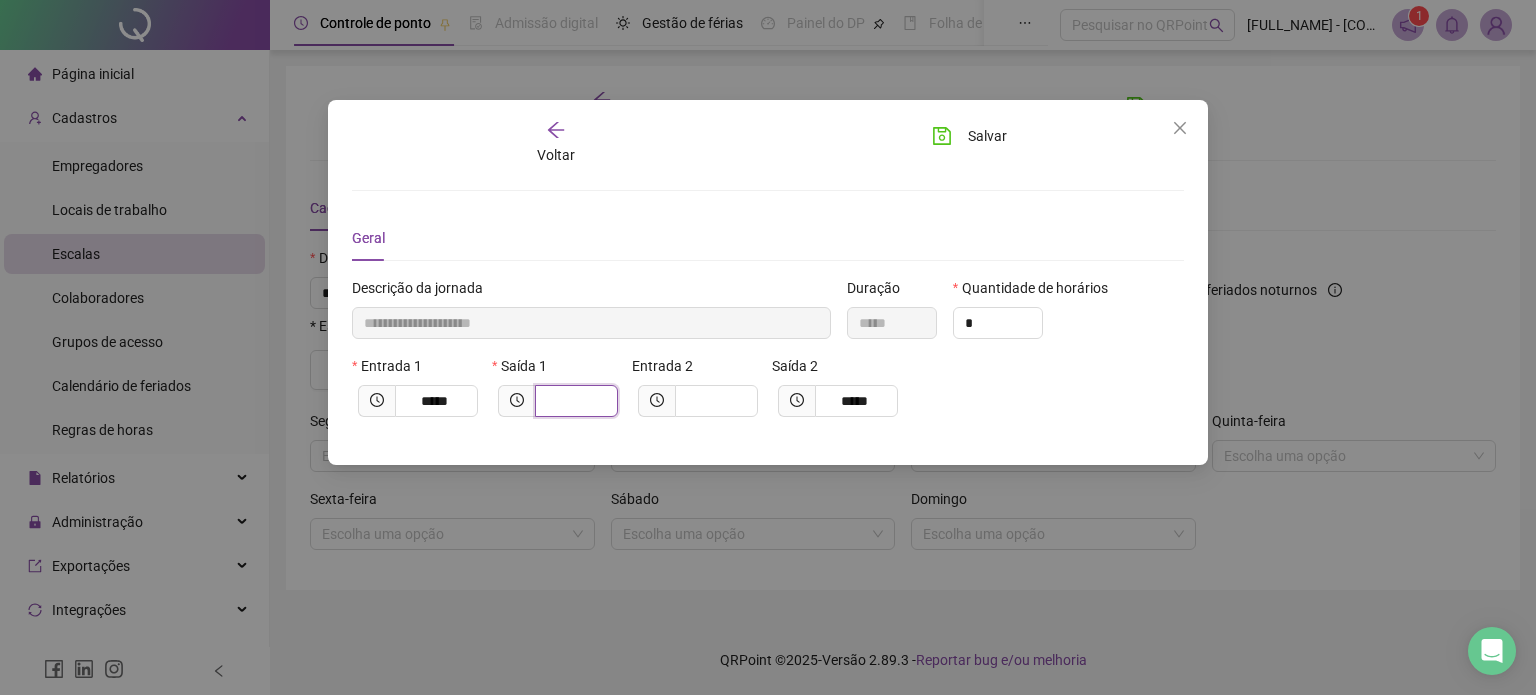 type on "**********" 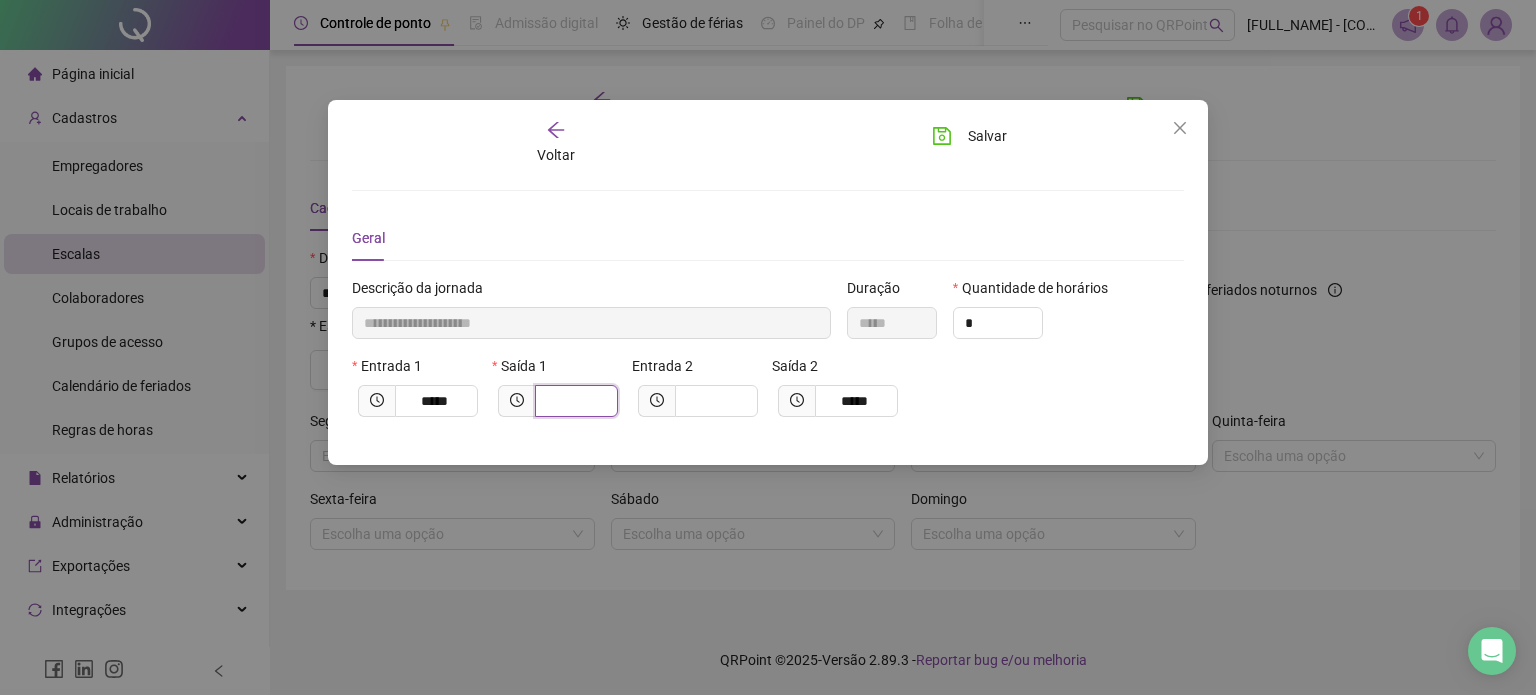 type on "**" 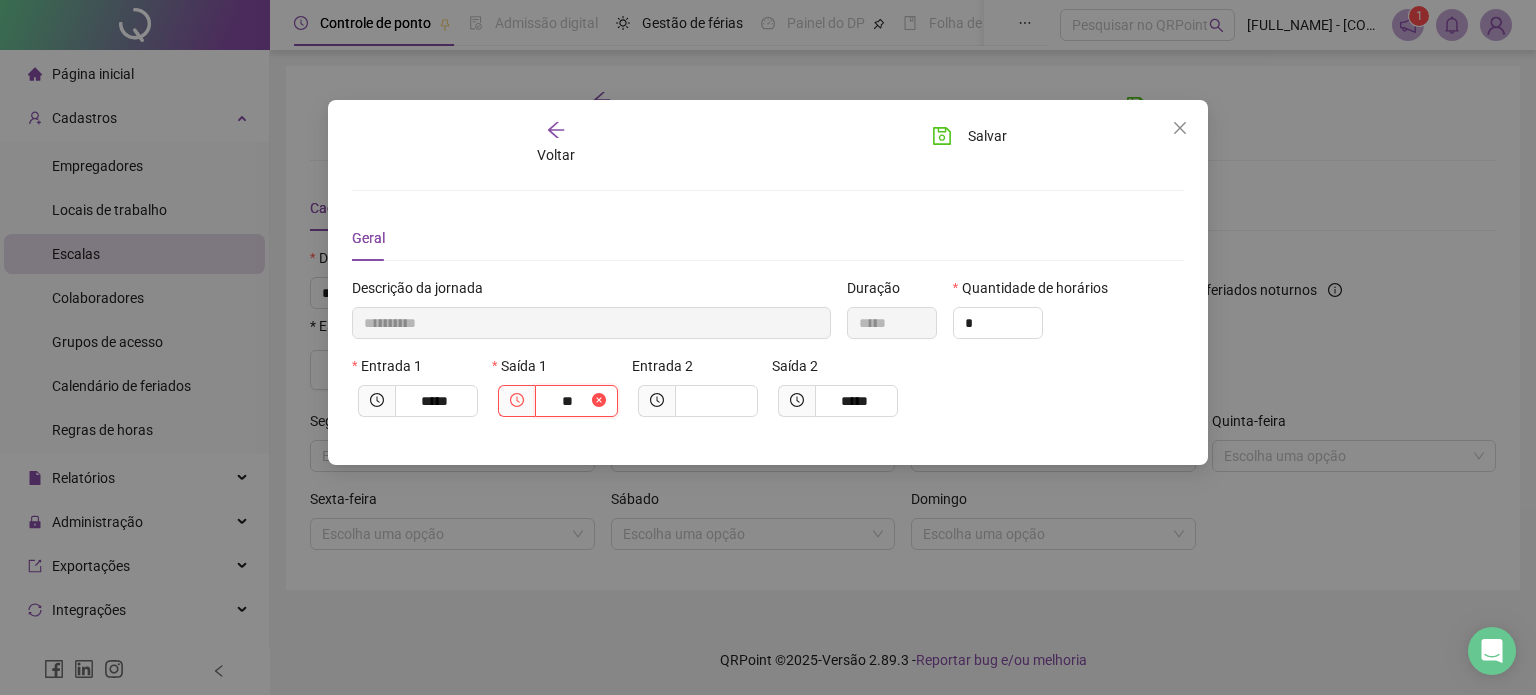 type on "**********" 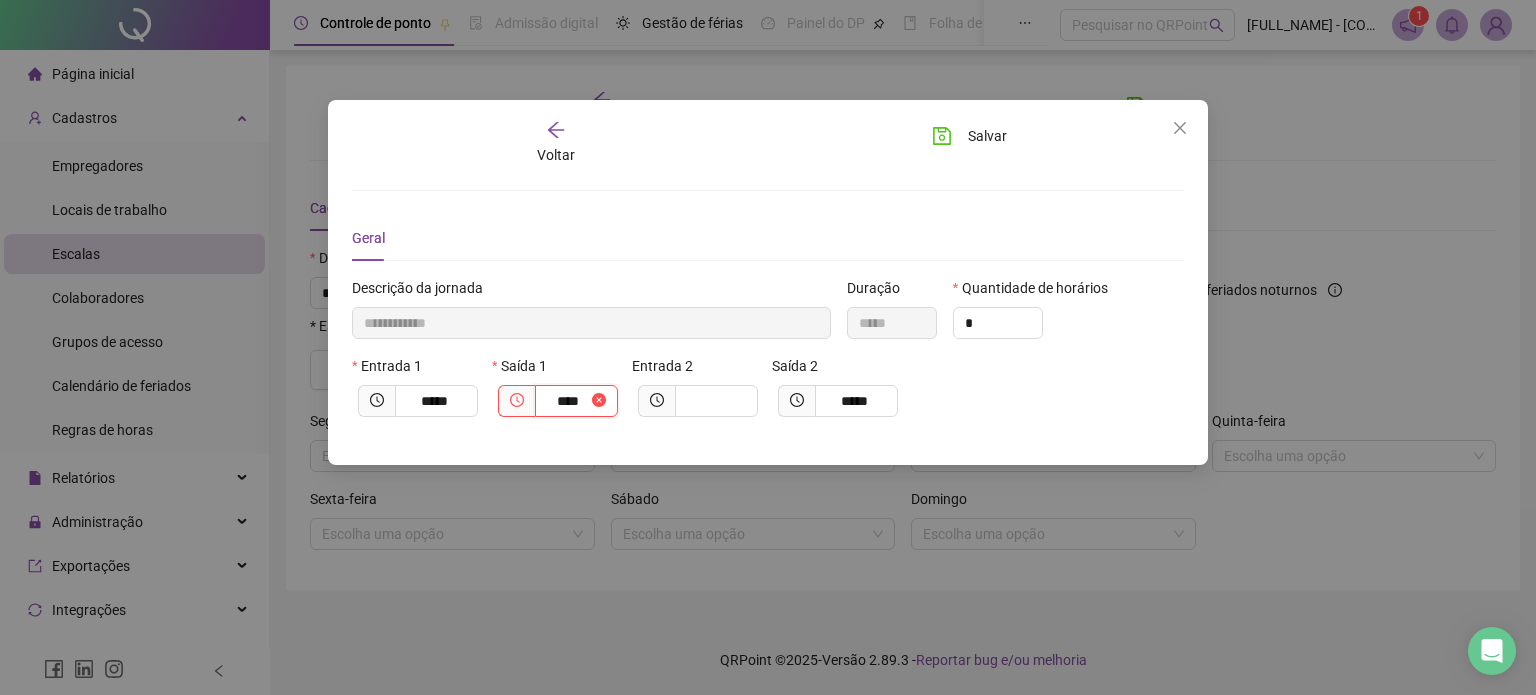 type on "**********" 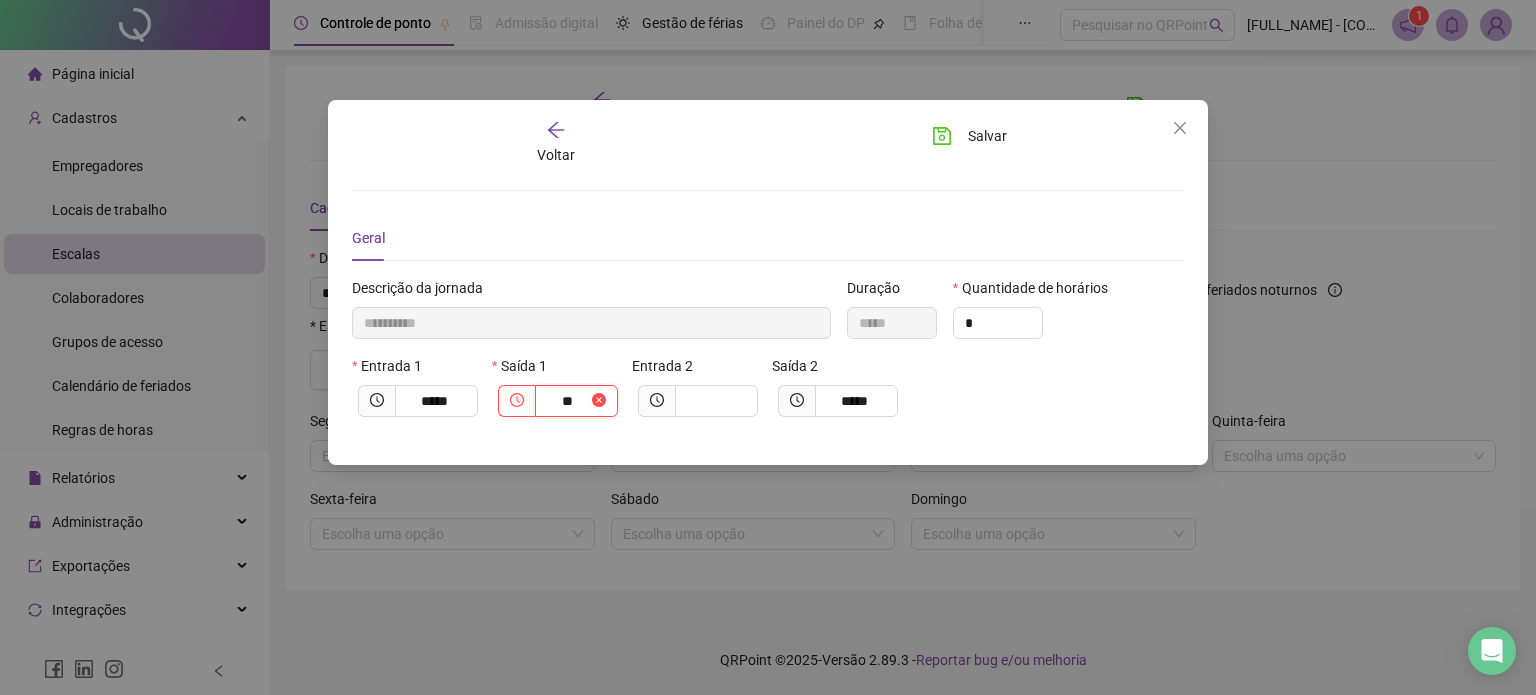 type on "*********" 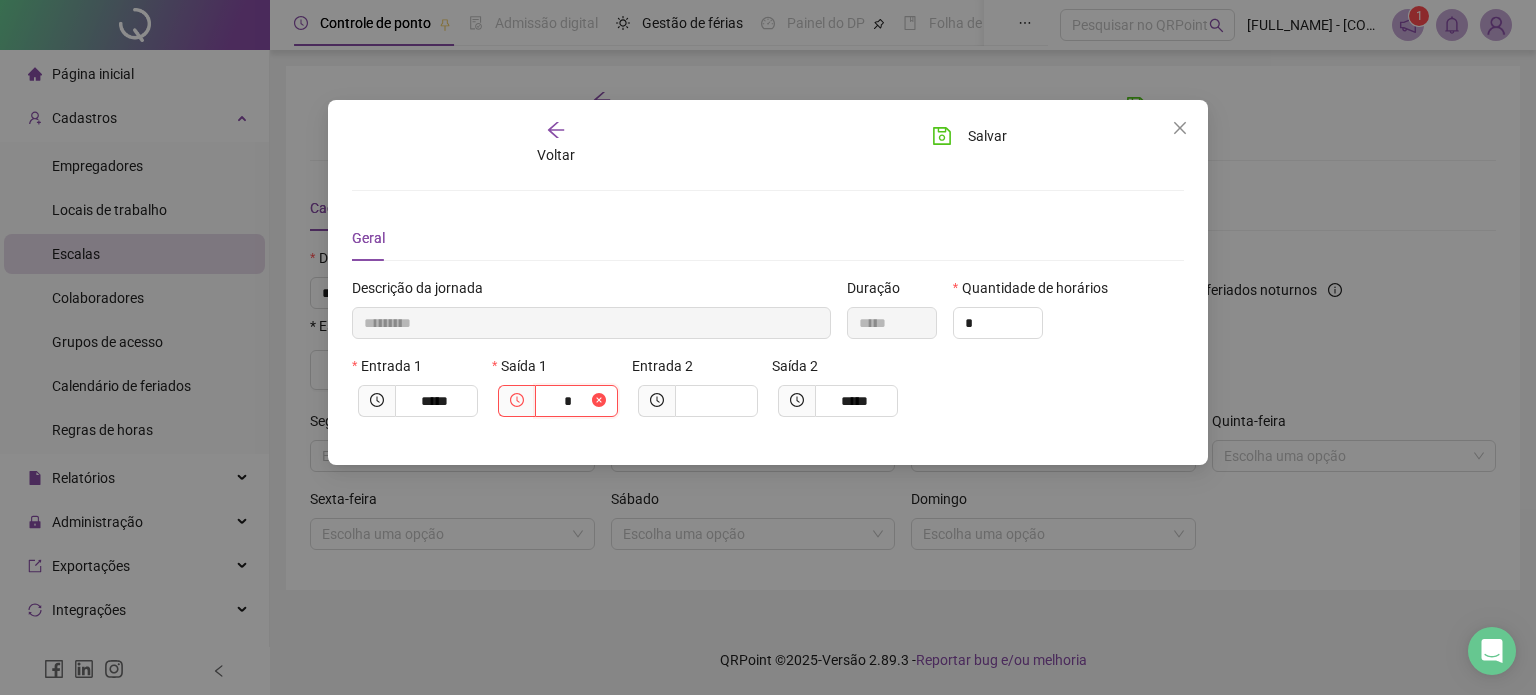 type on "*********" 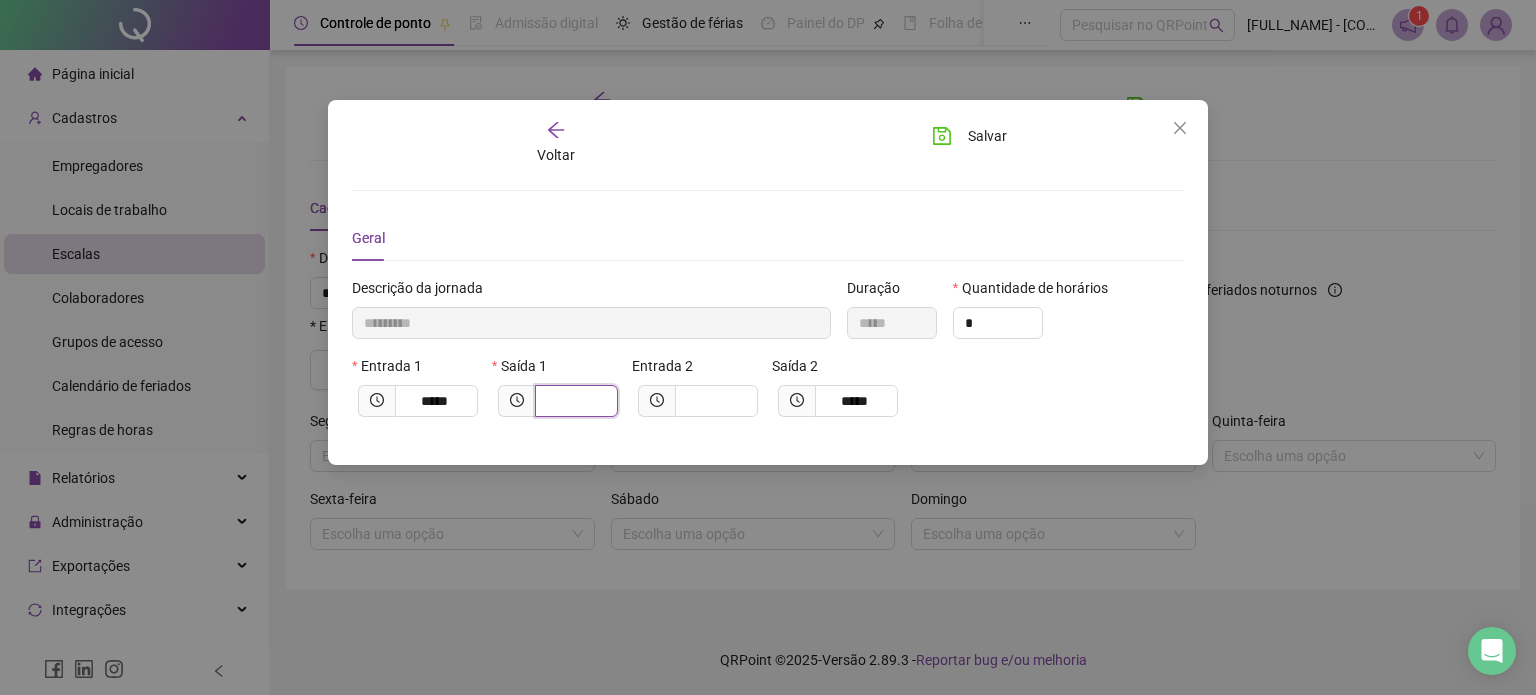 type on "*********" 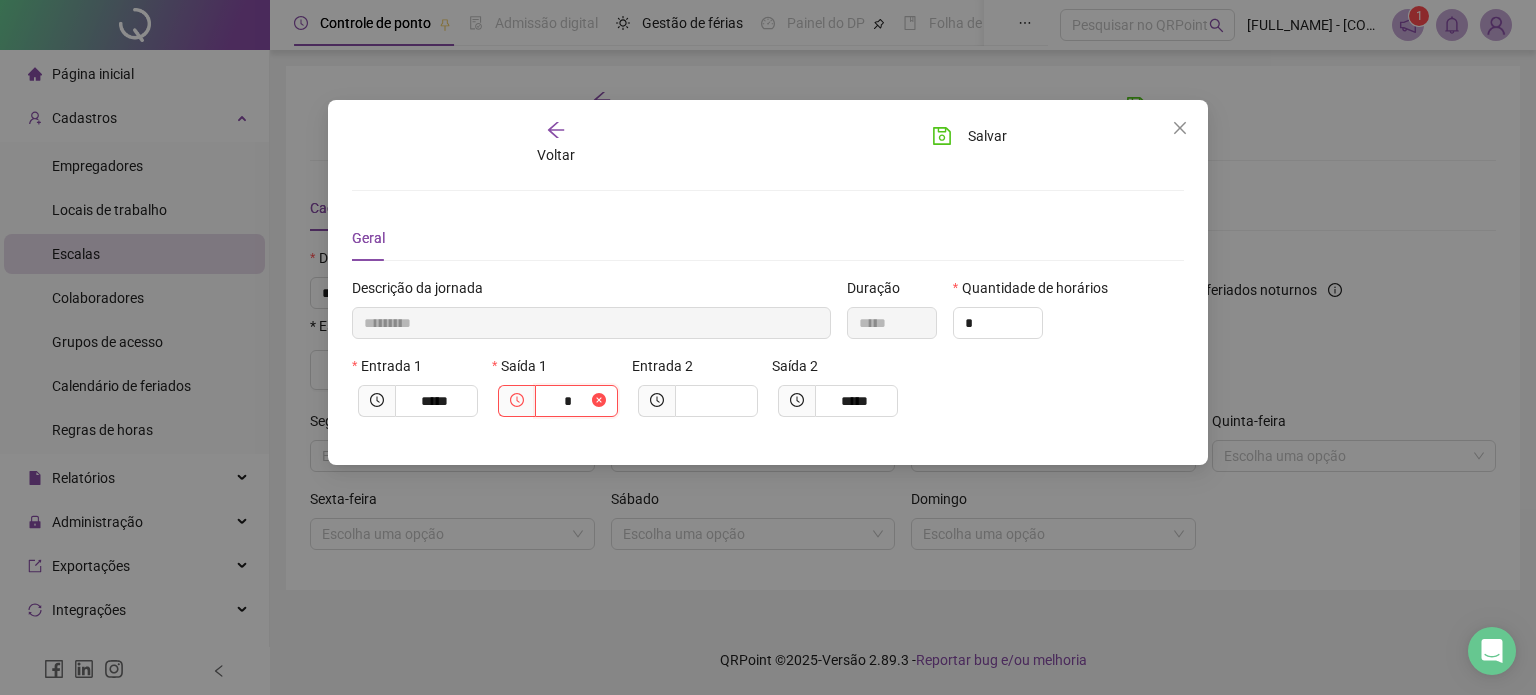 type on "**********" 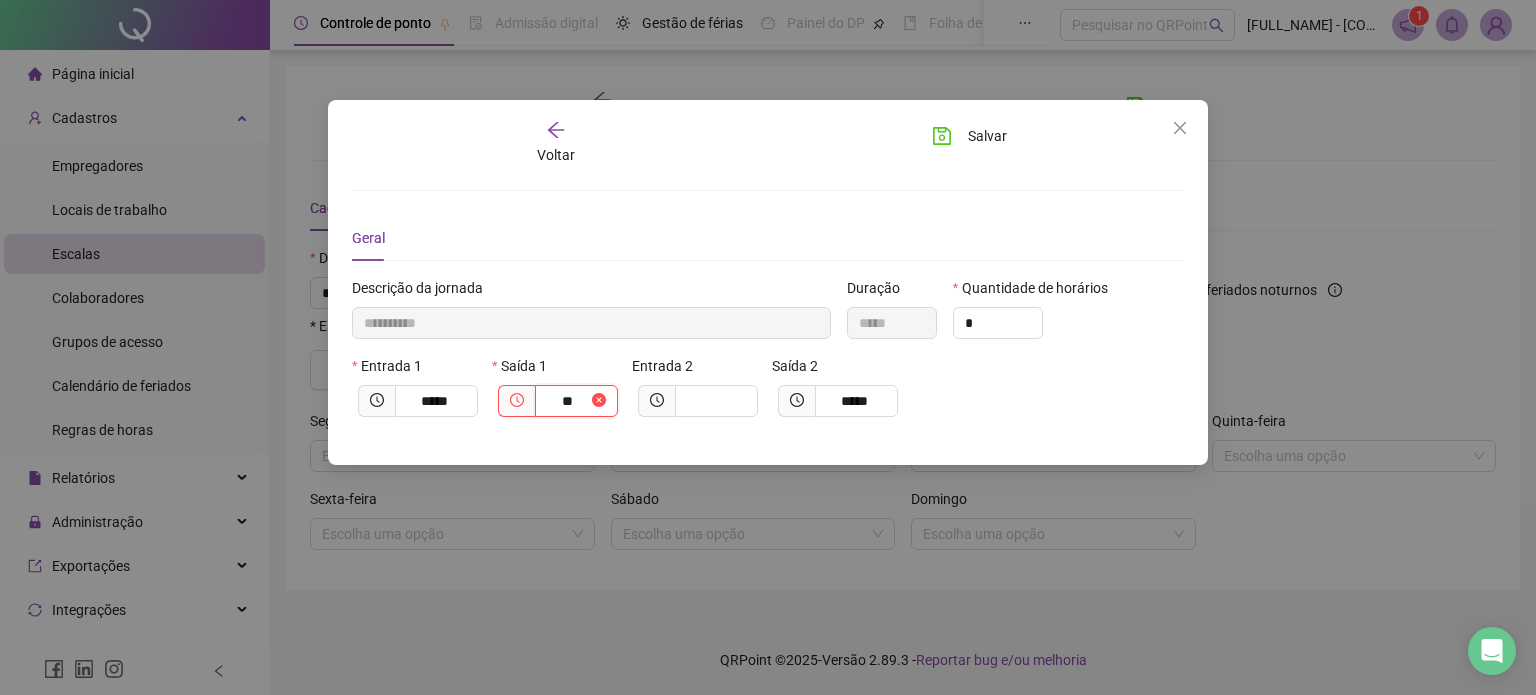 type on "**********" 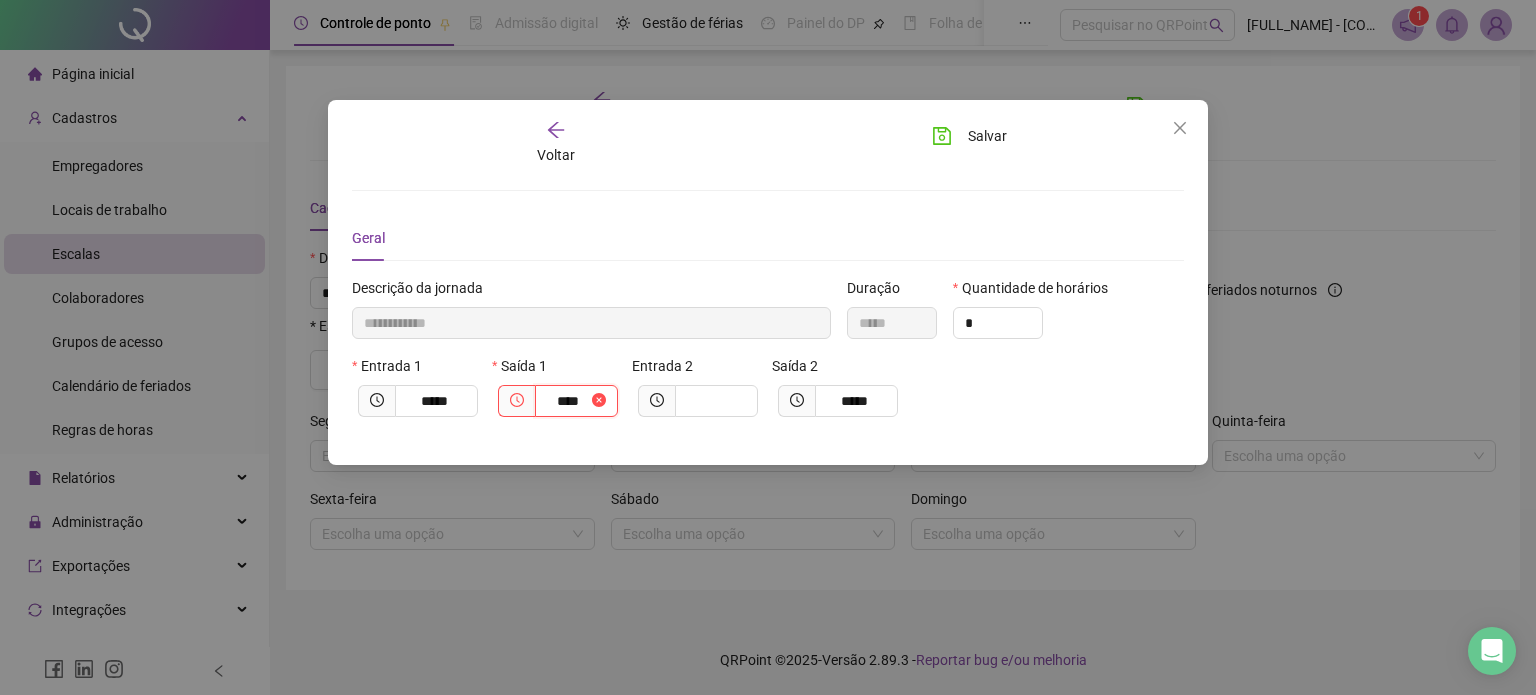 type on "**********" 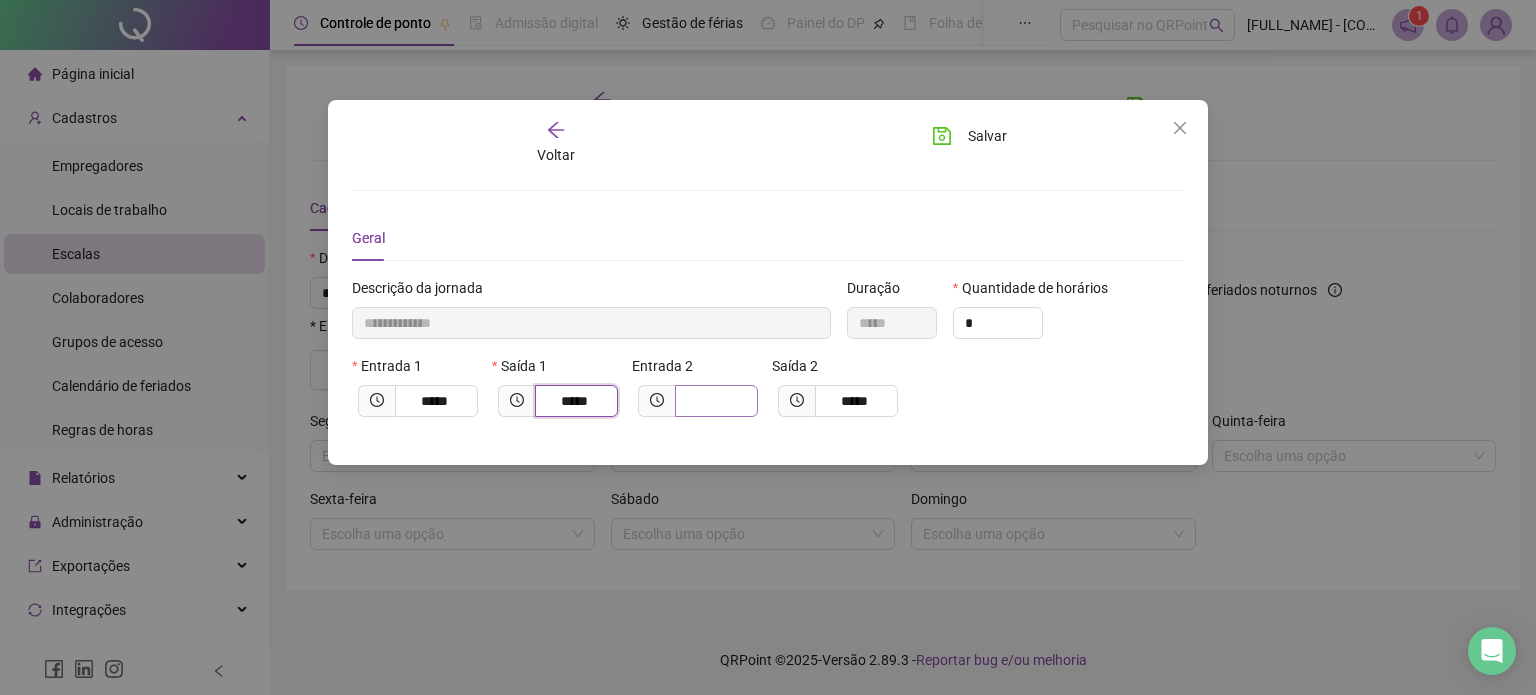 type on "*****" 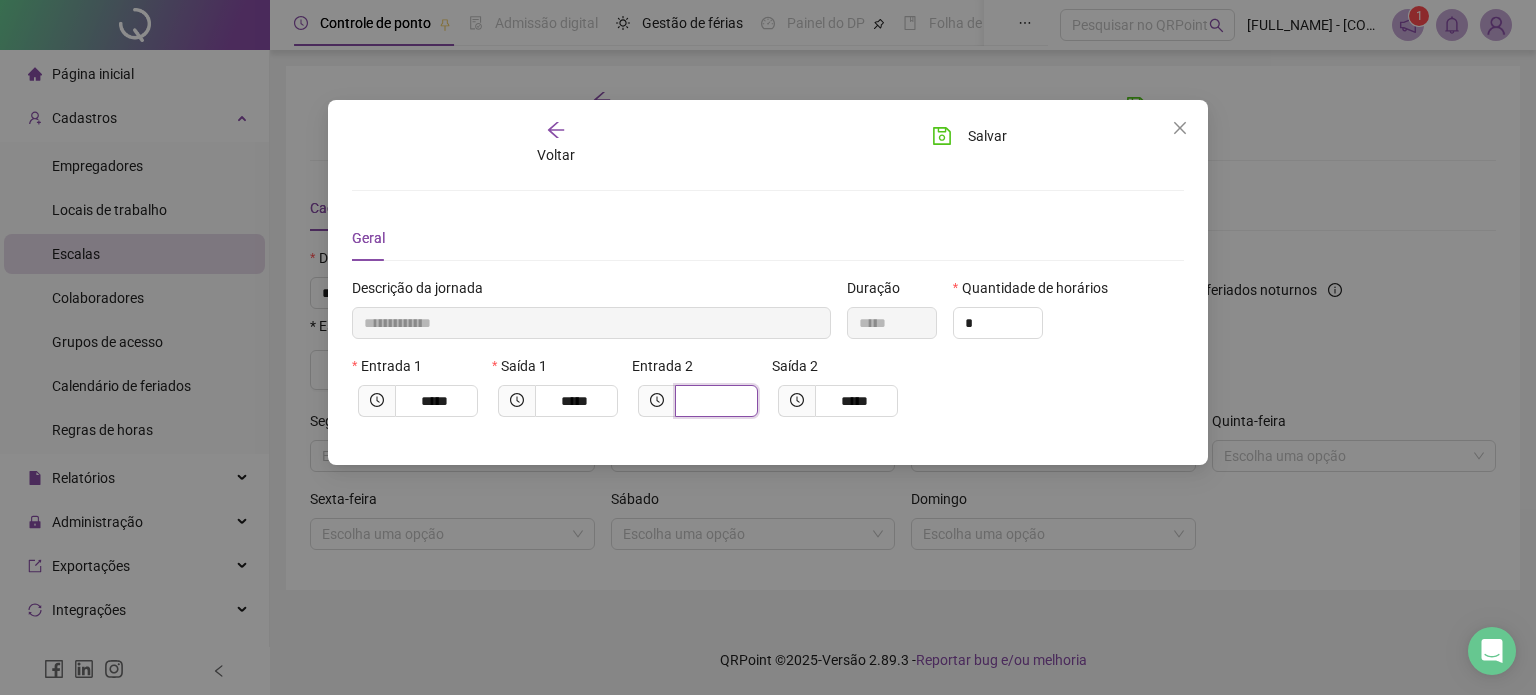 click at bounding box center [714, 401] 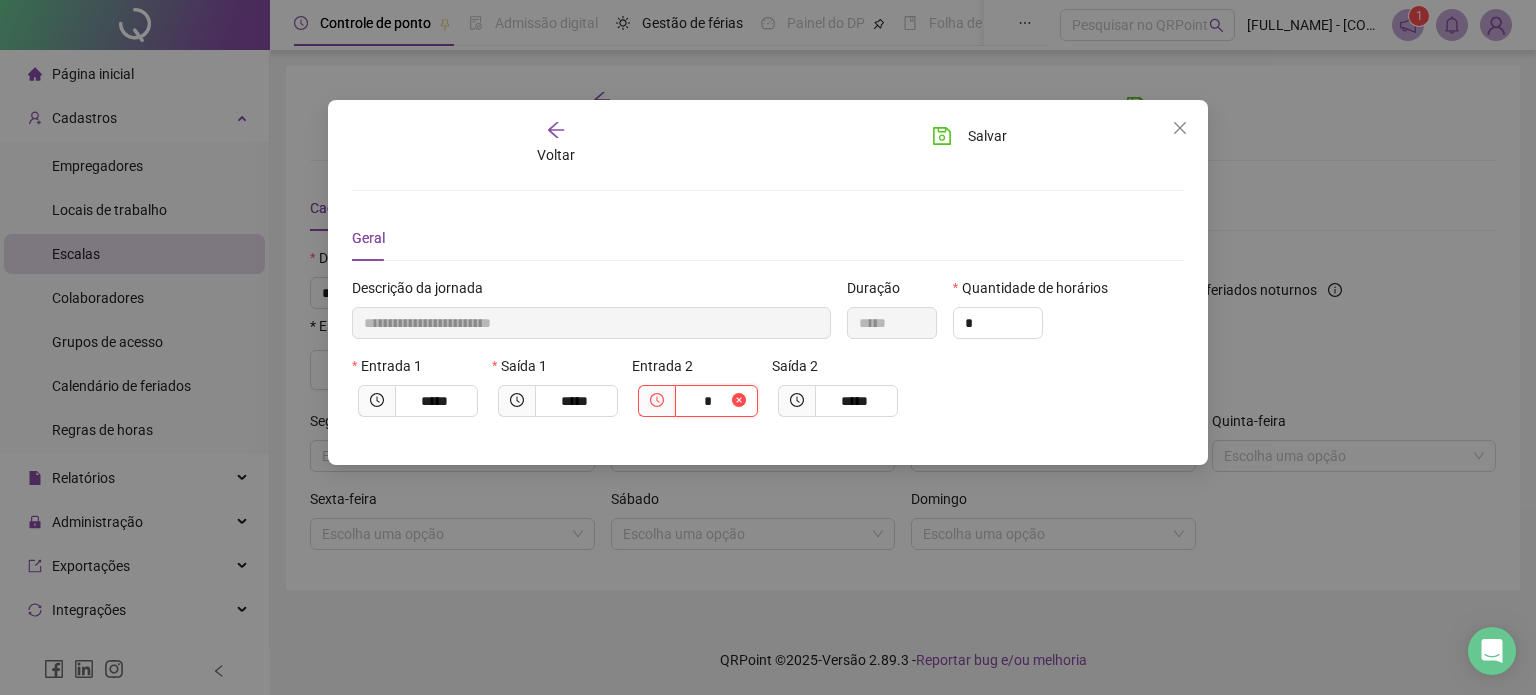 type on "**********" 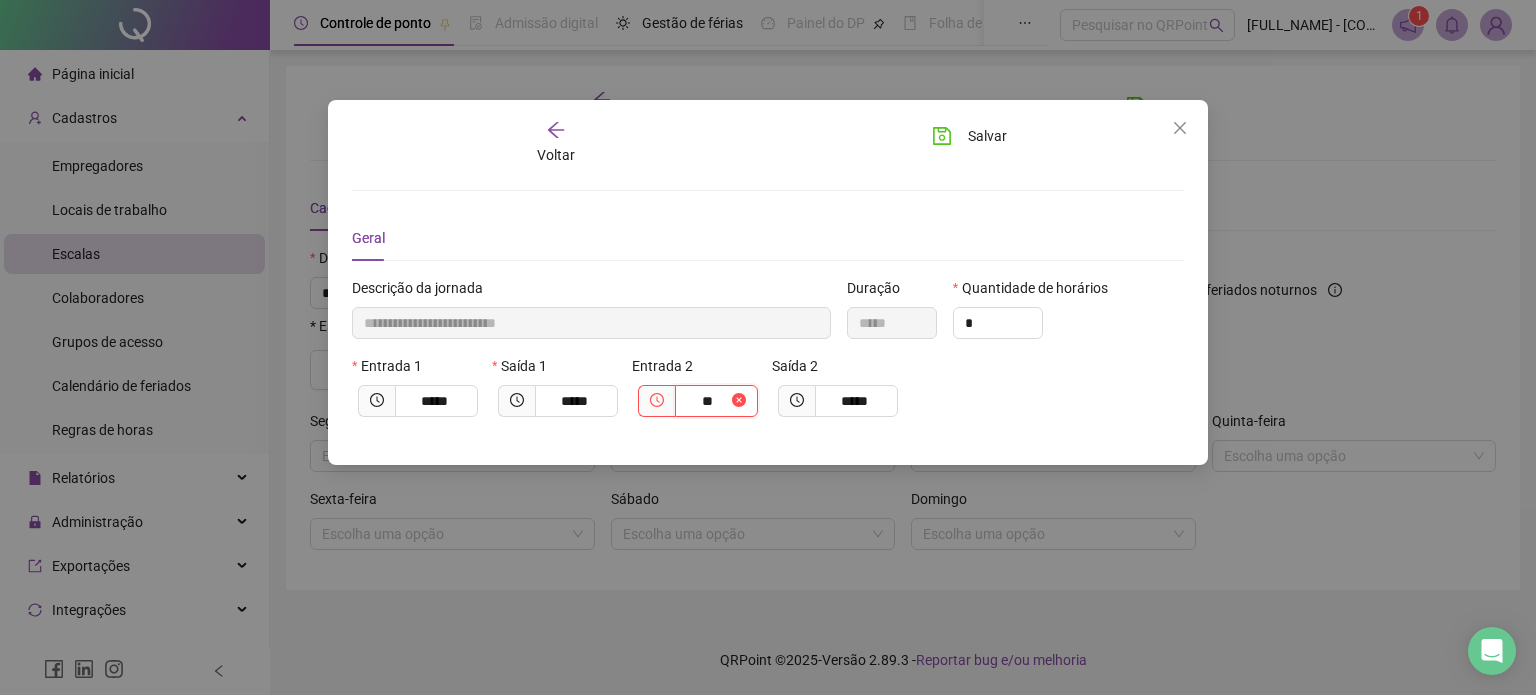 type on "**********" 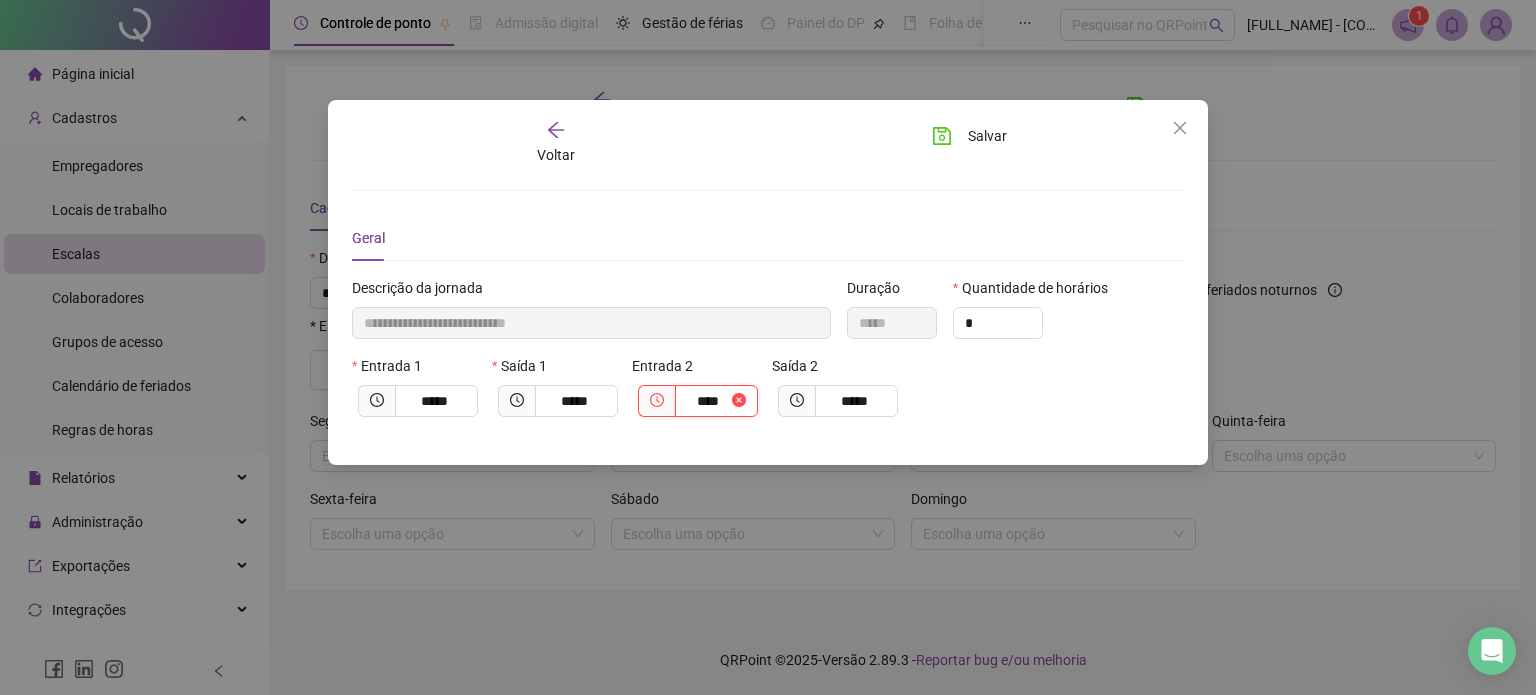 type on "**********" 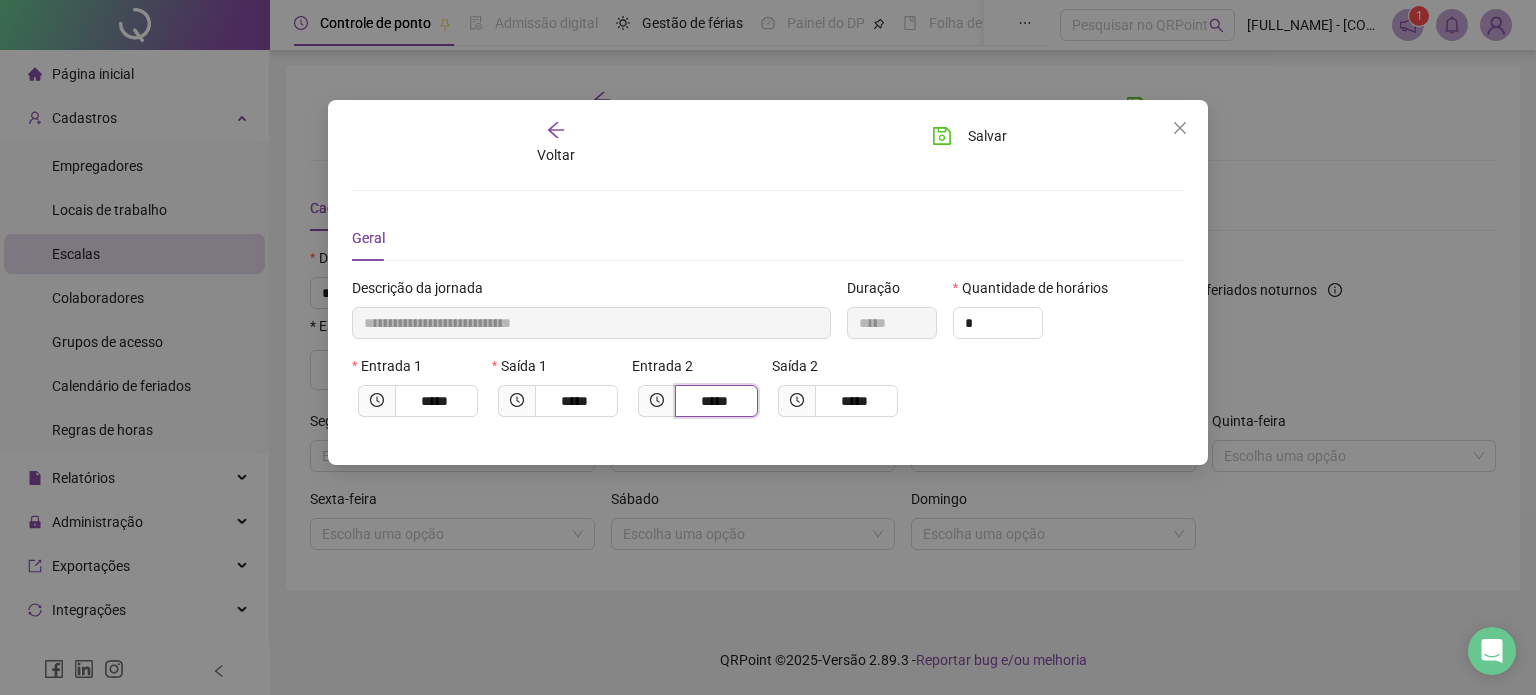 type on "*****" 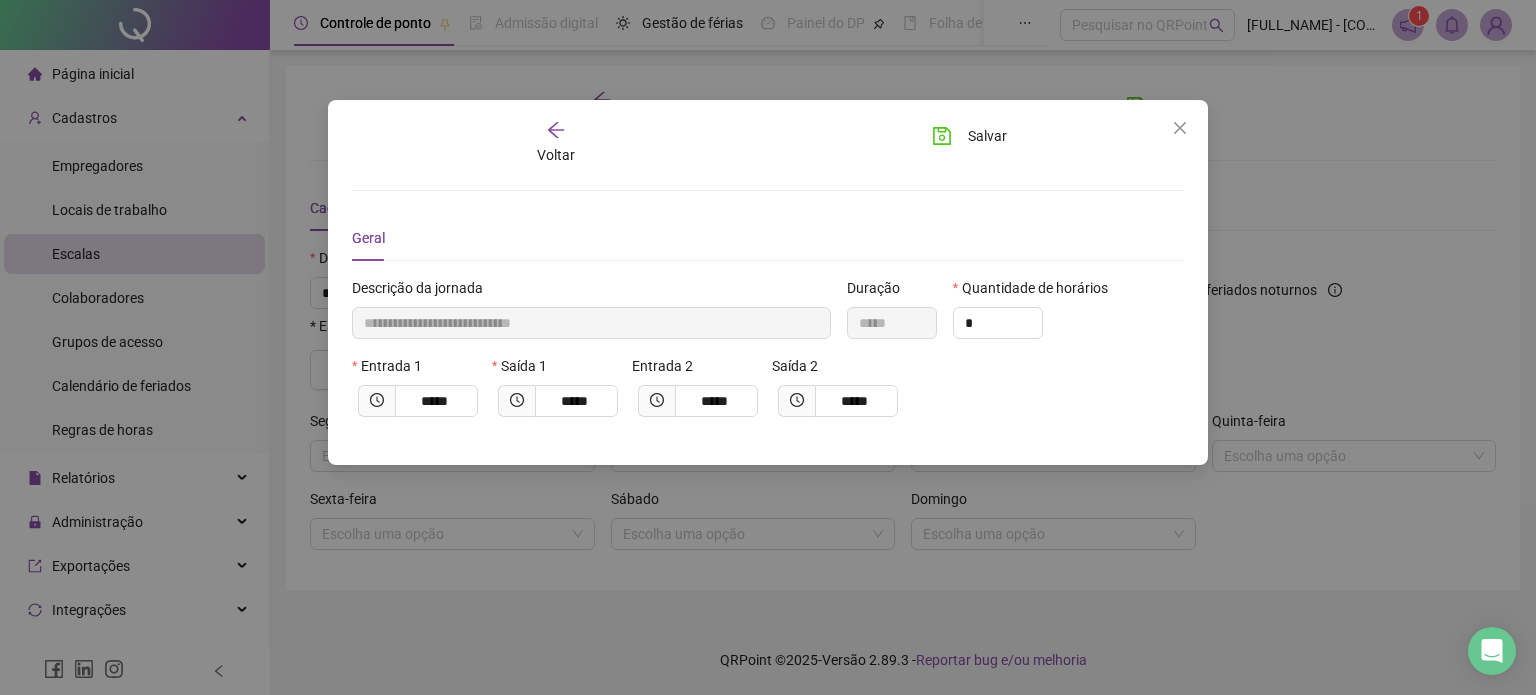 click on "Entrada 1 ***** Saída 1 ***** Entrada 2 ***** Saída 2 *****" at bounding box center (768, 394) 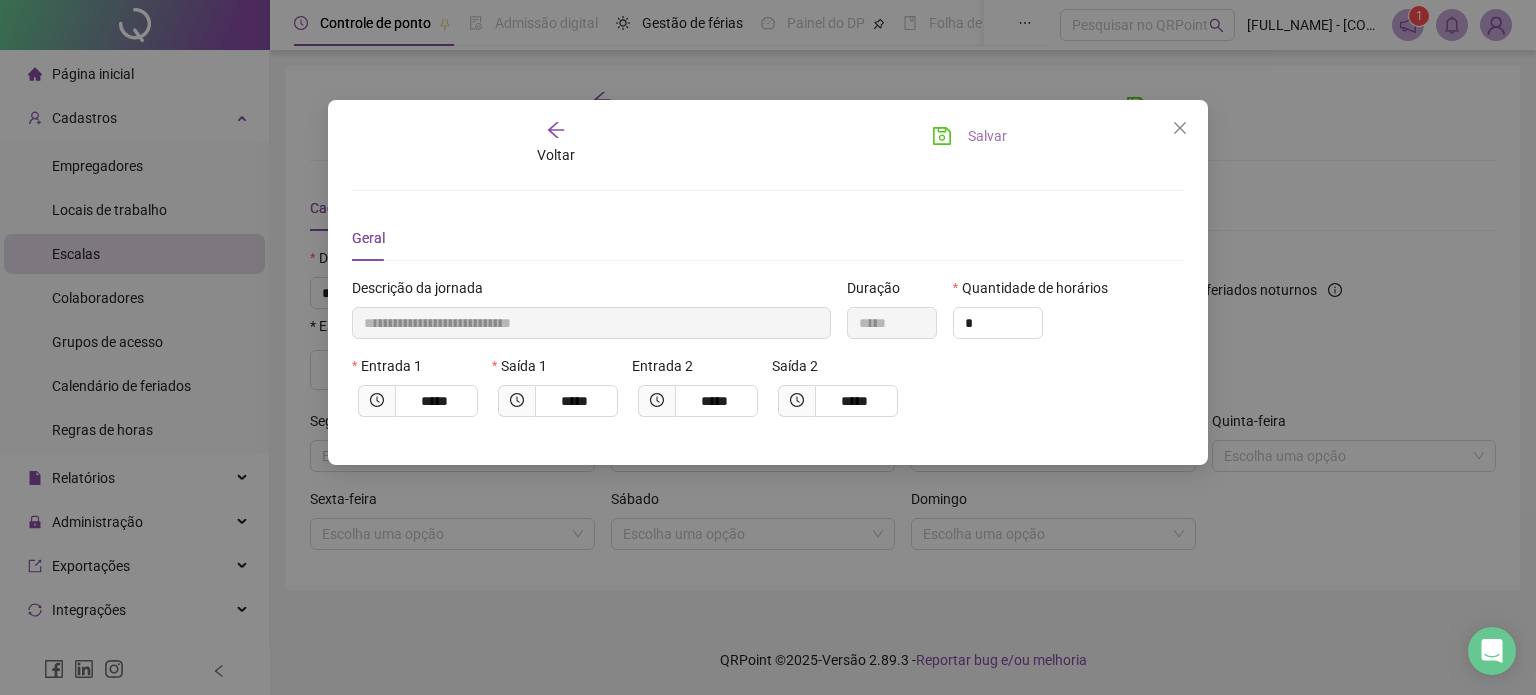 click on "Salvar" at bounding box center (969, 136) 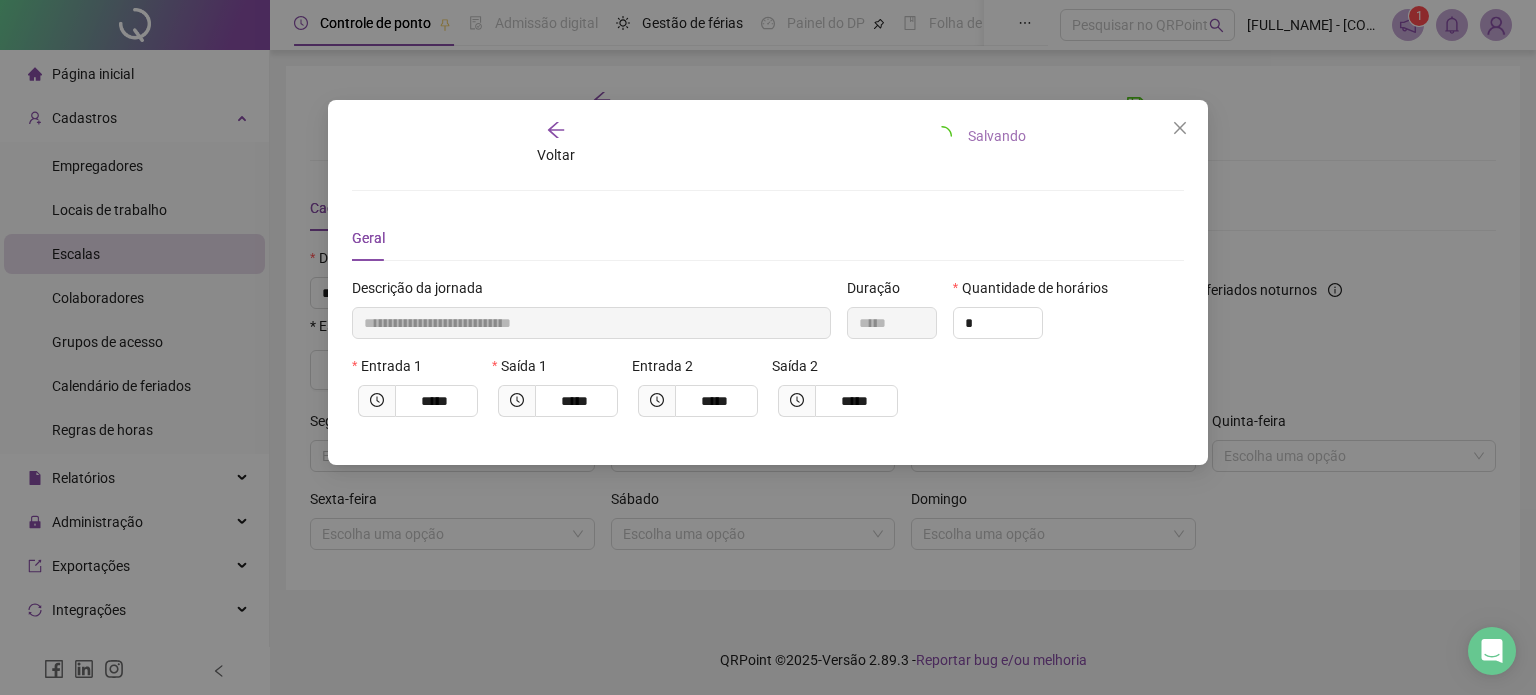 type 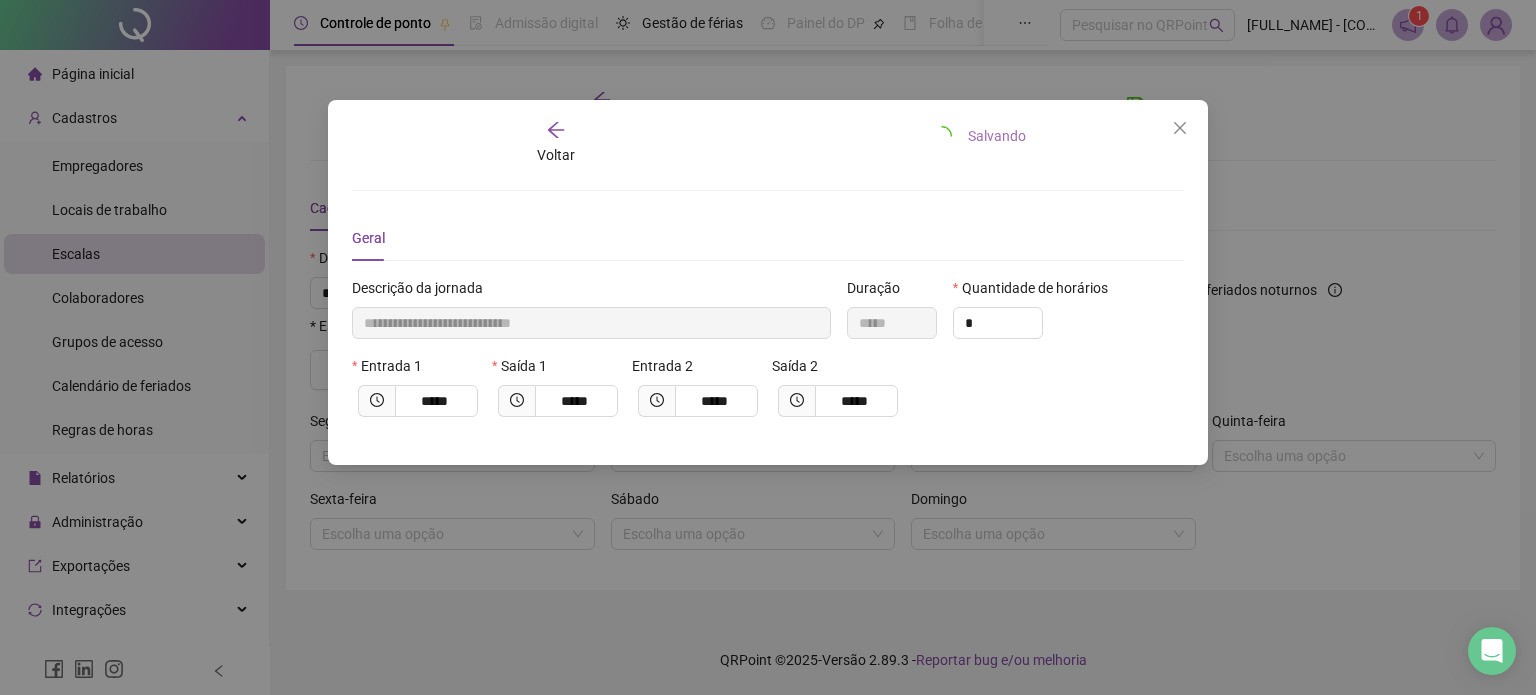 type 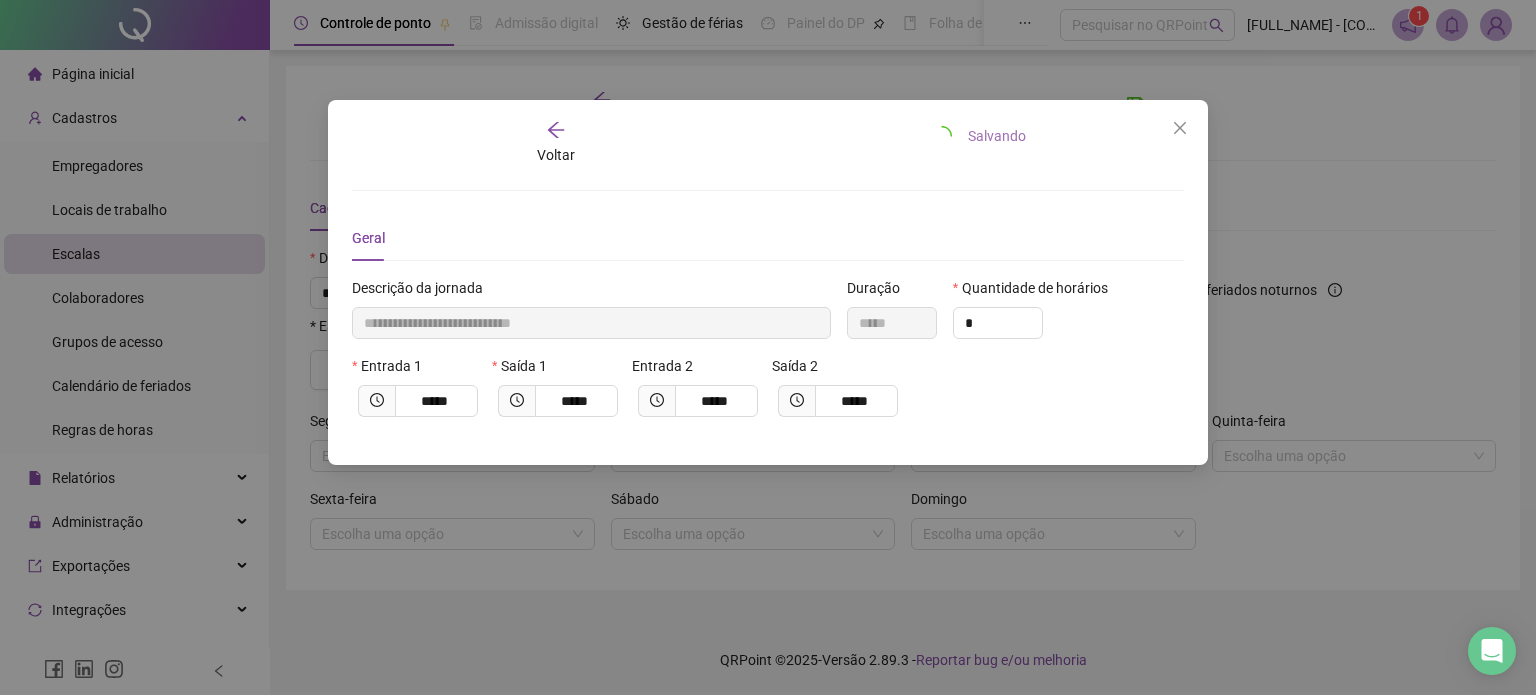 type 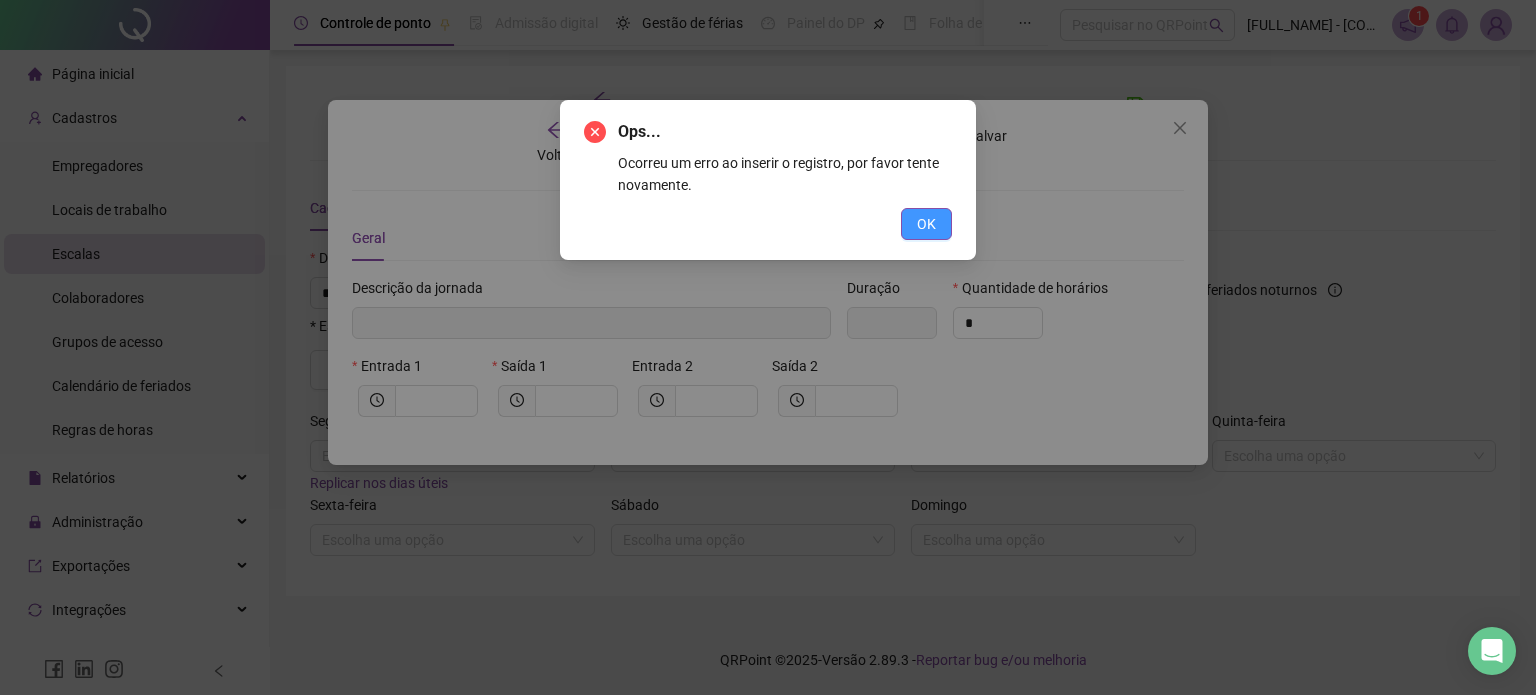 click on "OK" at bounding box center [926, 224] 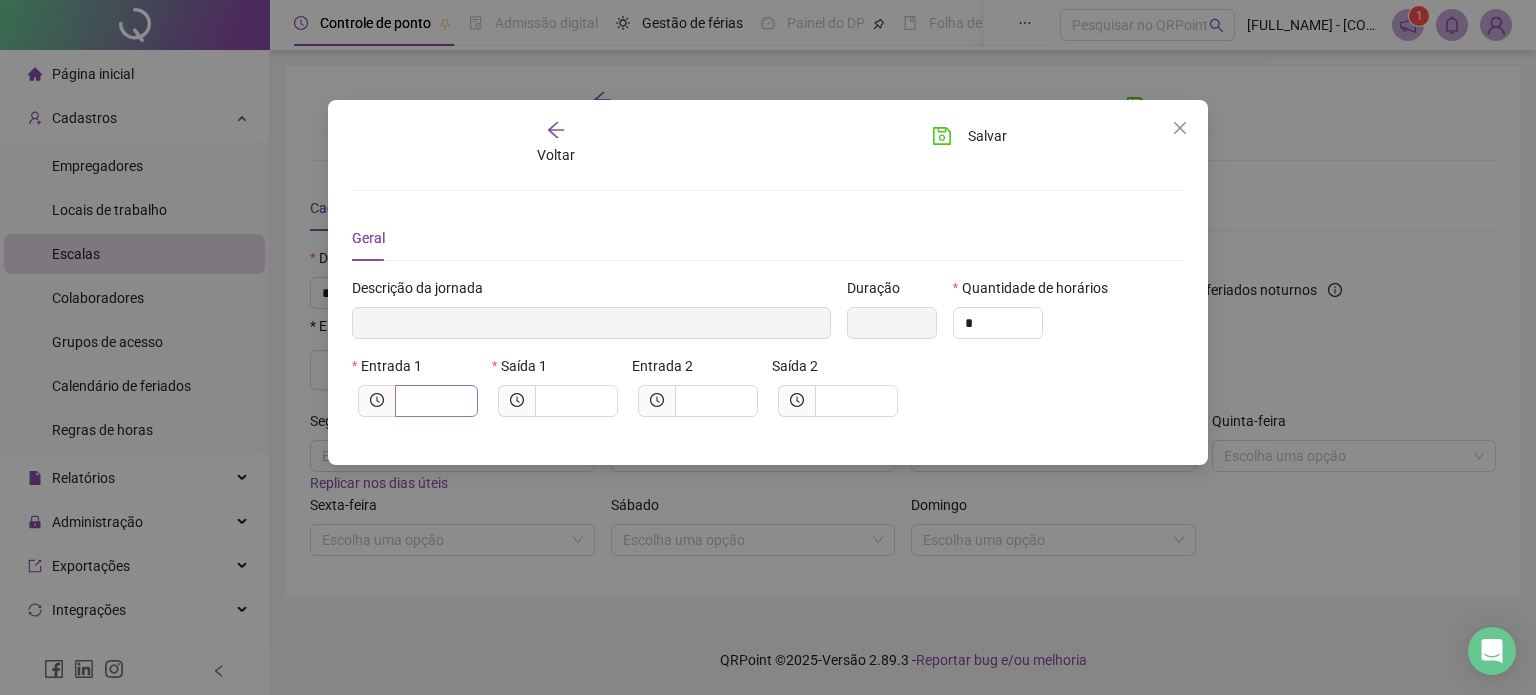drag, startPoint x: 444, startPoint y: 383, endPoint x: 436, endPoint y: 403, distance: 21.540659 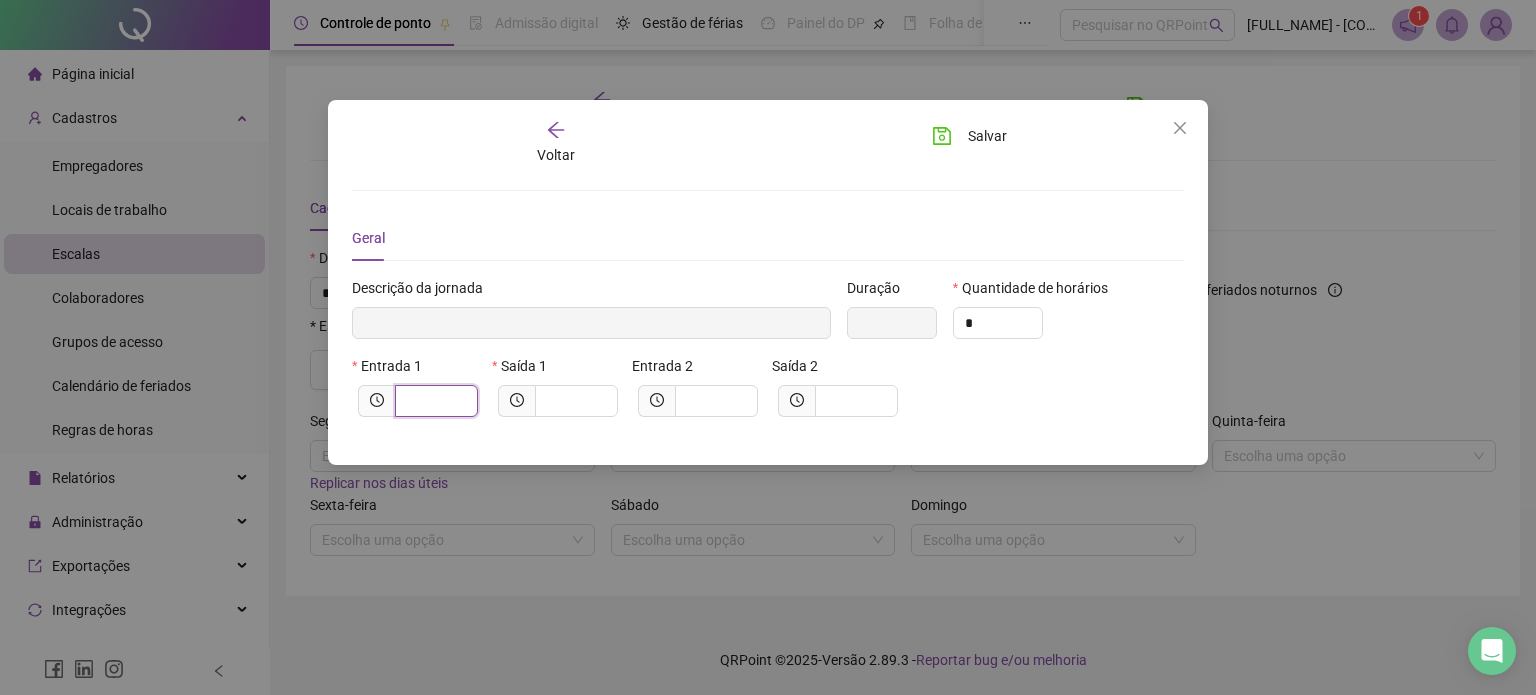 click at bounding box center [434, 401] 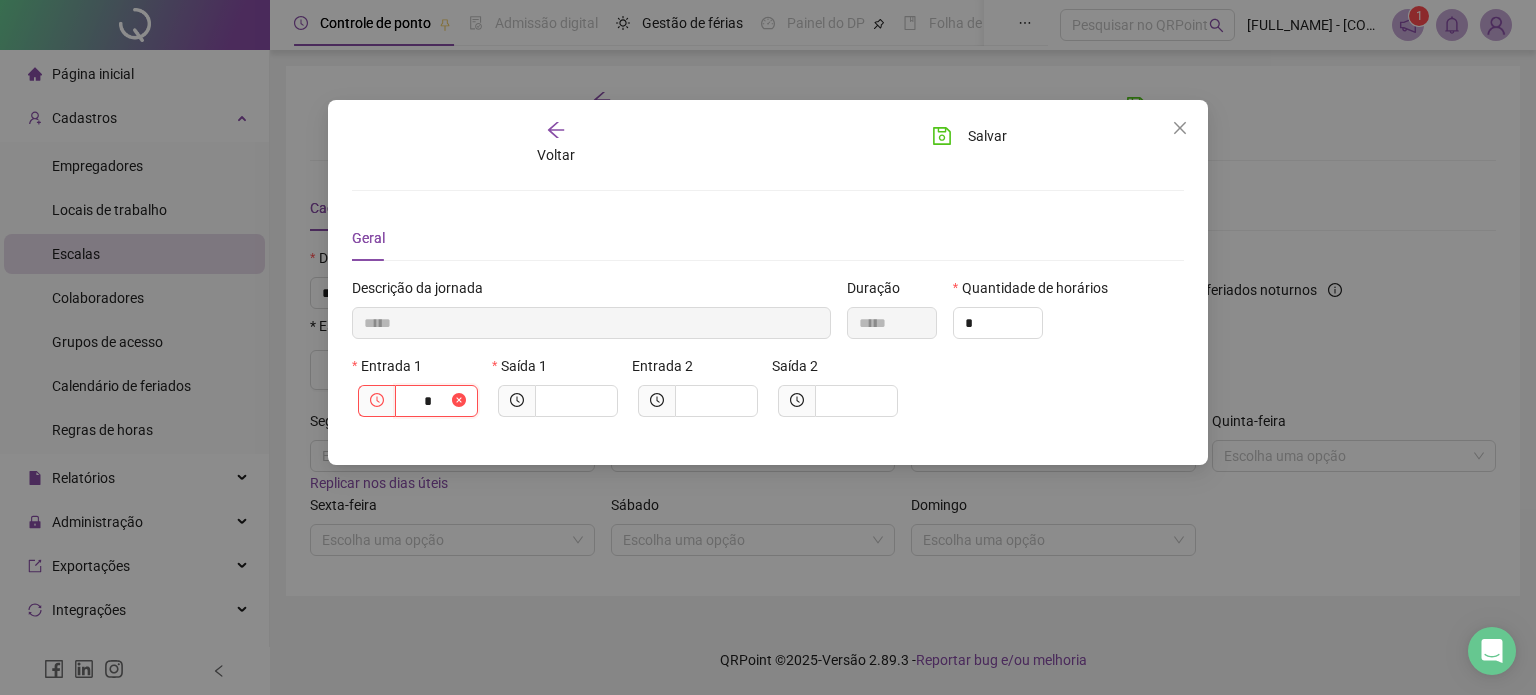 type on "******" 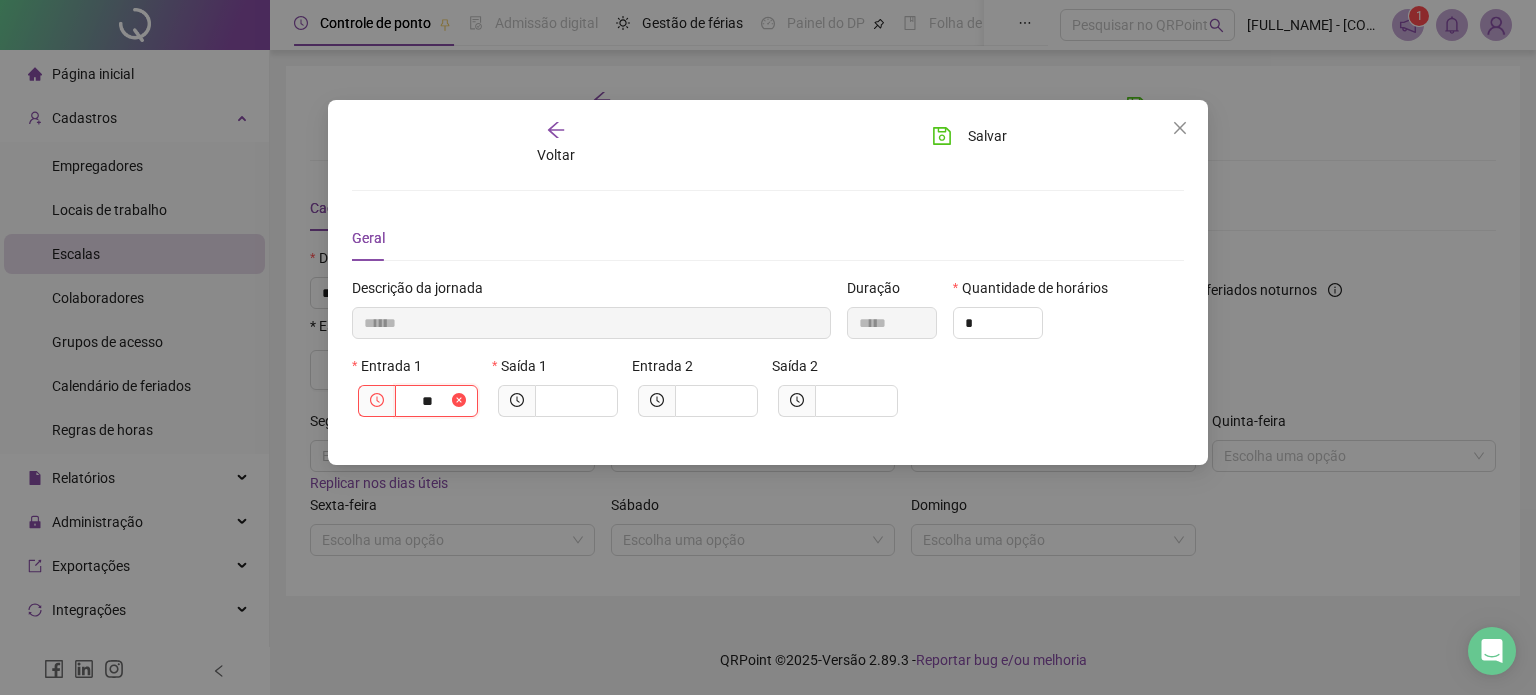 type on "********" 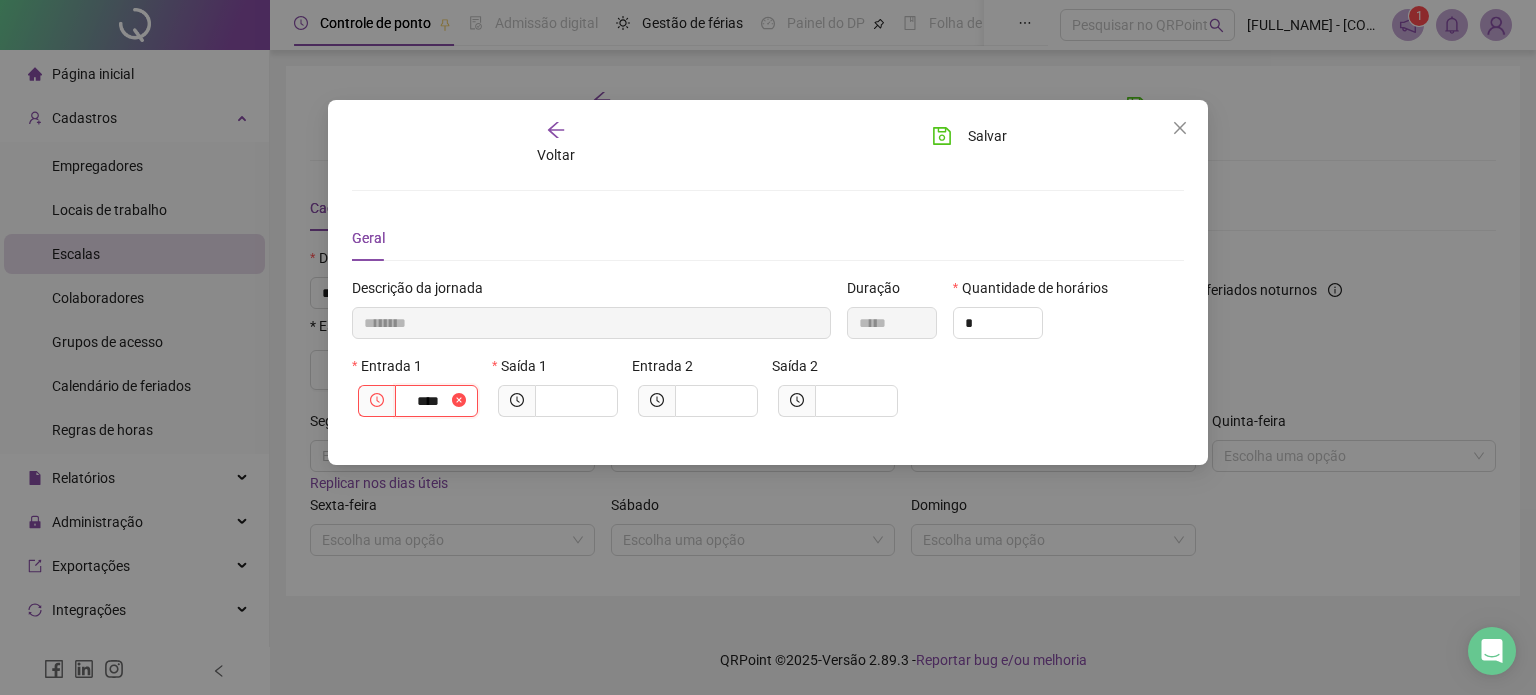 type on "*********" 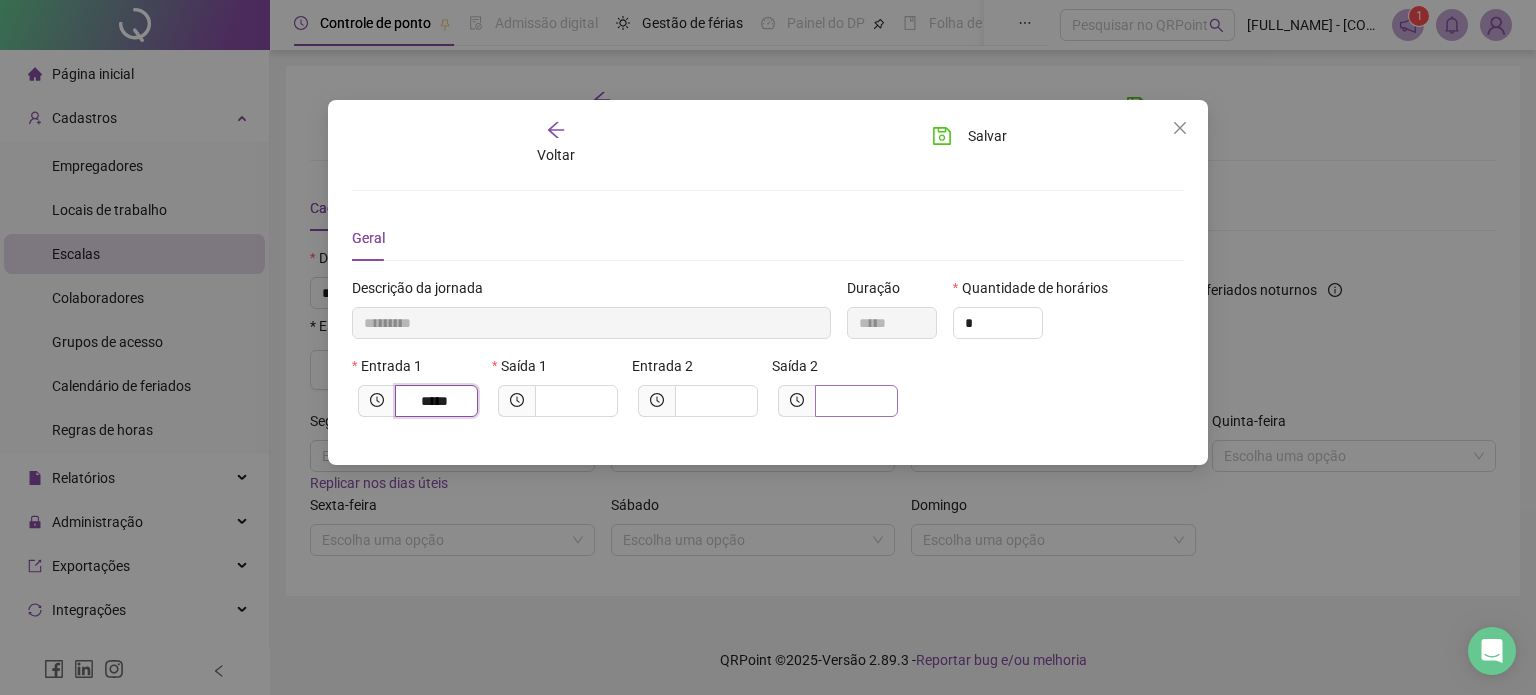 type on "*****" 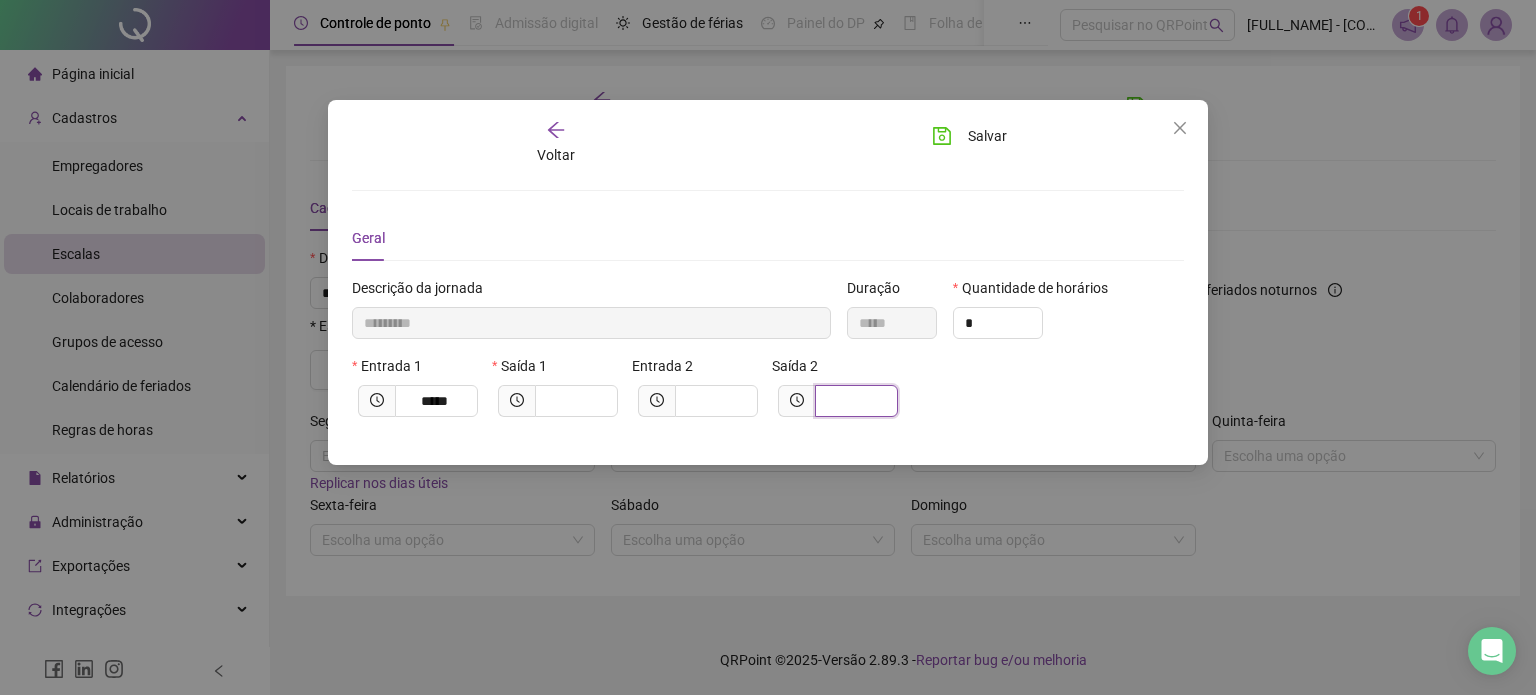 click at bounding box center (854, 401) 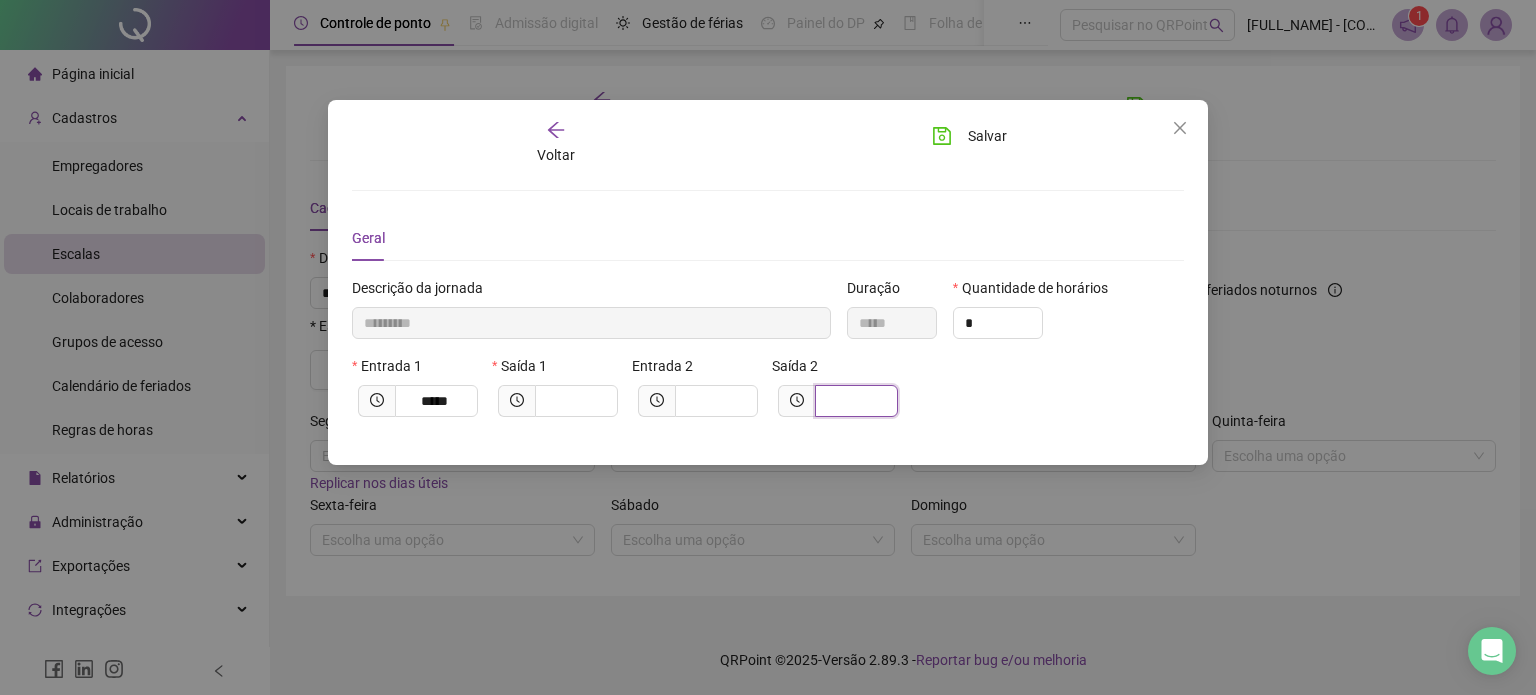 type on "**********" 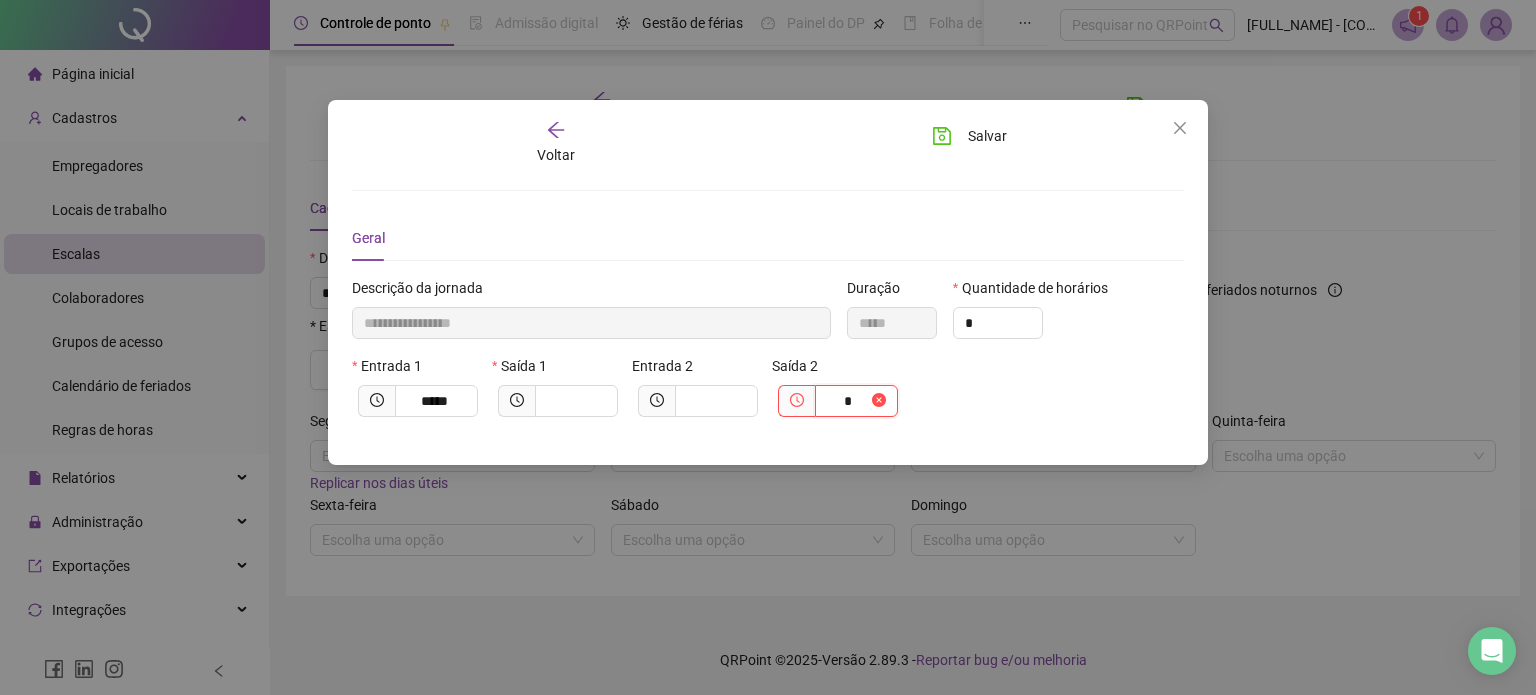 type on "**********" 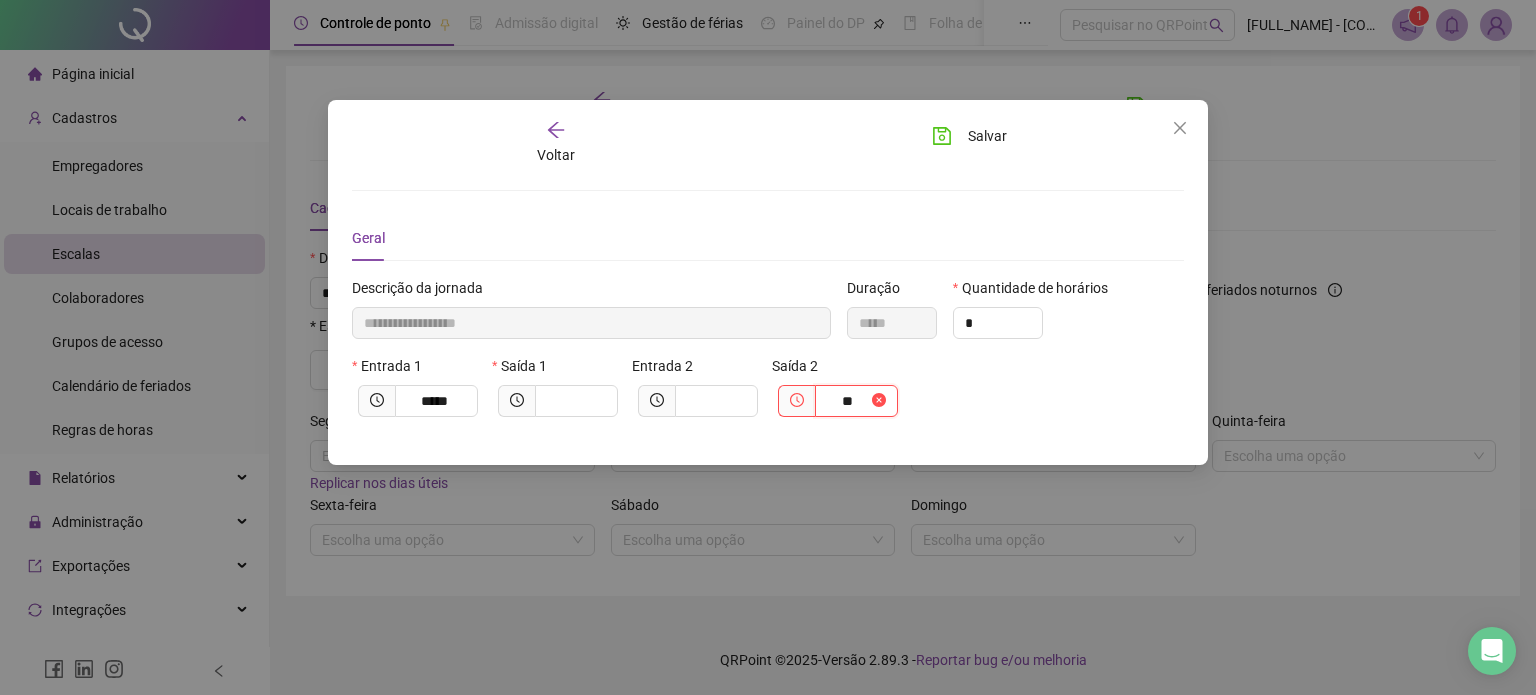 type on "**********" 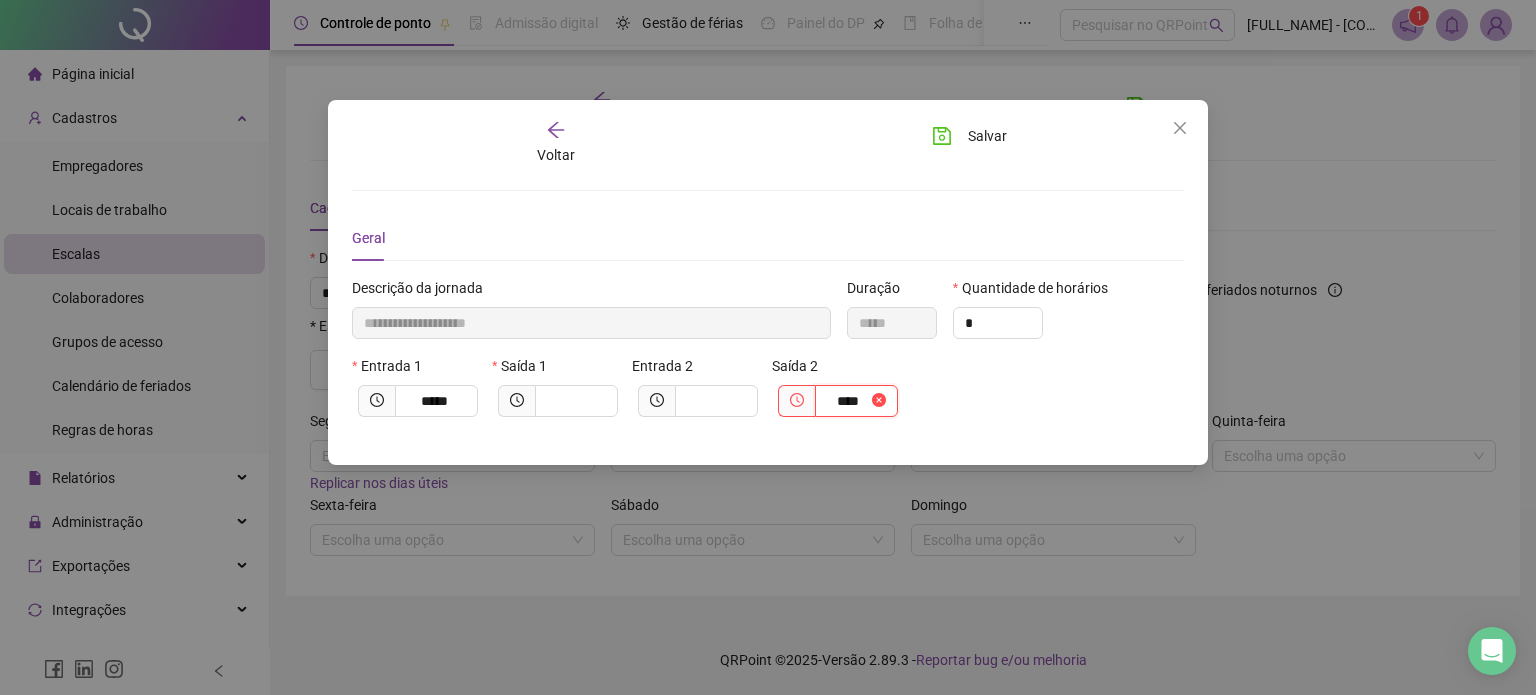 type on "**********" 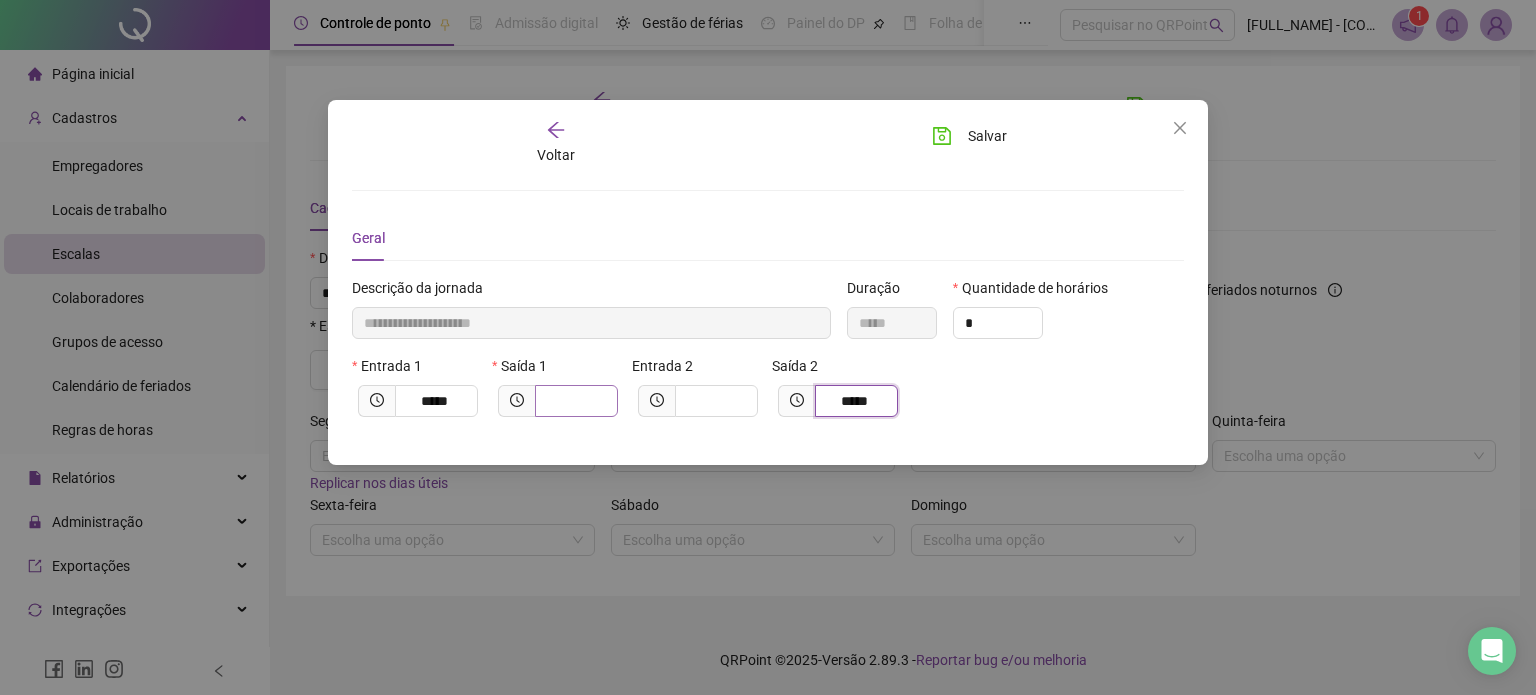 type on "*****" 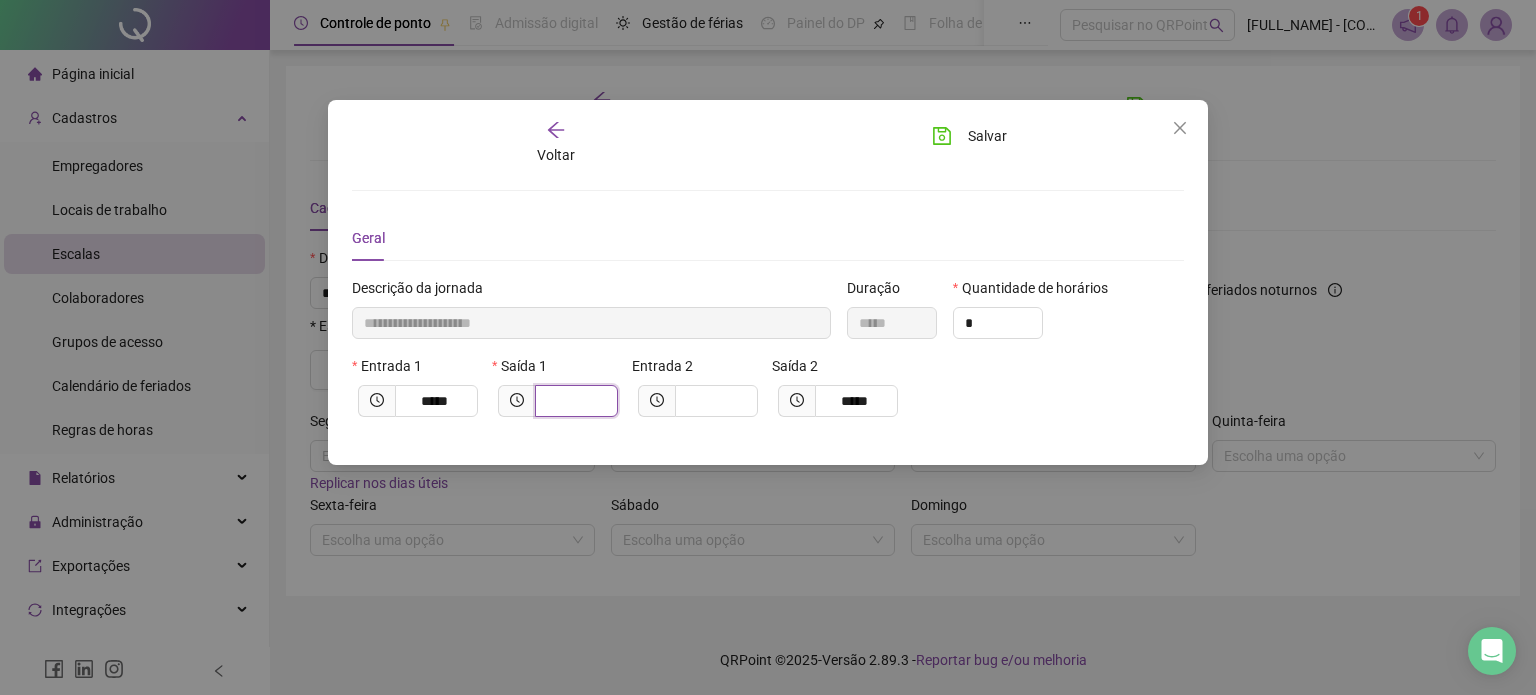 click at bounding box center [574, 401] 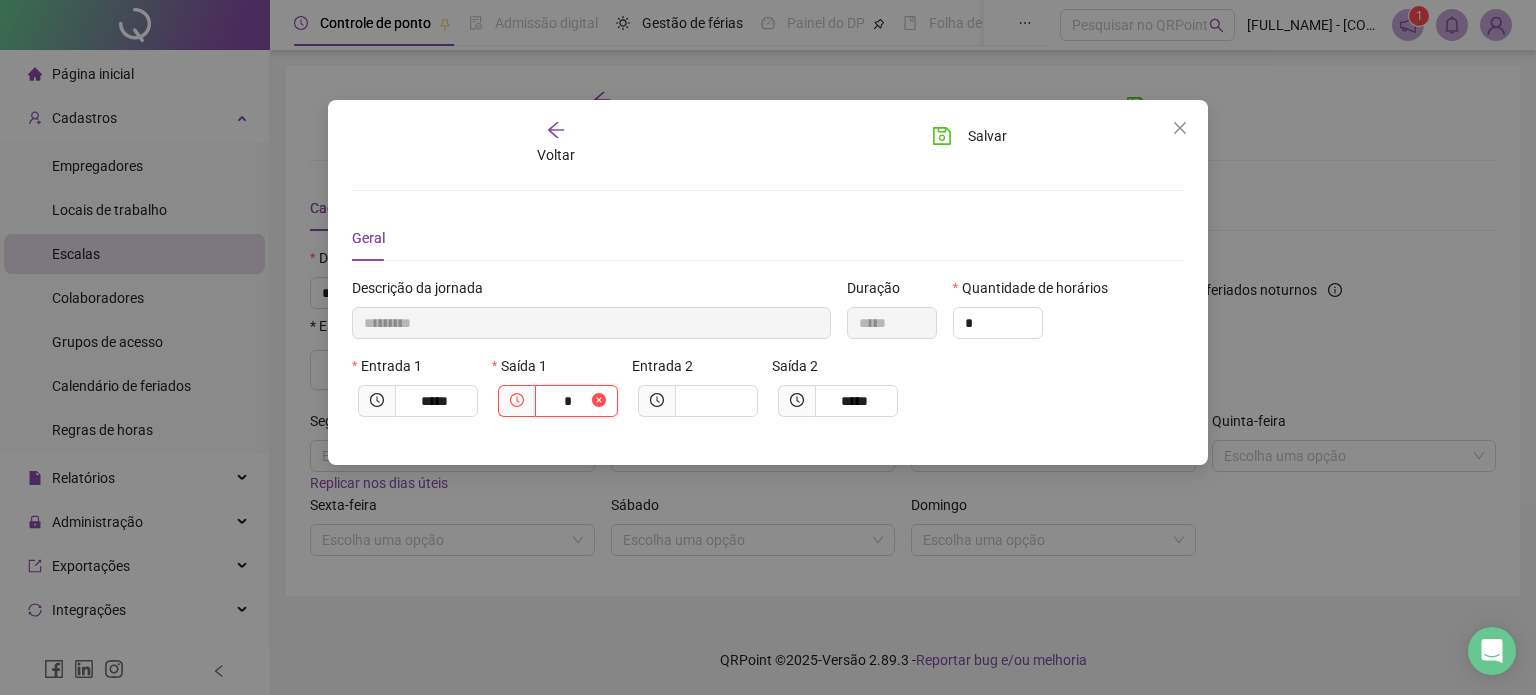 type on "**********" 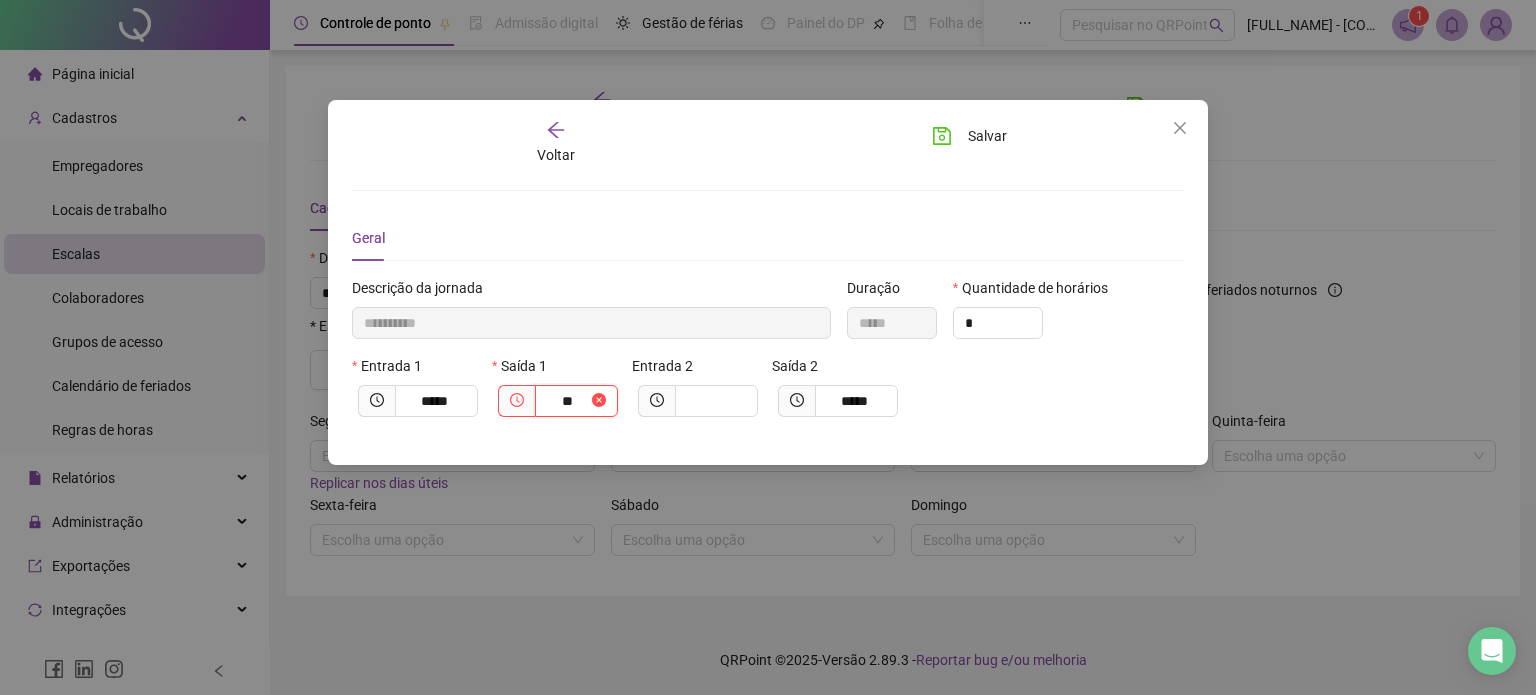 type on "**********" 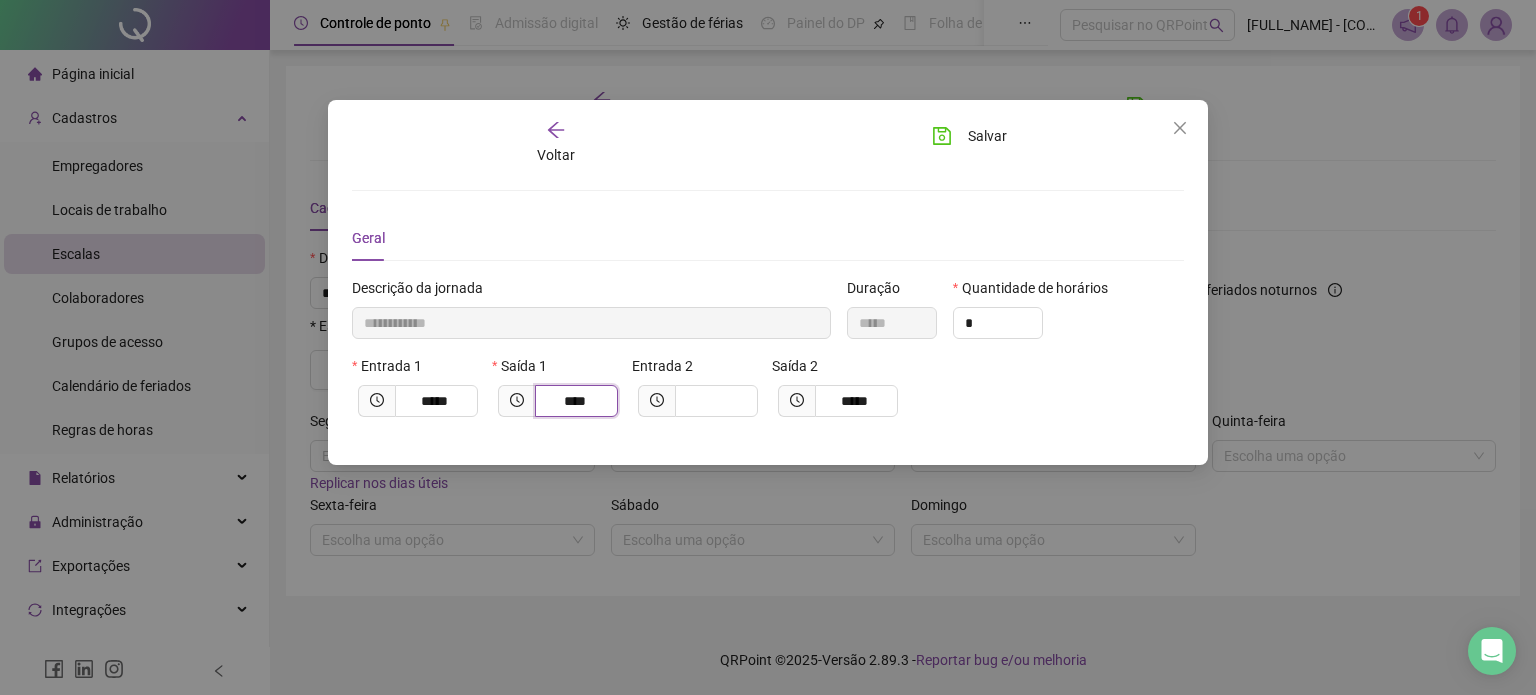 type on "**********" 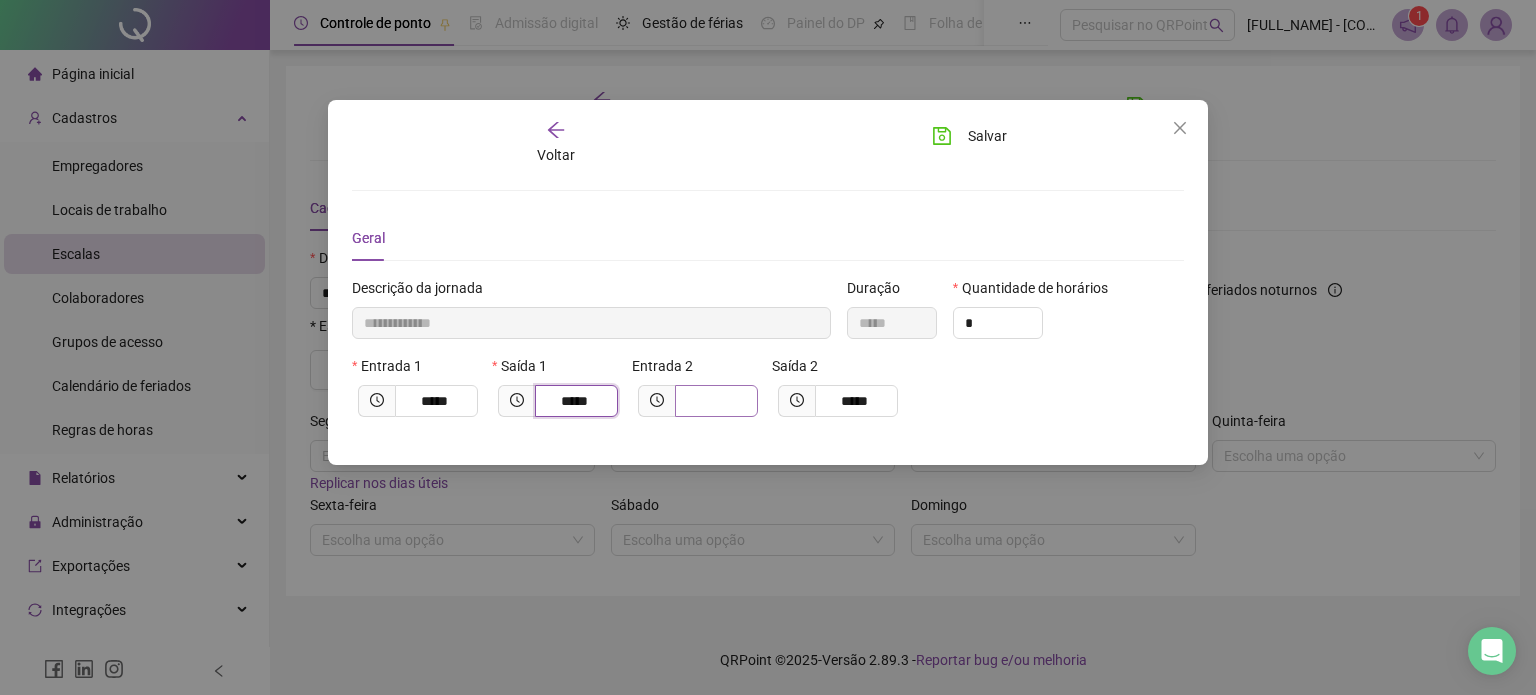 type on "*****" 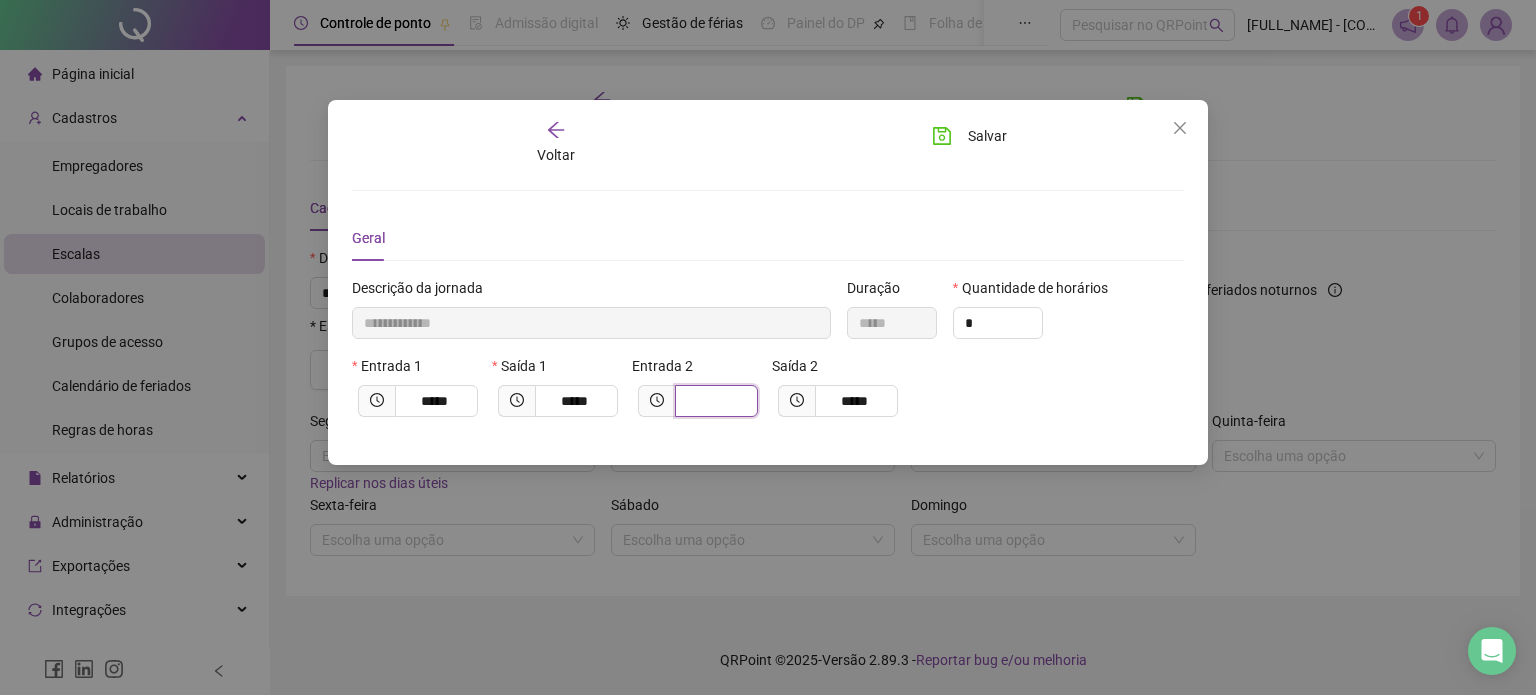 click at bounding box center (714, 401) 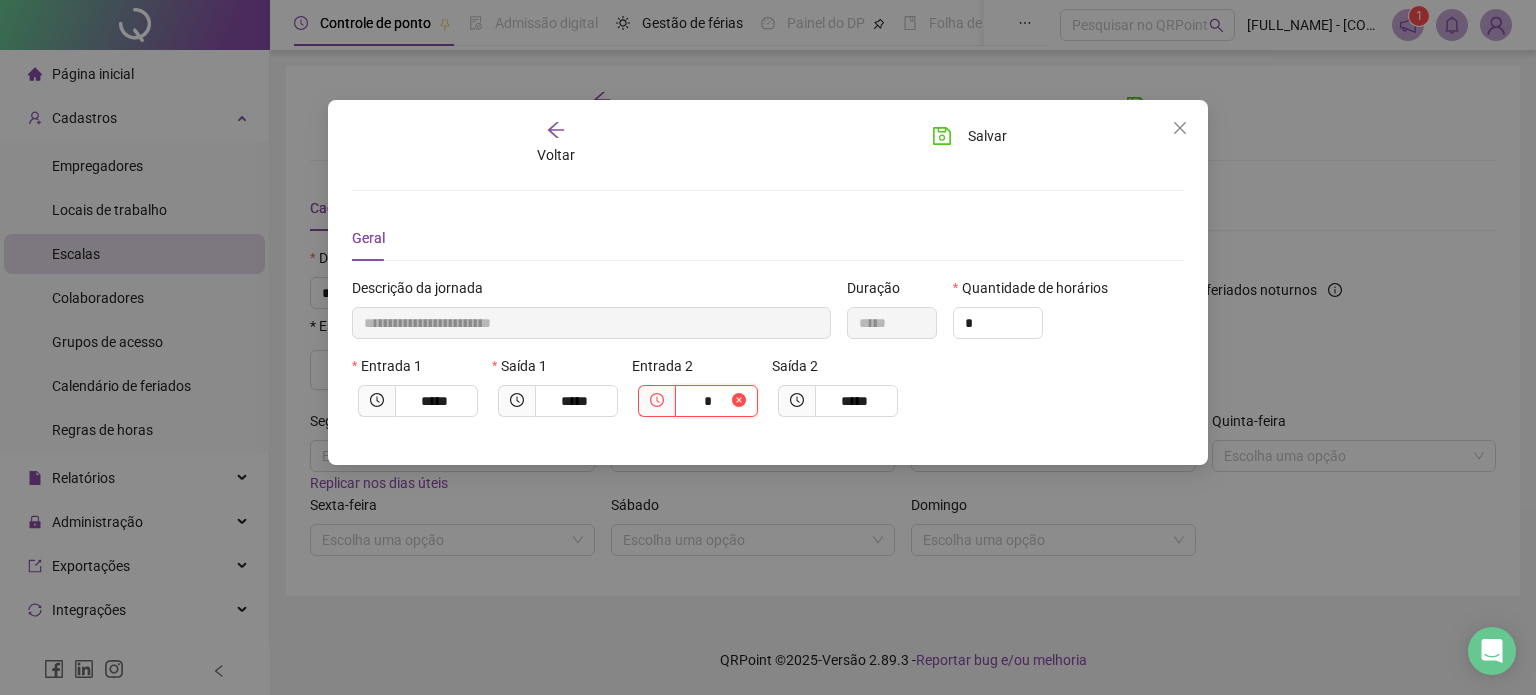 type on "**********" 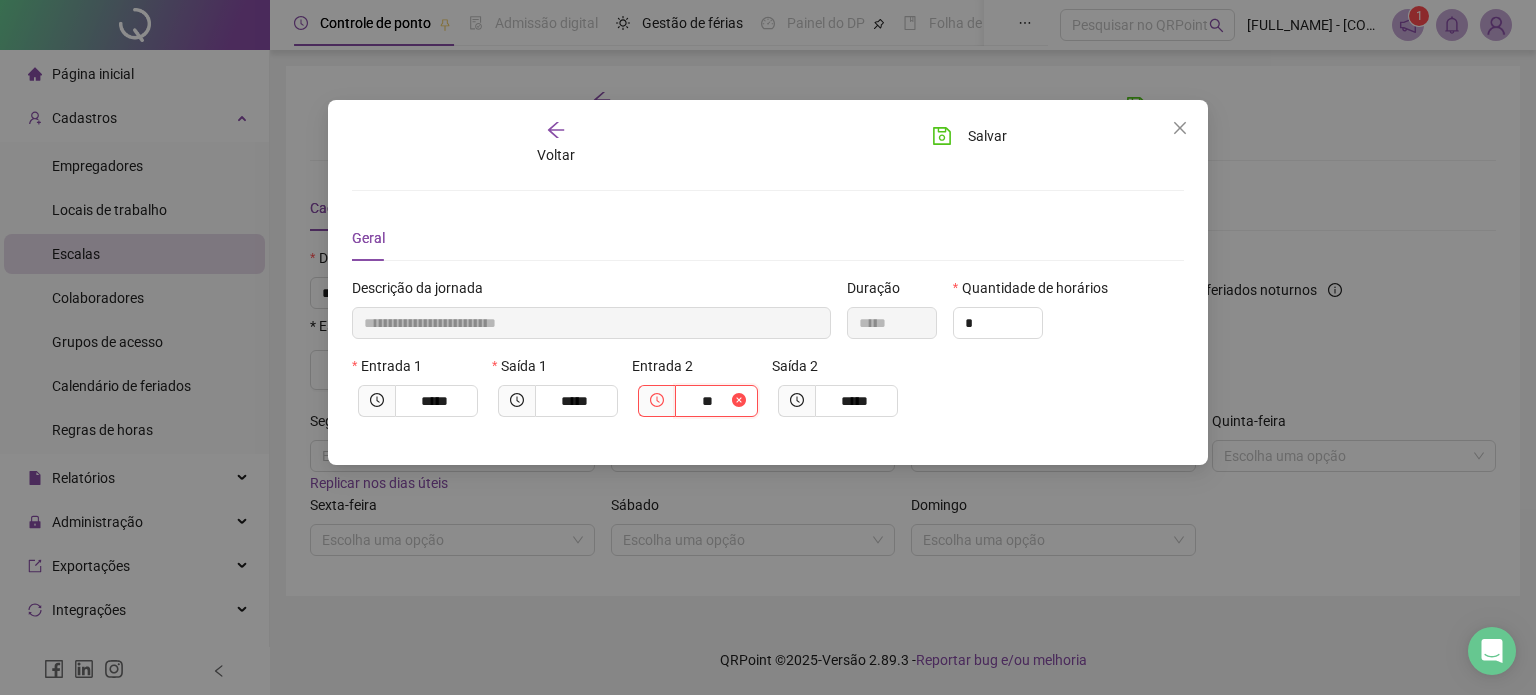 type on "**********" 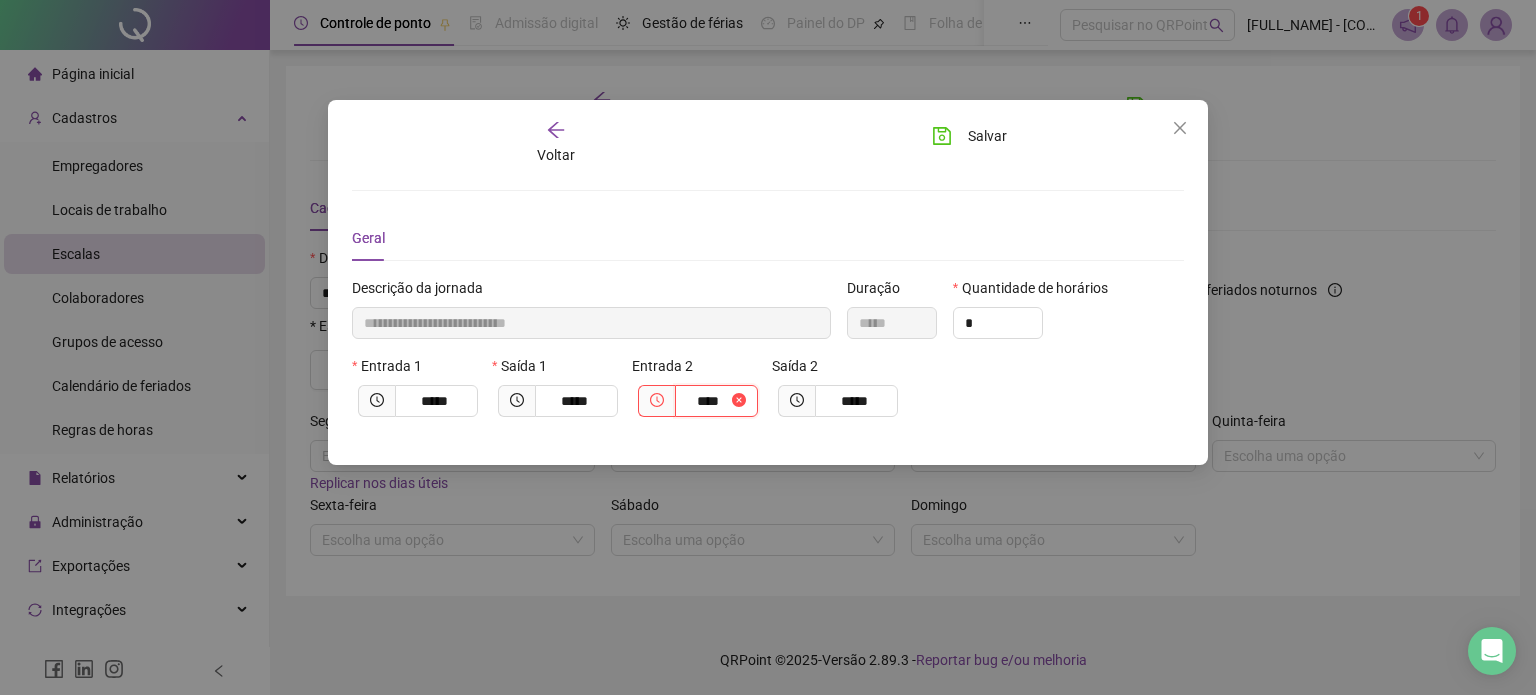 type on "**********" 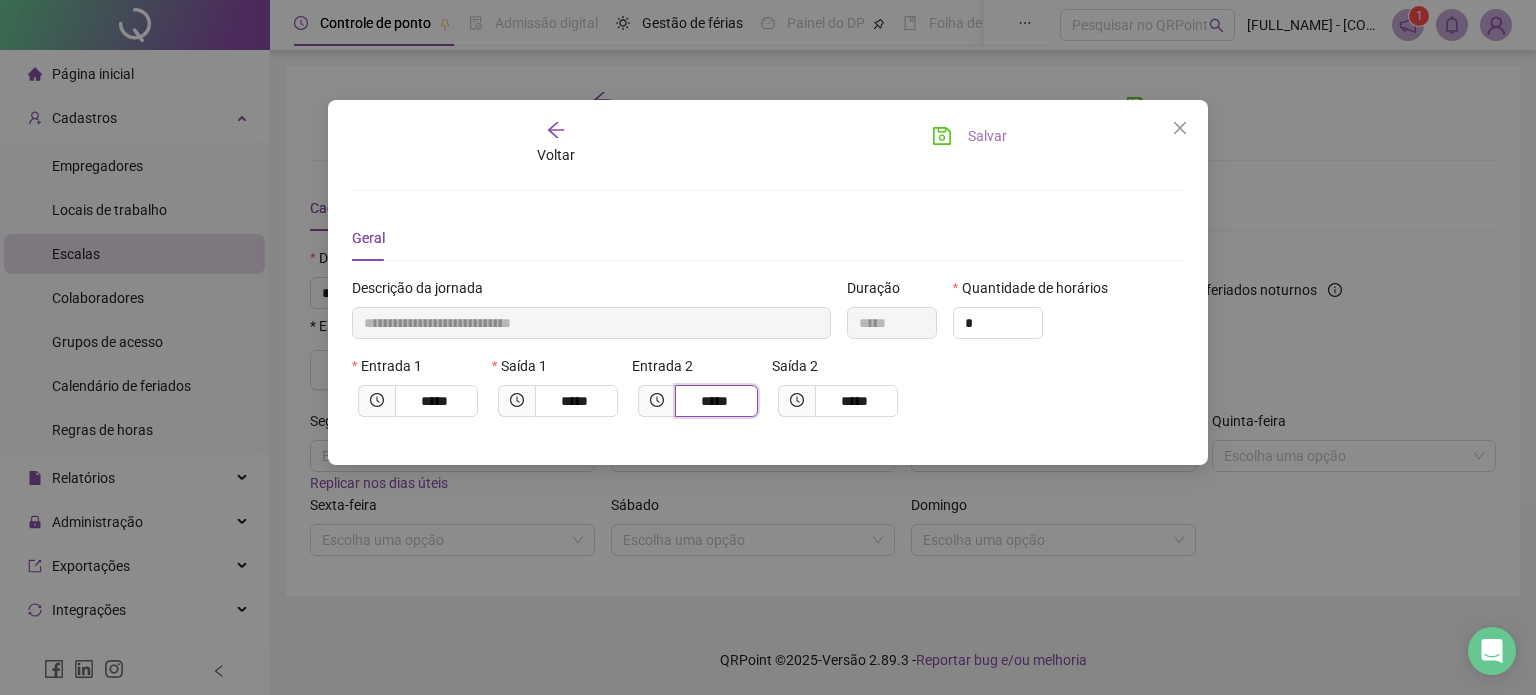 type on "*****" 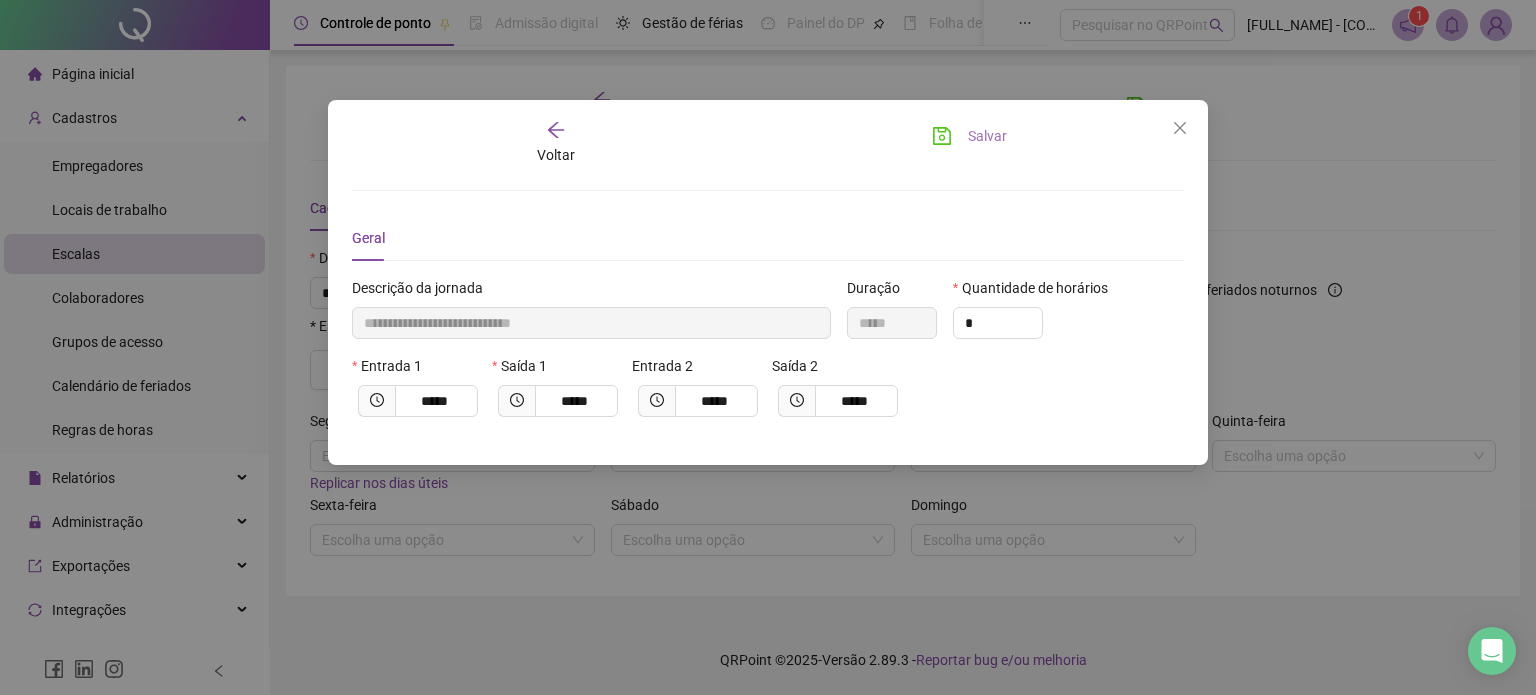click 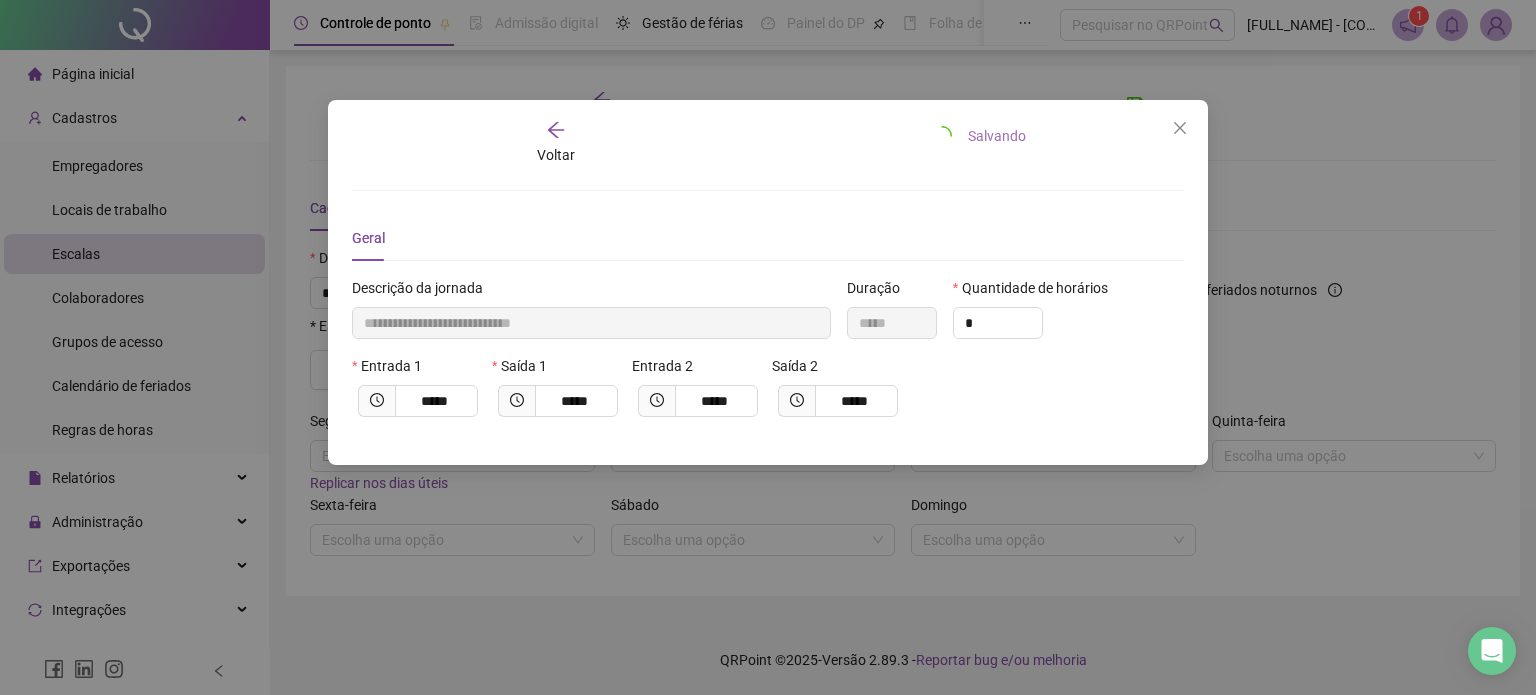 type 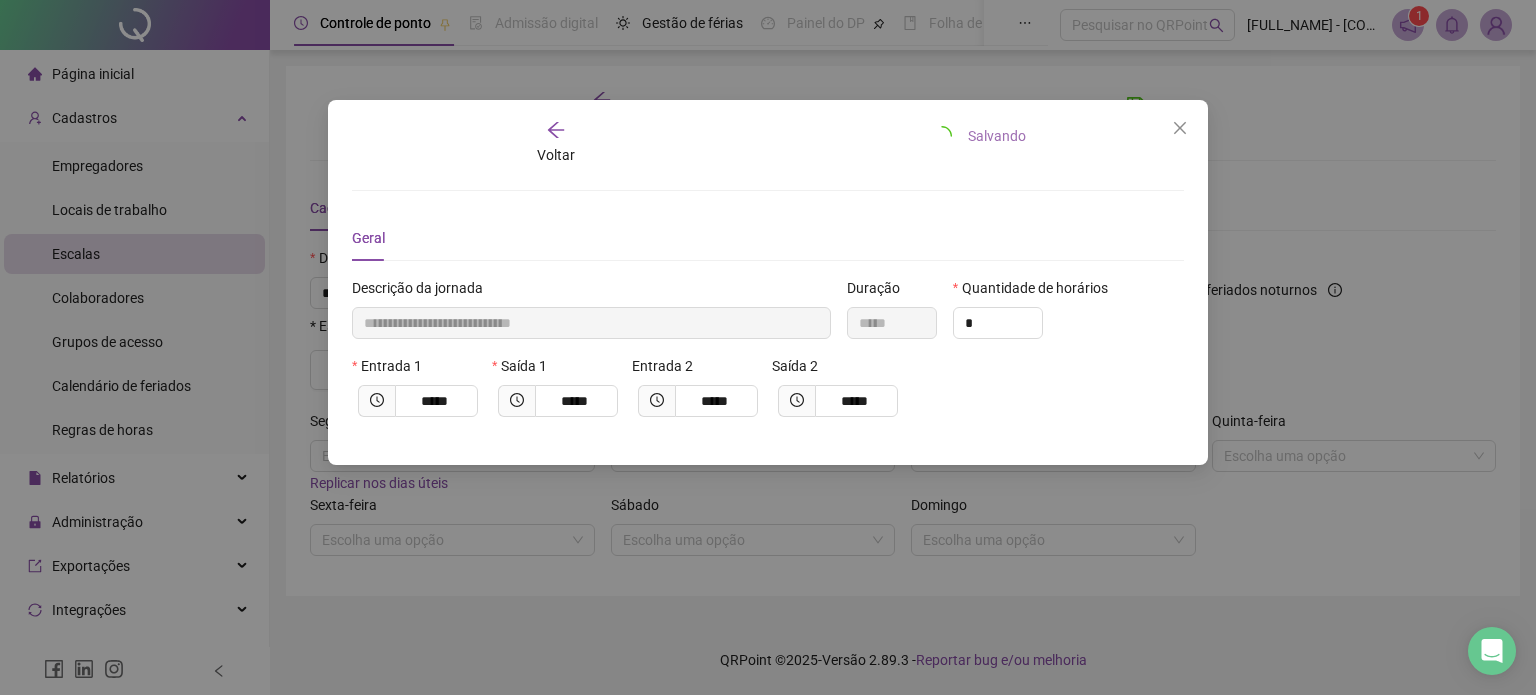 type 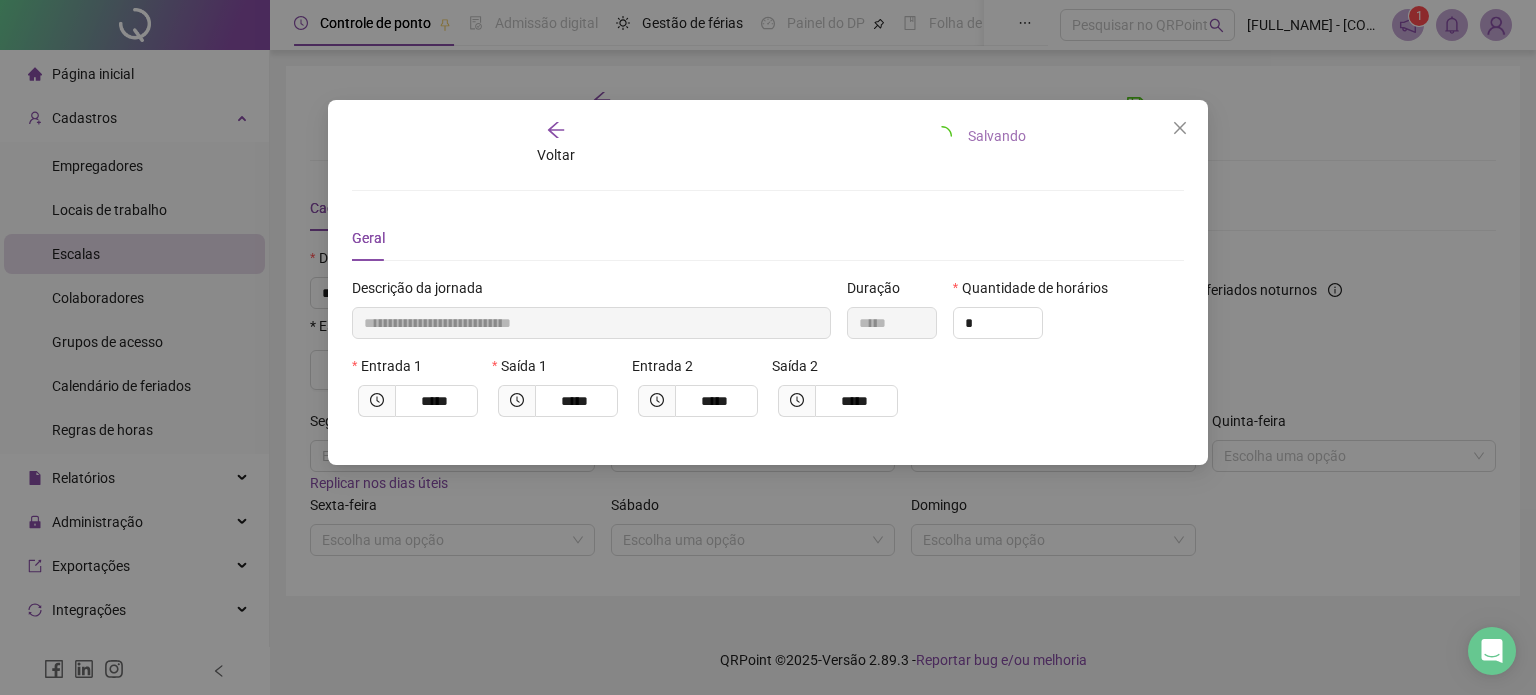 type 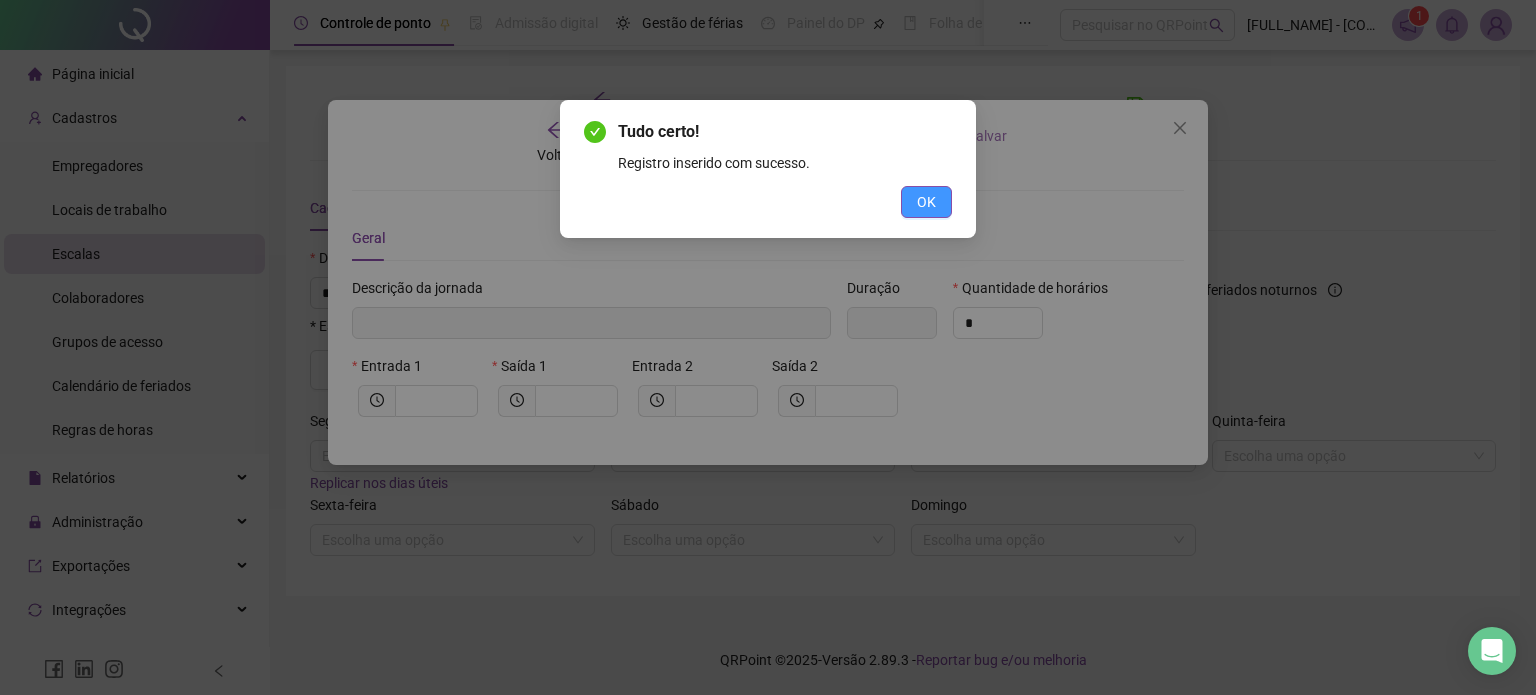 click on "OK" at bounding box center (926, 202) 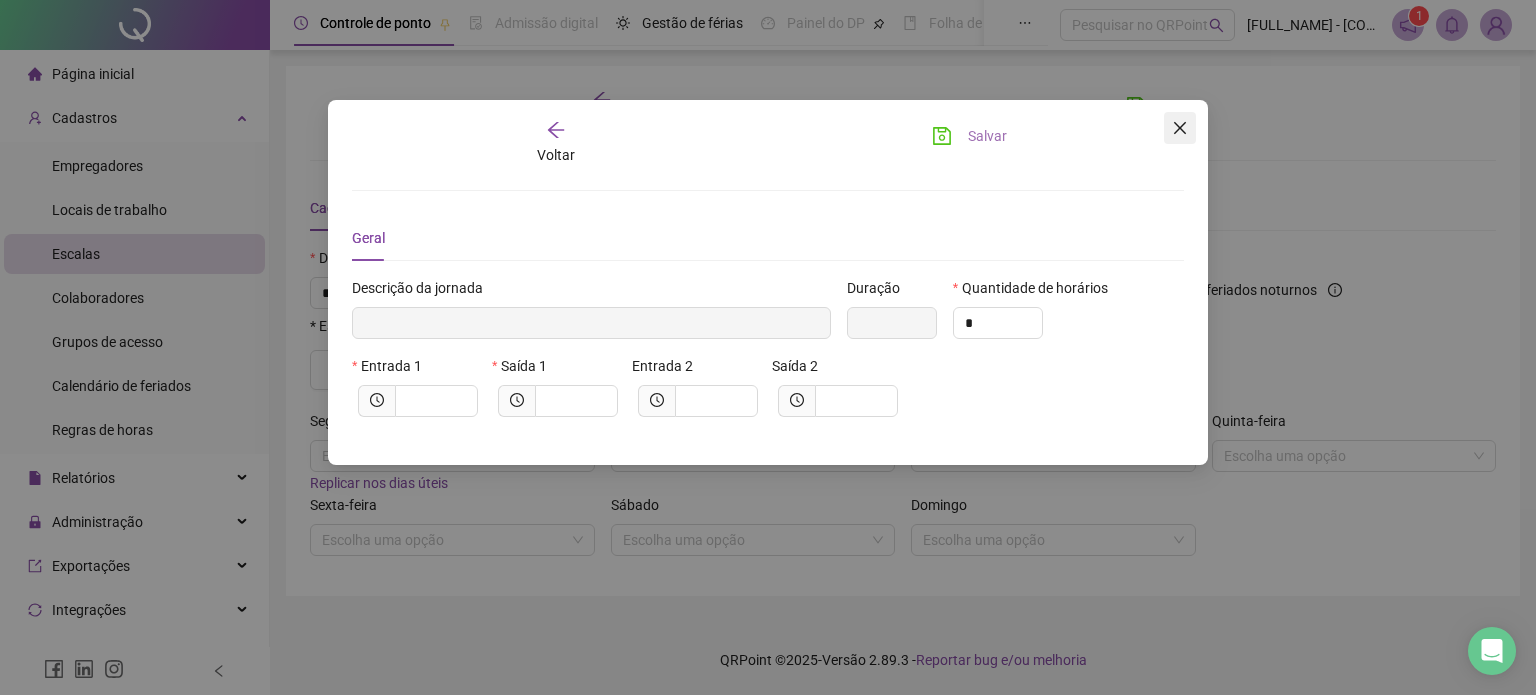 click 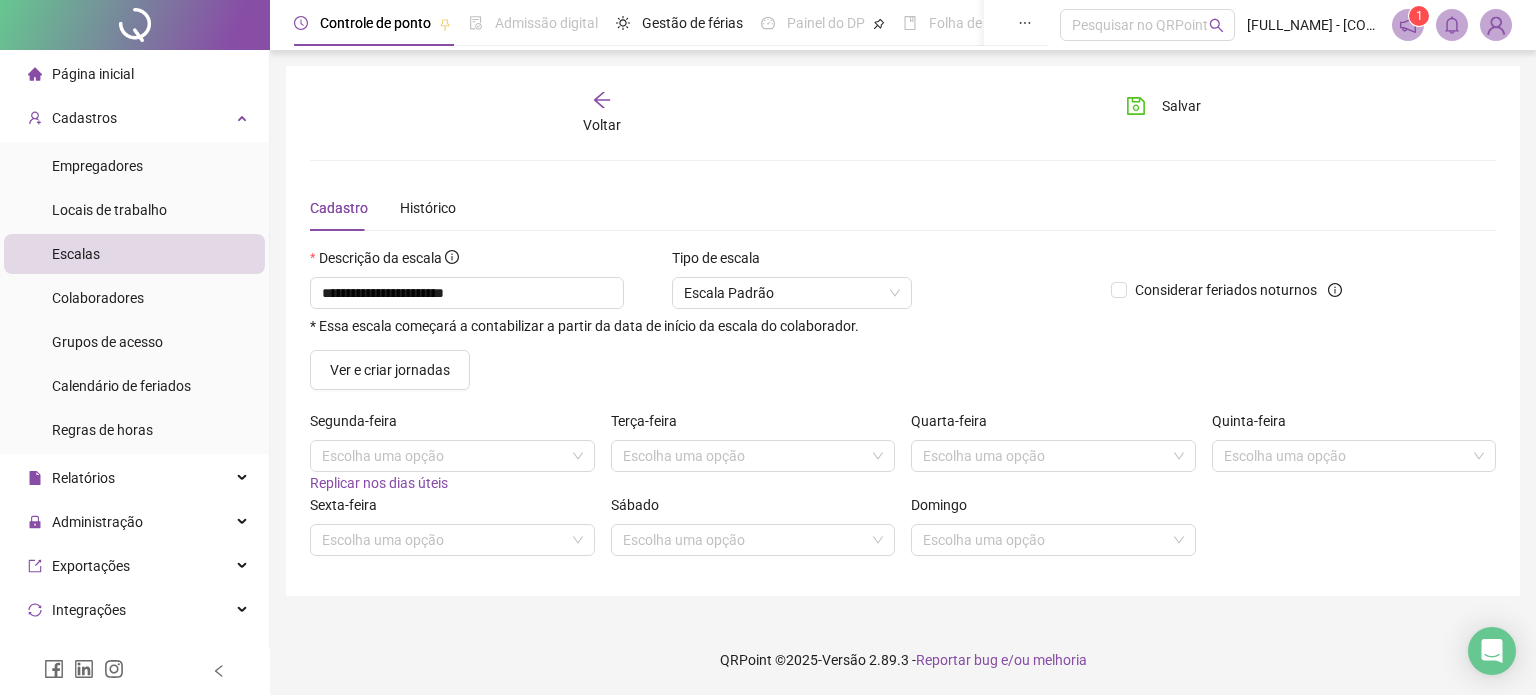 click on "Replicar nos dias úteis" at bounding box center (379, 483) 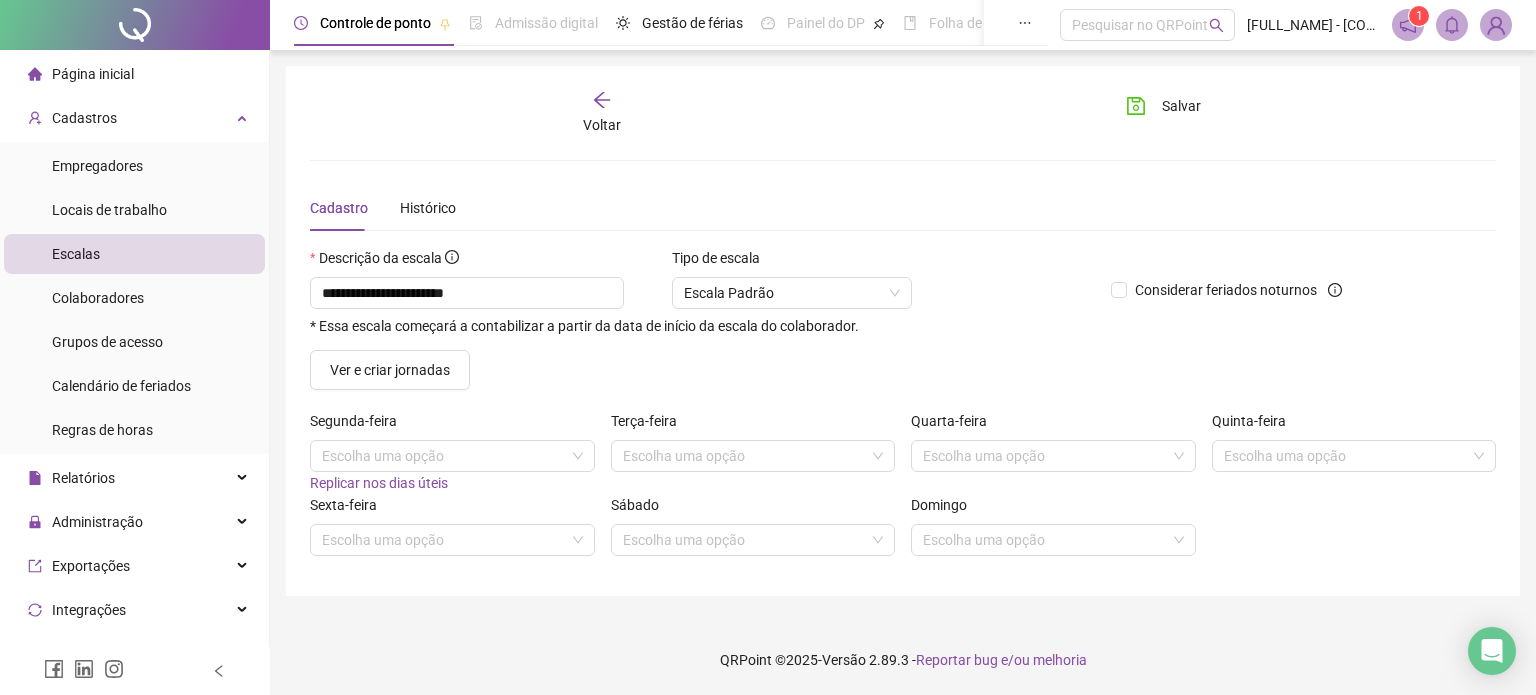 click on "Replicar nos dias úteis" at bounding box center [379, 483] 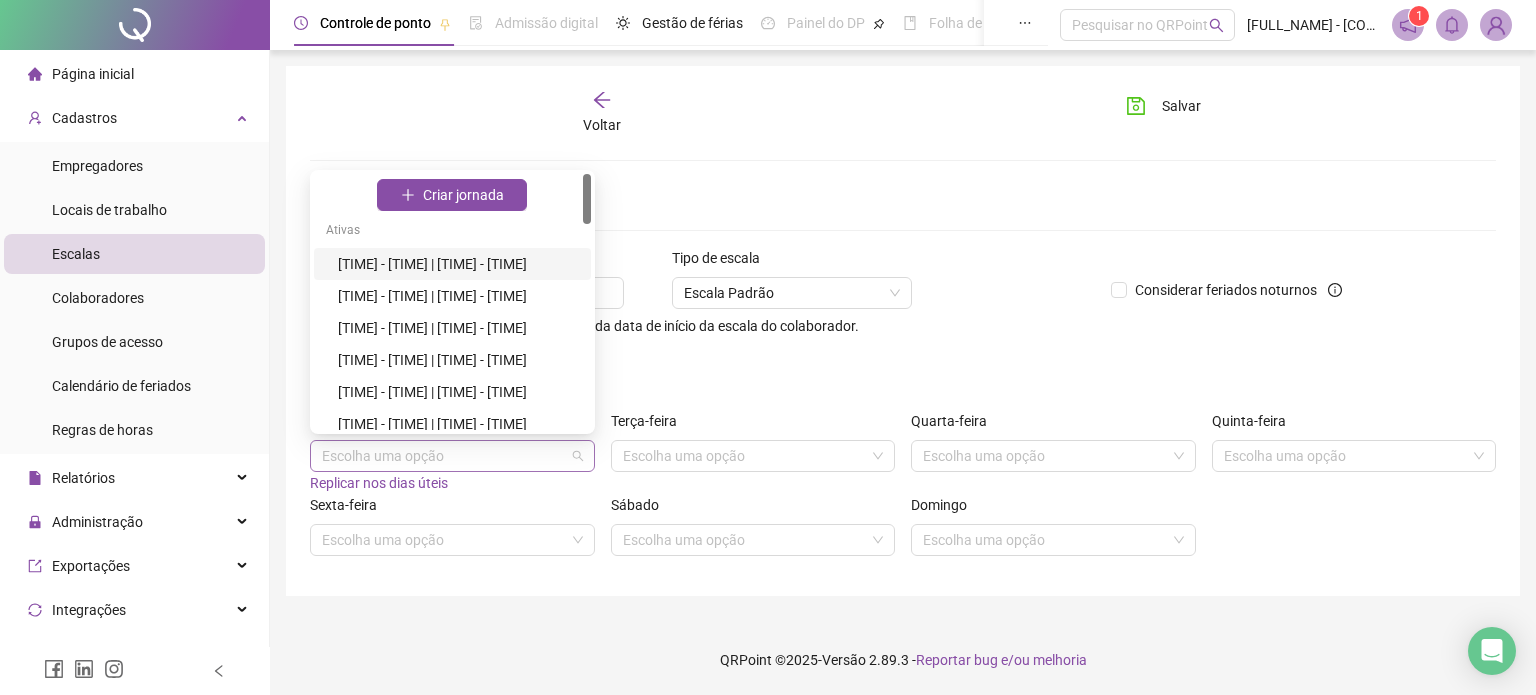 click on "Escolha uma opção" at bounding box center (452, 456) 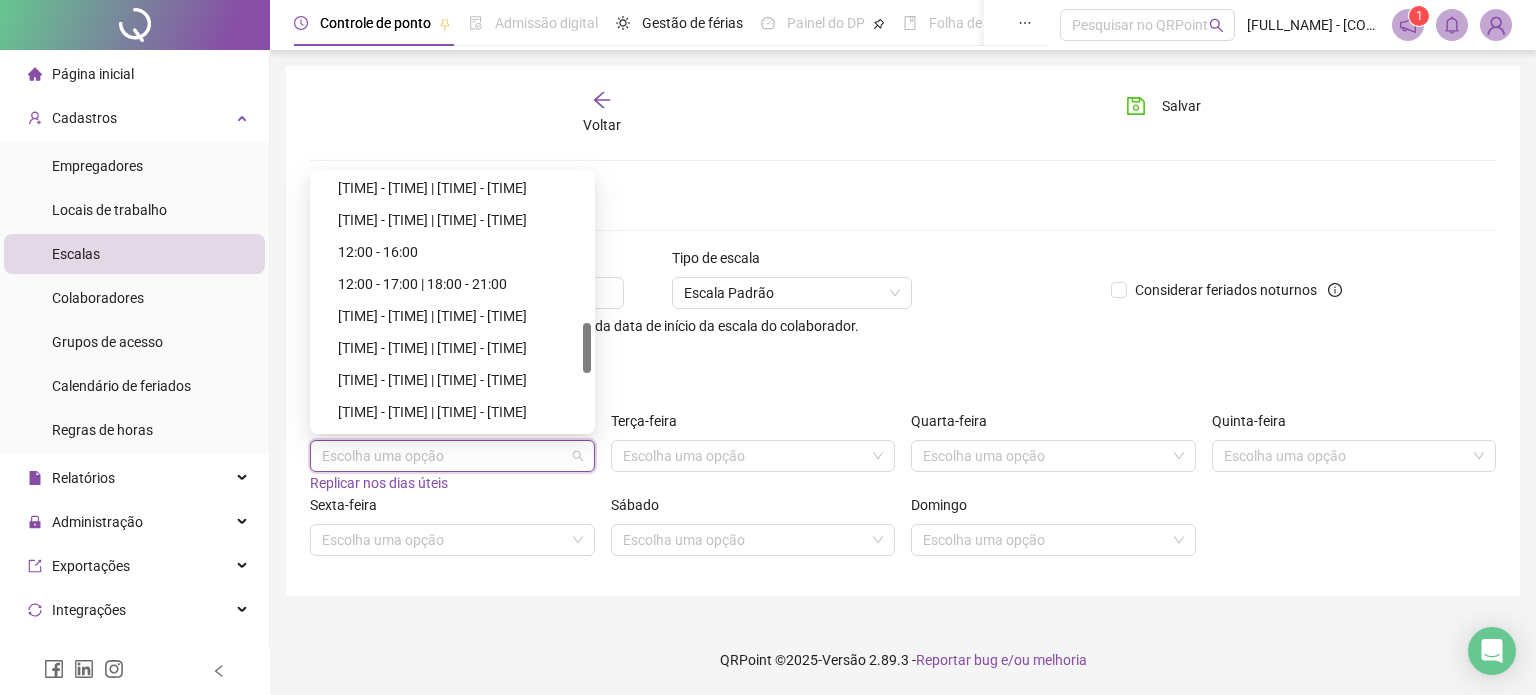 scroll, scrollTop: 747, scrollLeft: 0, axis: vertical 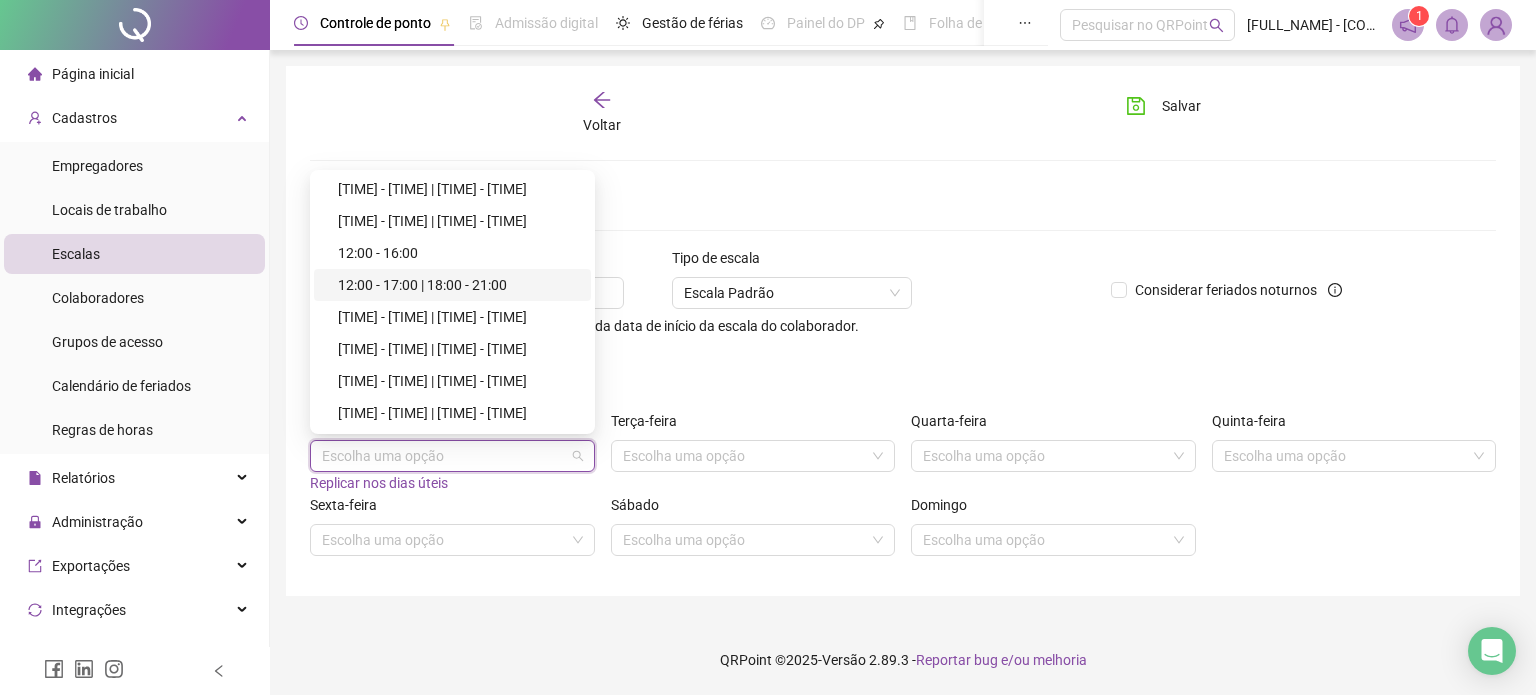 click on "12:00 - 17:00 | 18:00 - 21:00" at bounding box center [458, 285] 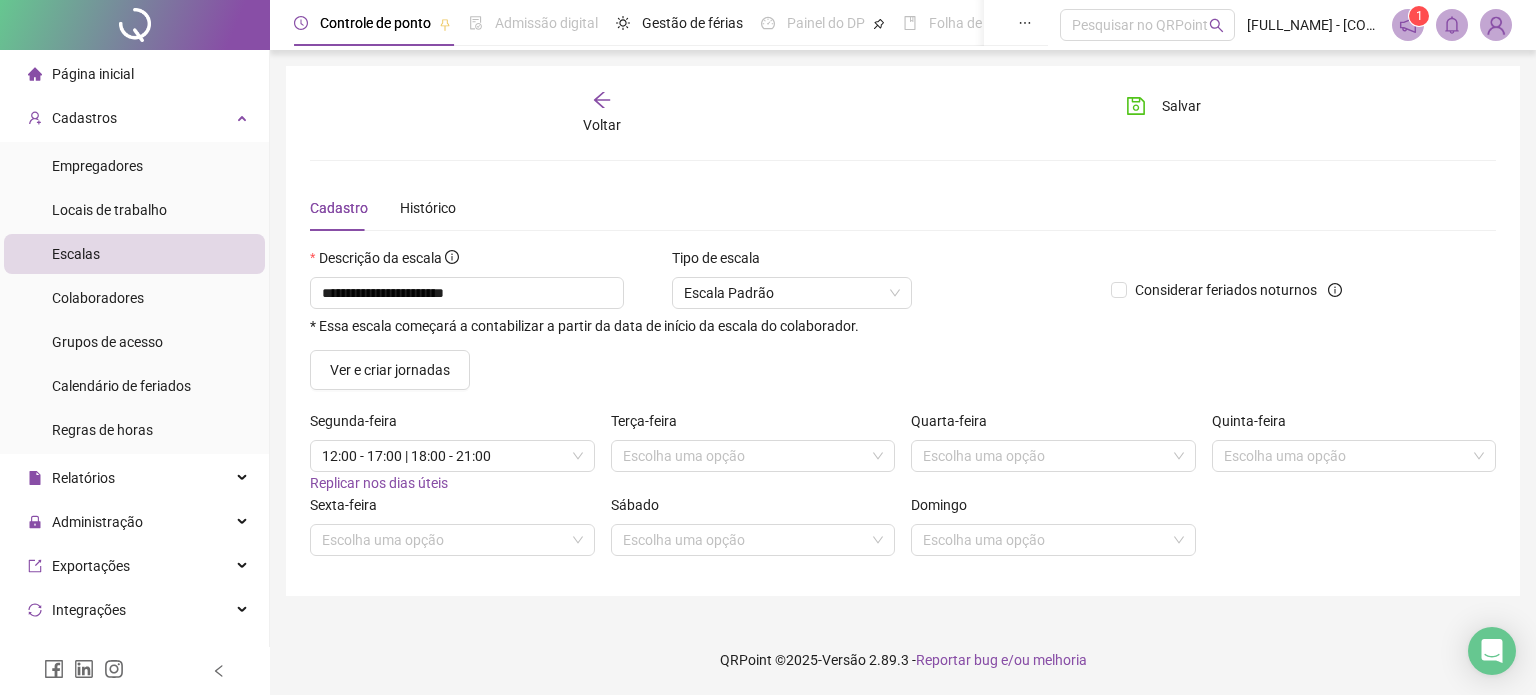 click on "Replicar nos dias úteis" at bounding box center (379, 483) 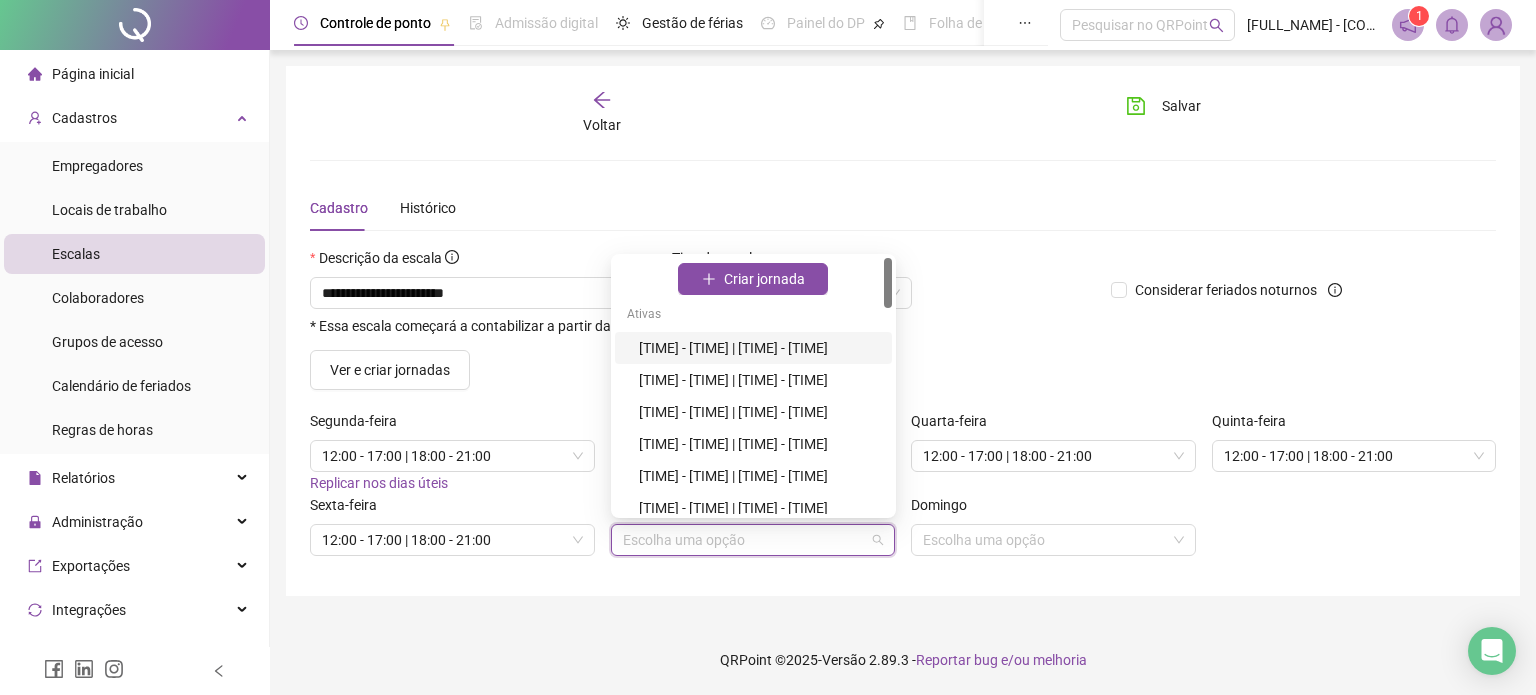 click at bounding box center (744, 540) 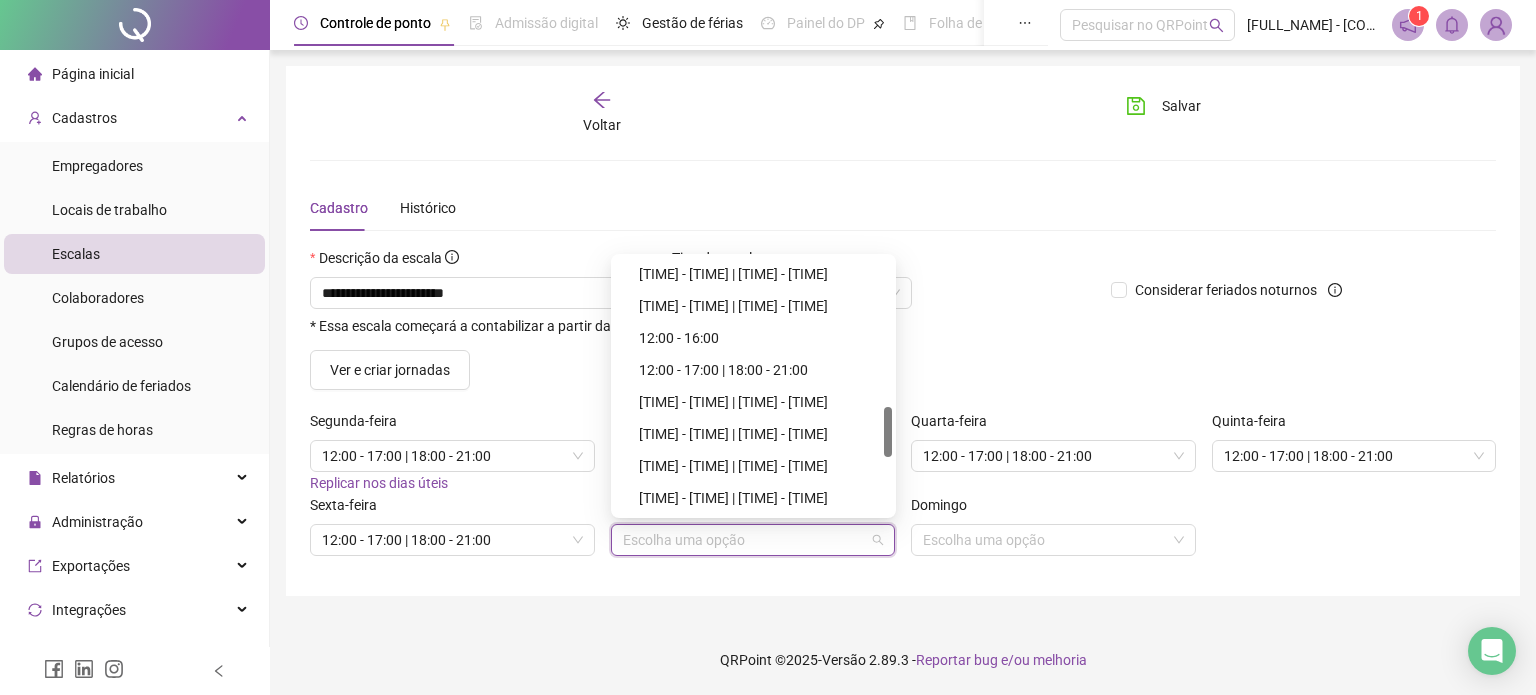 scroll, scrollTop: 747, scrollLeft: 0, axis: vertical 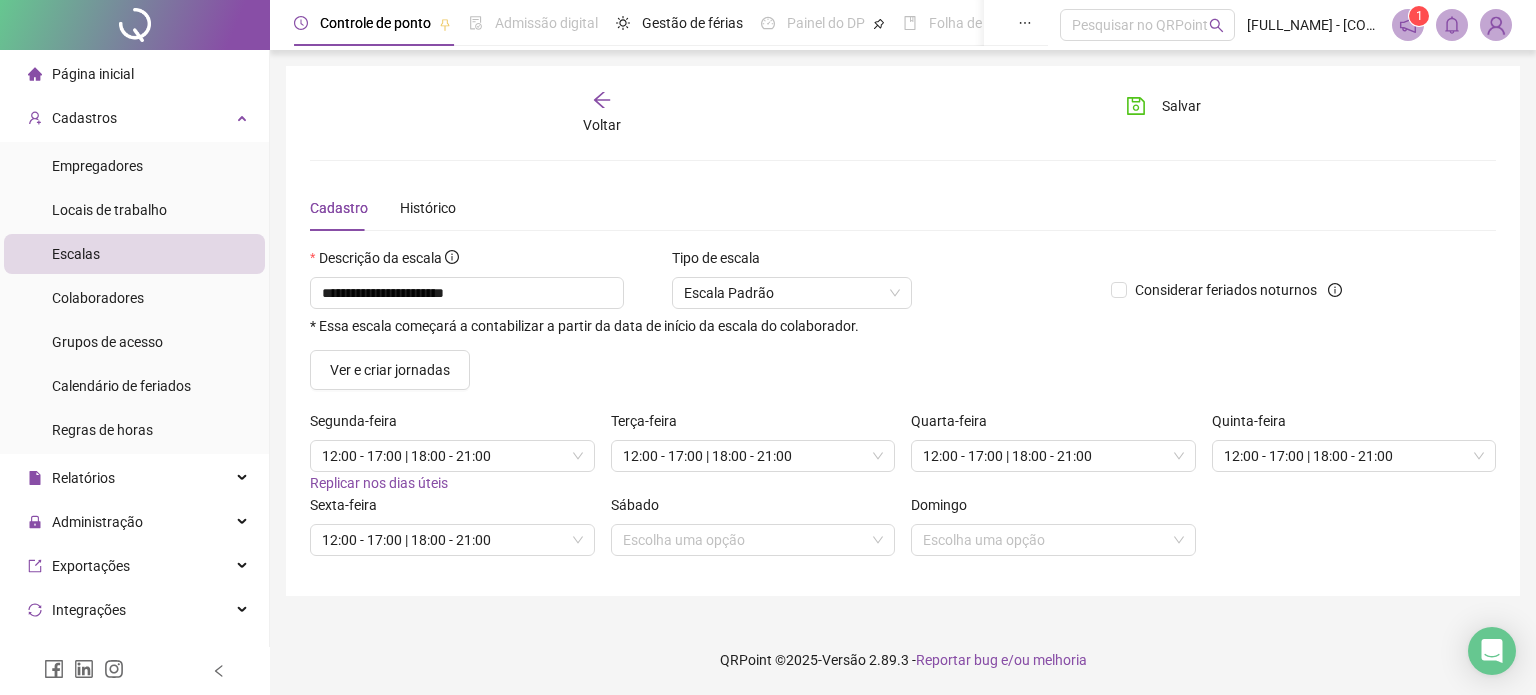 click on "Cadastro Histórico" at bounding box center (903, 208) 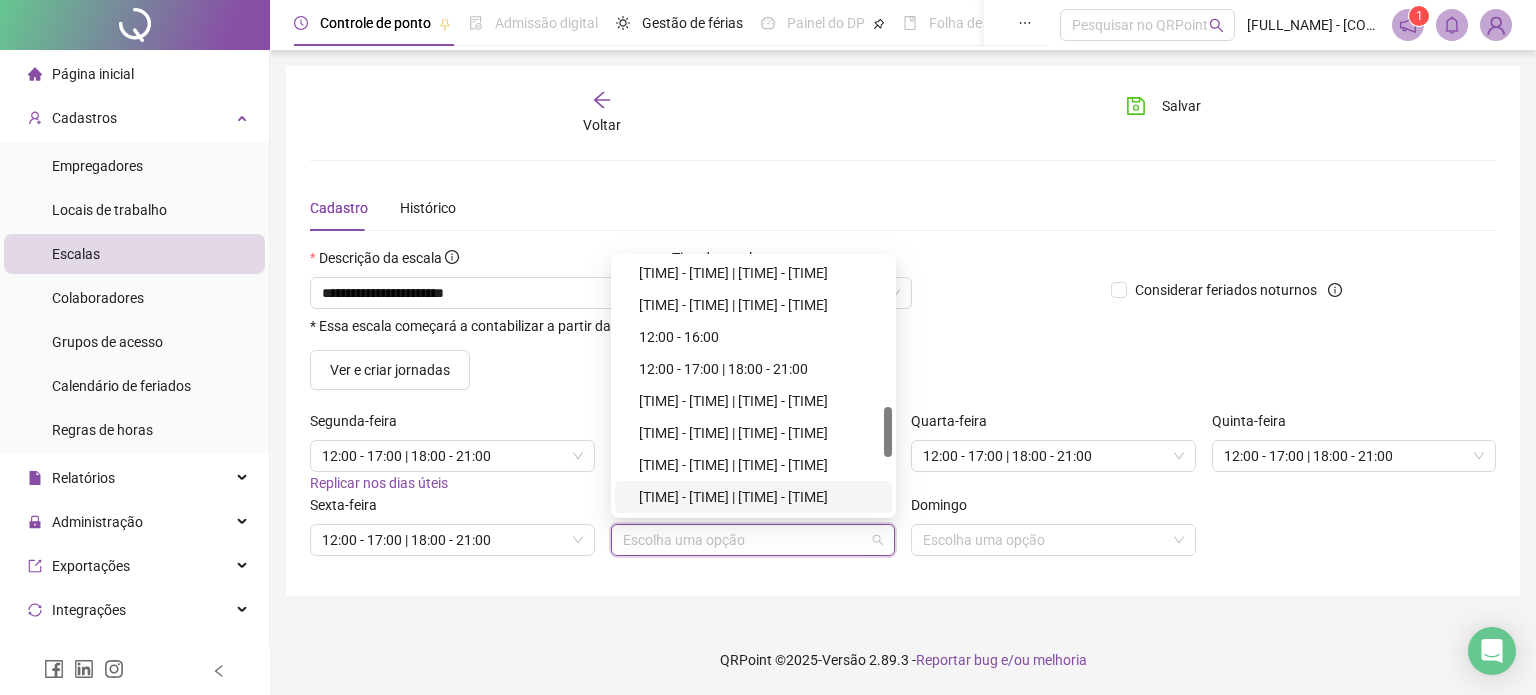click at bounding box center (744, 540) 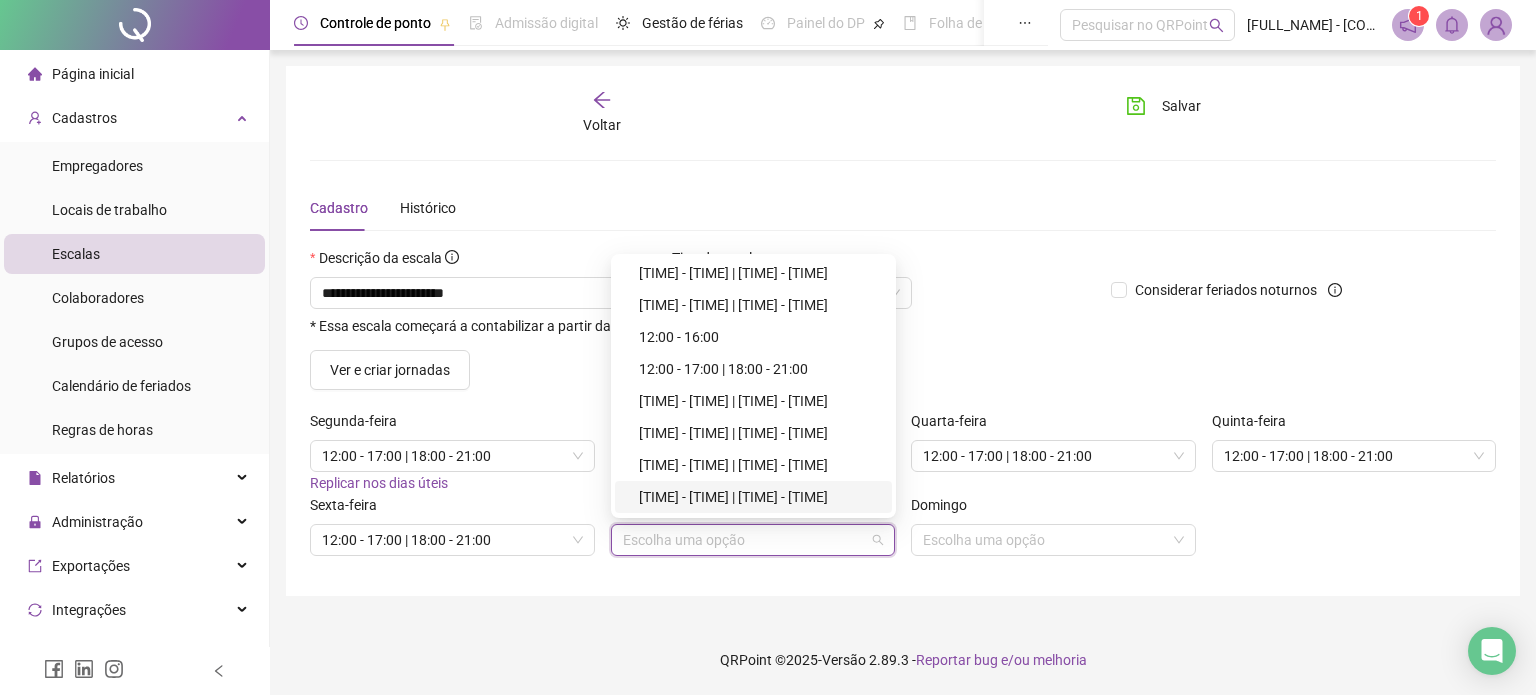 click at bounding box center (744, 540) 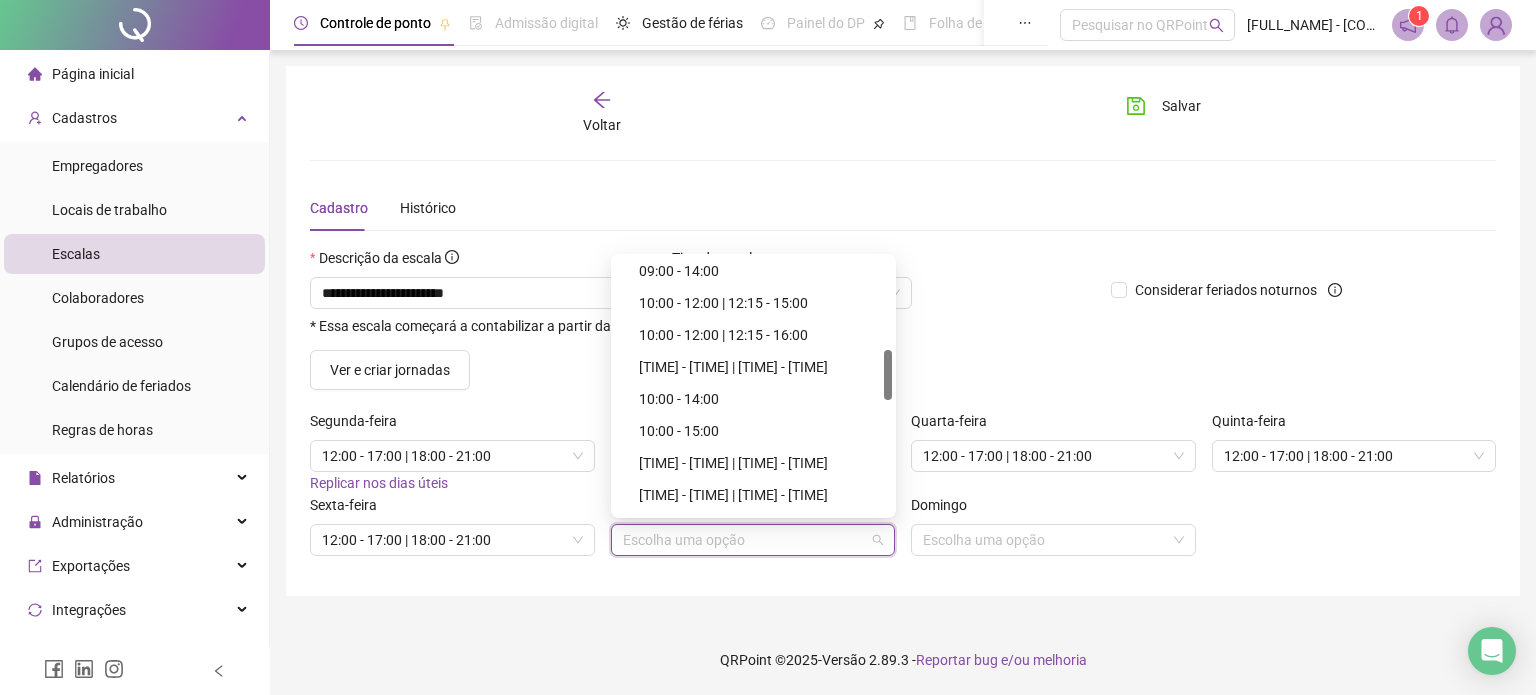 scroll, scrollTop: 460, scrollLeft: 0, axis: vertical 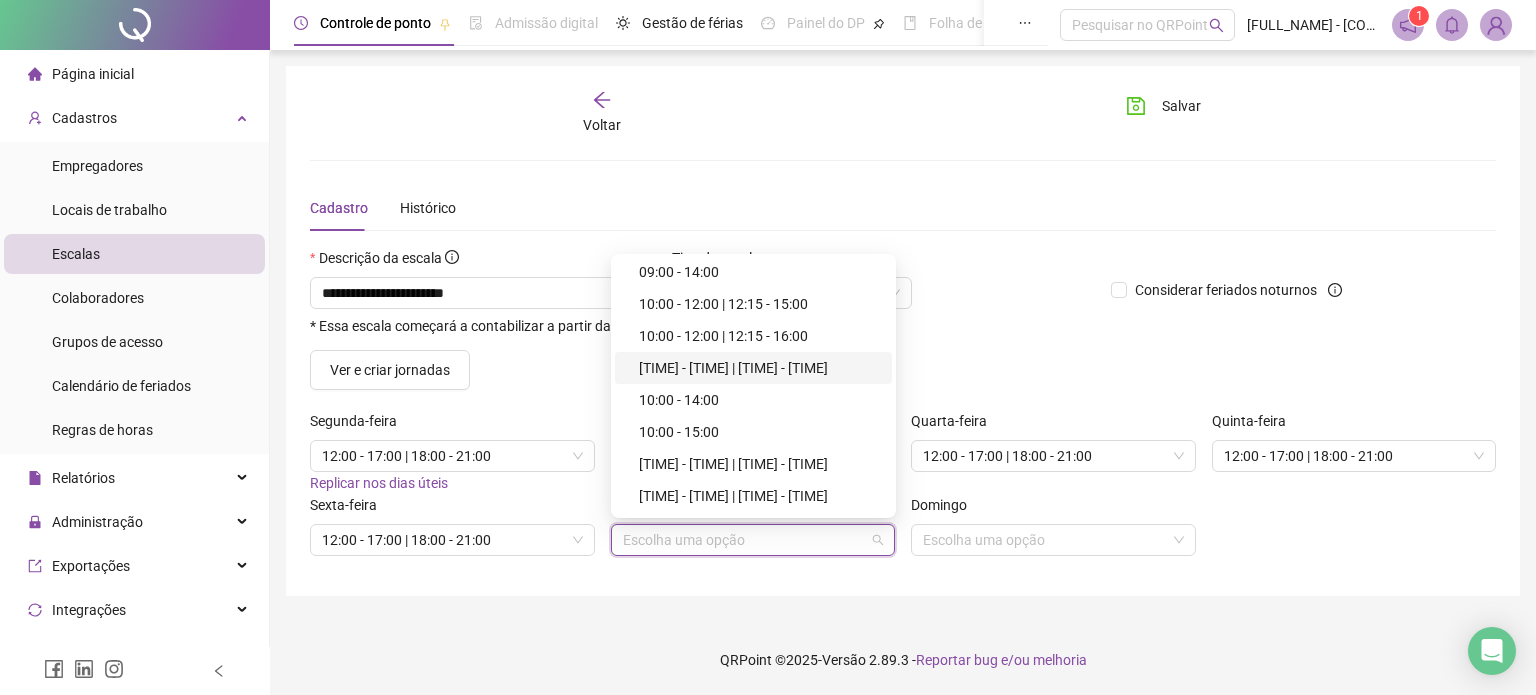 click on "[TIME] - [TIME] | [TIME] - [TIME]" at bounding box center [759, 368] 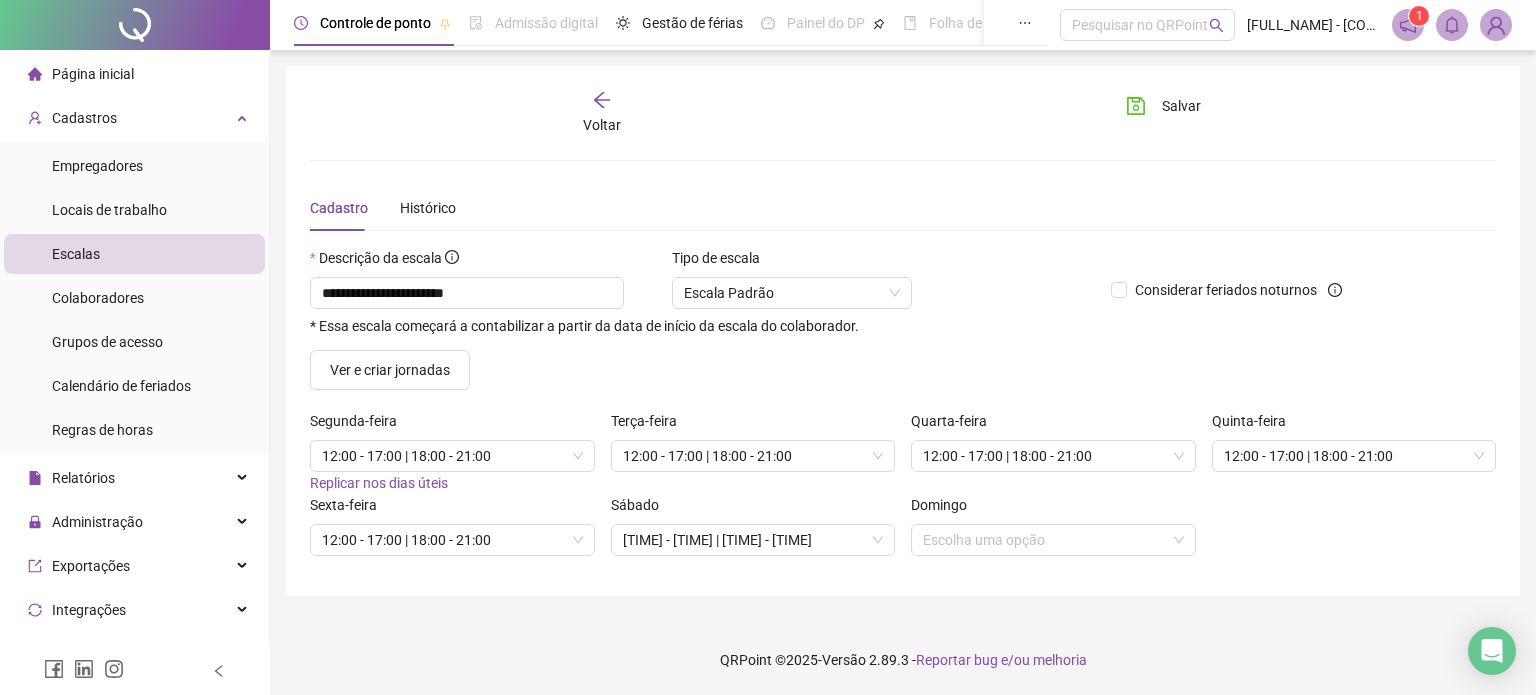 click on "**********" at bounding box center (702, 305) 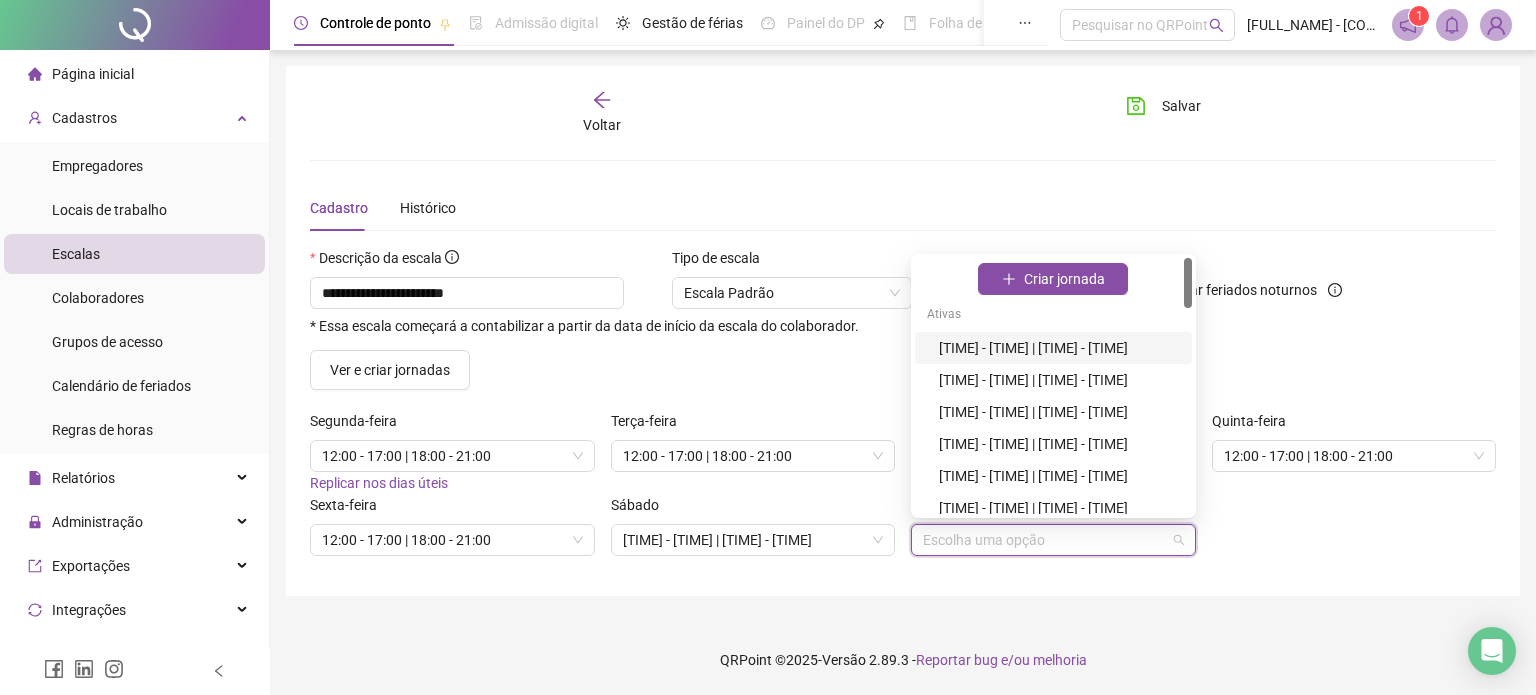 click at bounding box center (1044, 540) 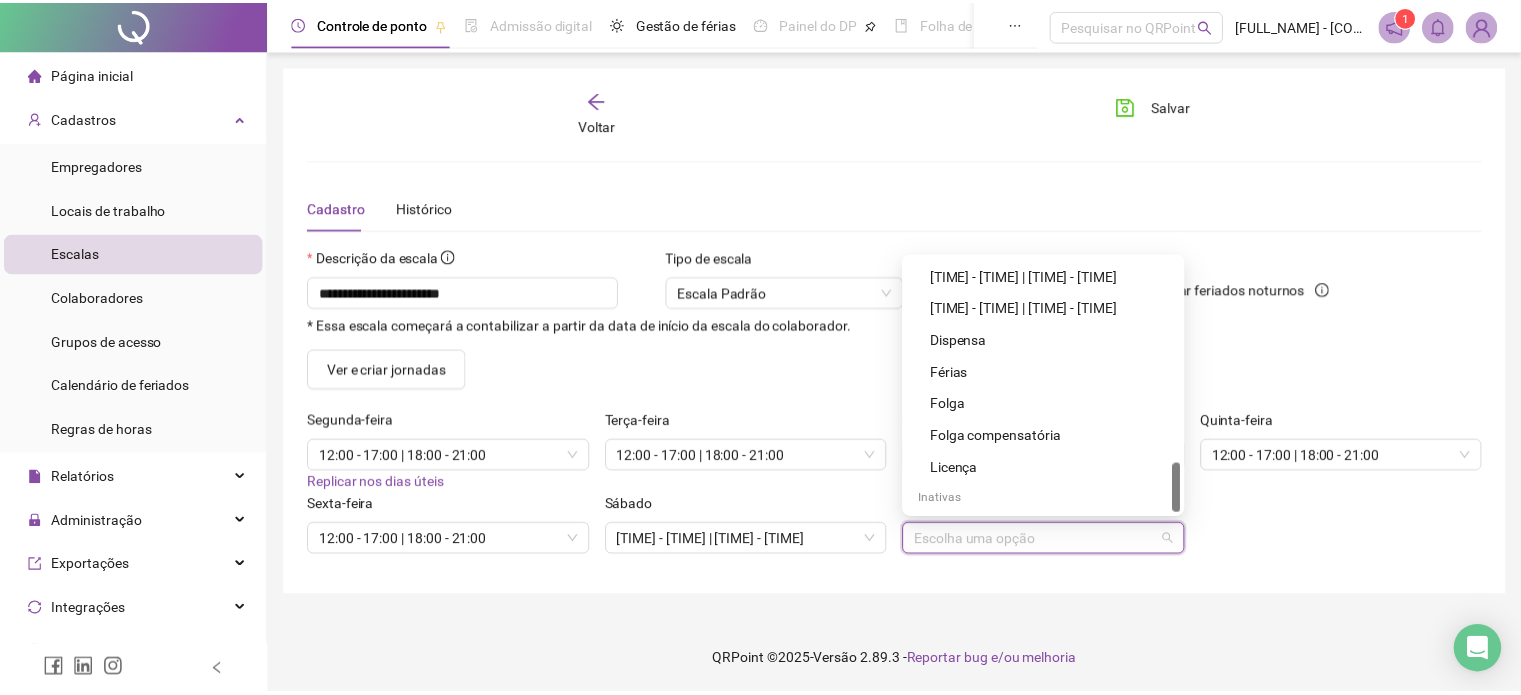 scroll, scrollTop: 1034, scrollLeft: 0, axis: vertical 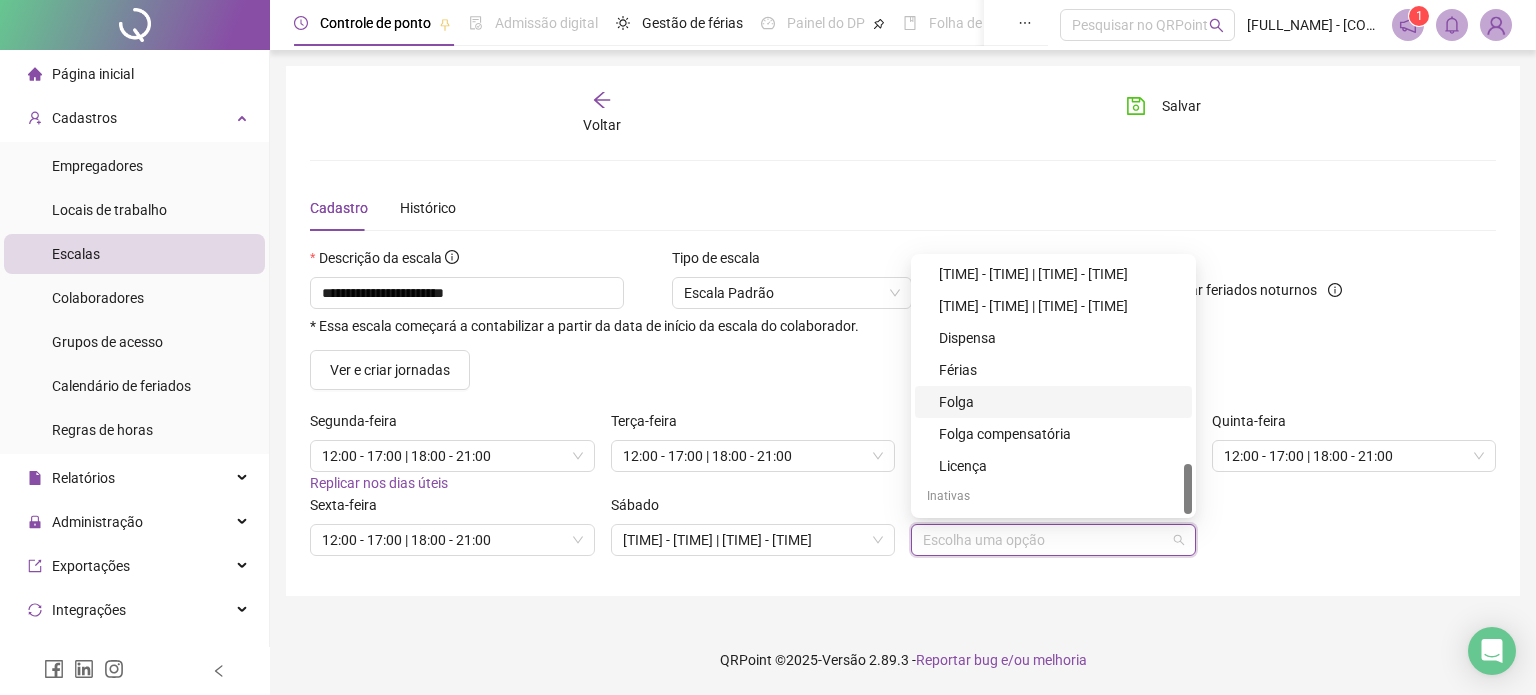 click on "Folga" at bounding box center (1059, 402) 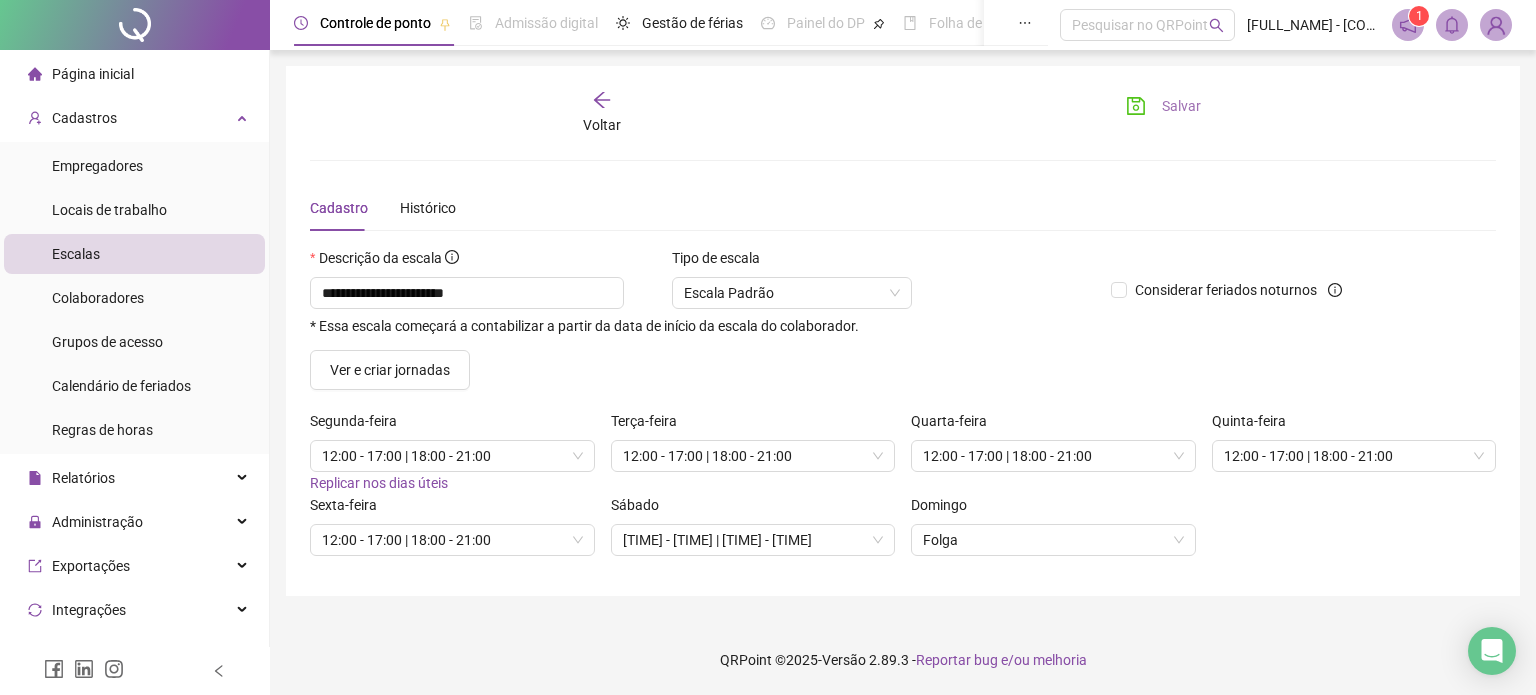 click on "Salvar" at bounding box center [1163, 106] 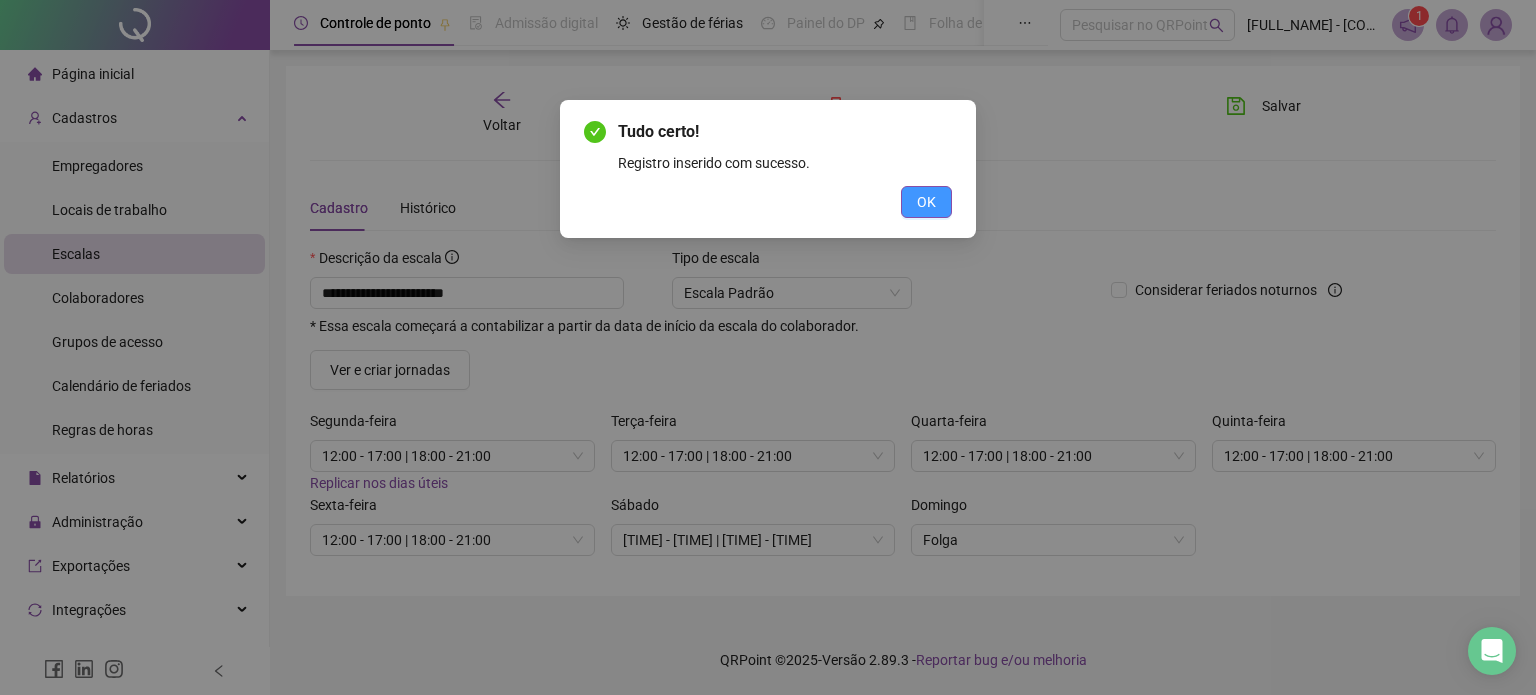 click on "OK" at bounding box center (926, 202) 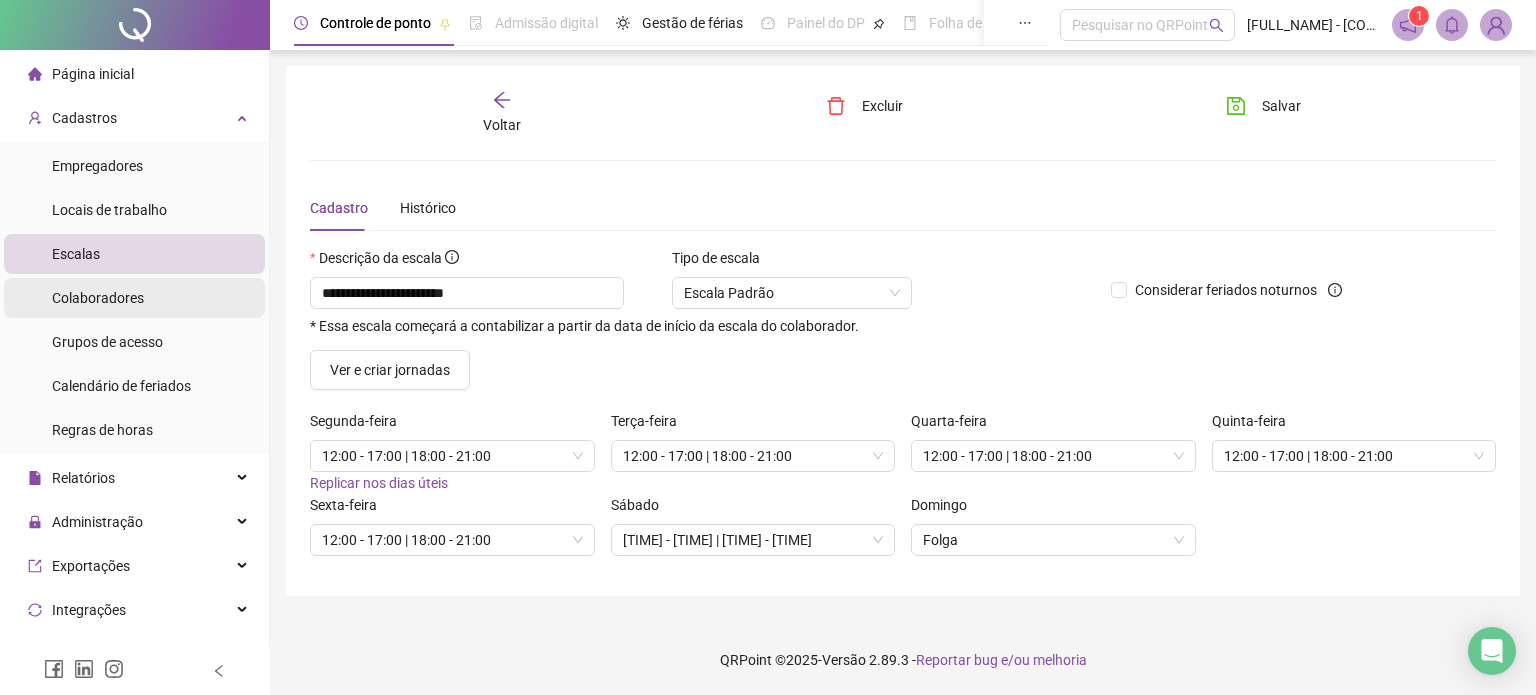click on "Colaboradores" at bounding box center [98, 298] 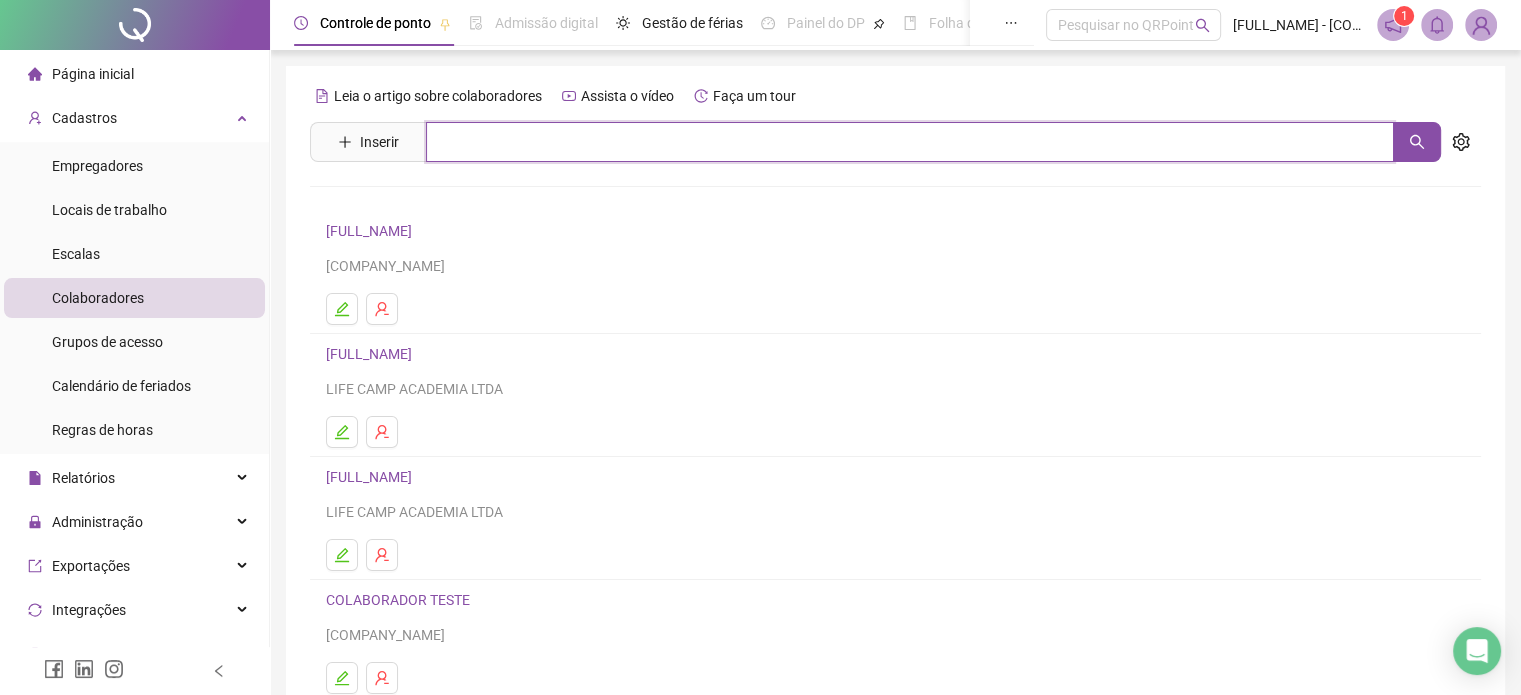 click at bounding box center [910, 142] 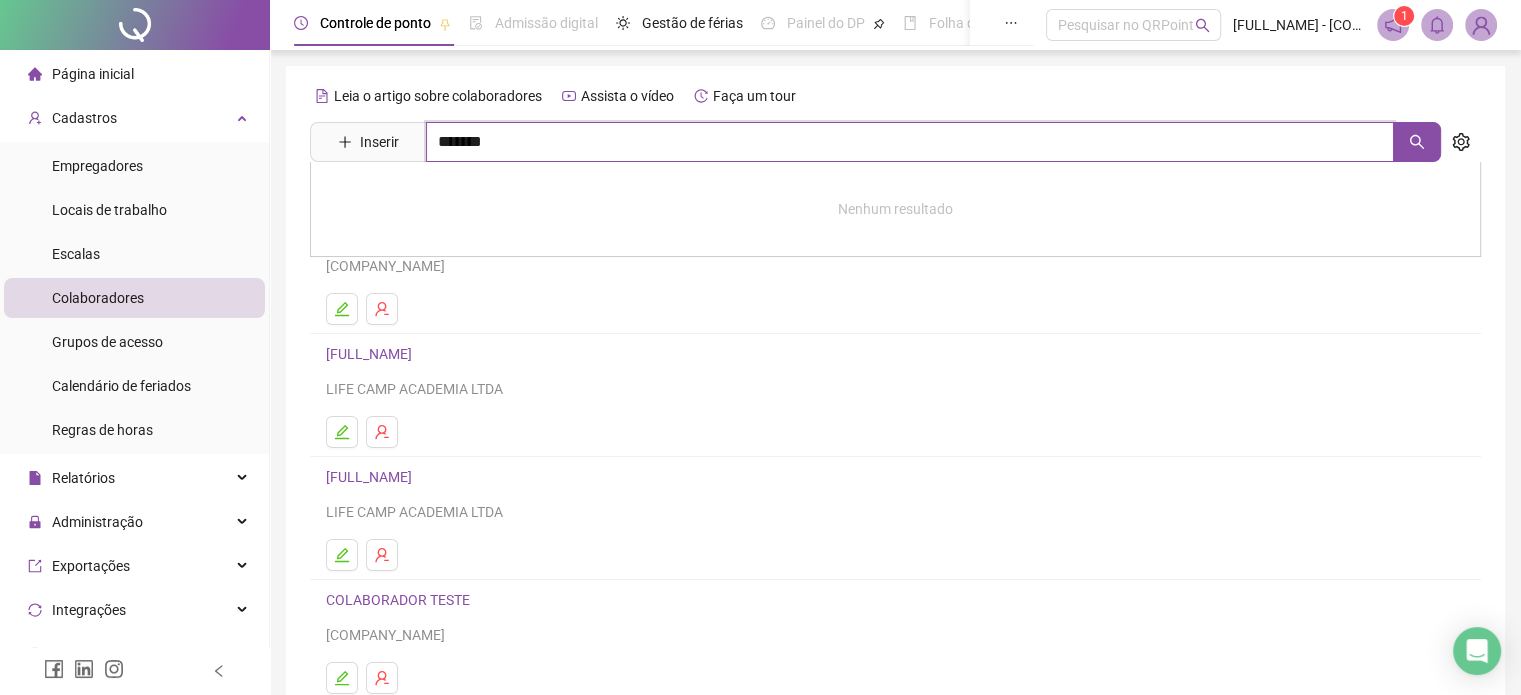 type on "*******" 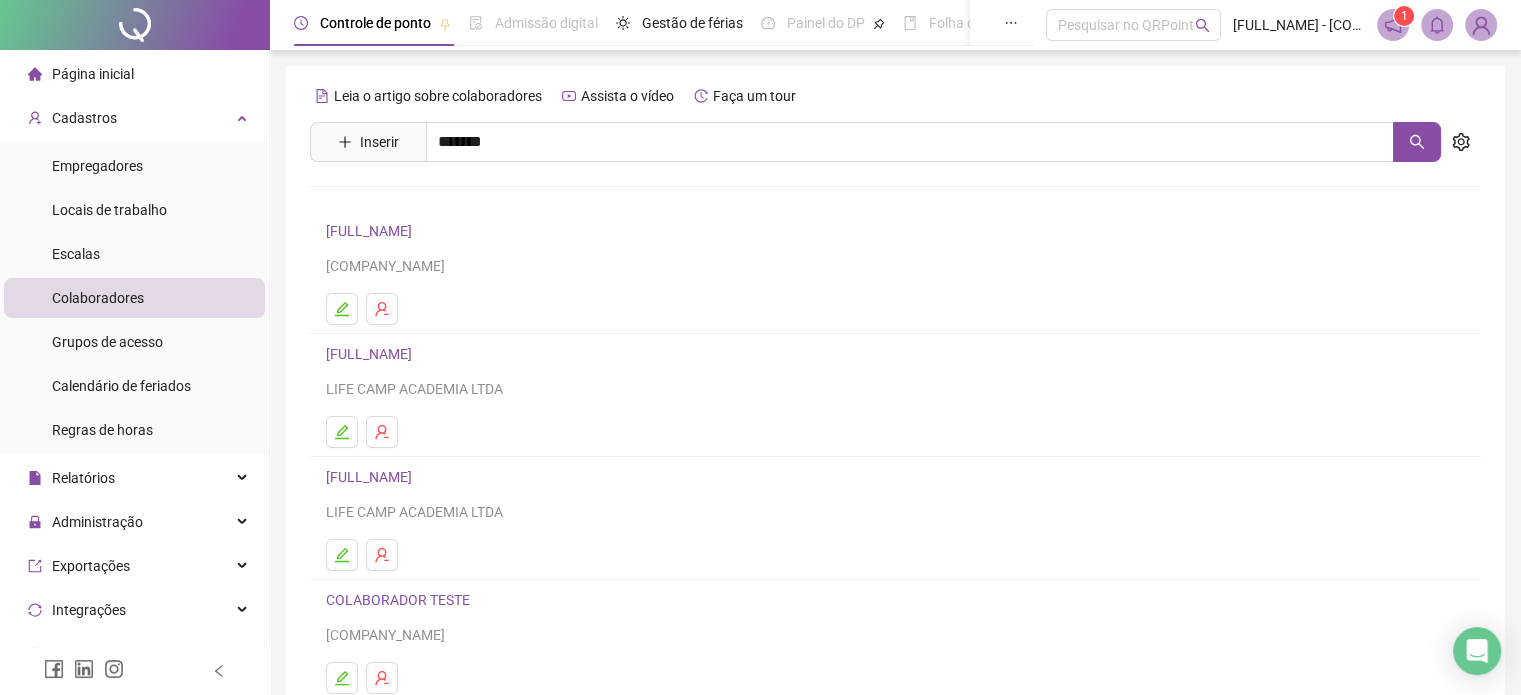 click on "[FULL_NAME]" at bounding box center [390, 201] 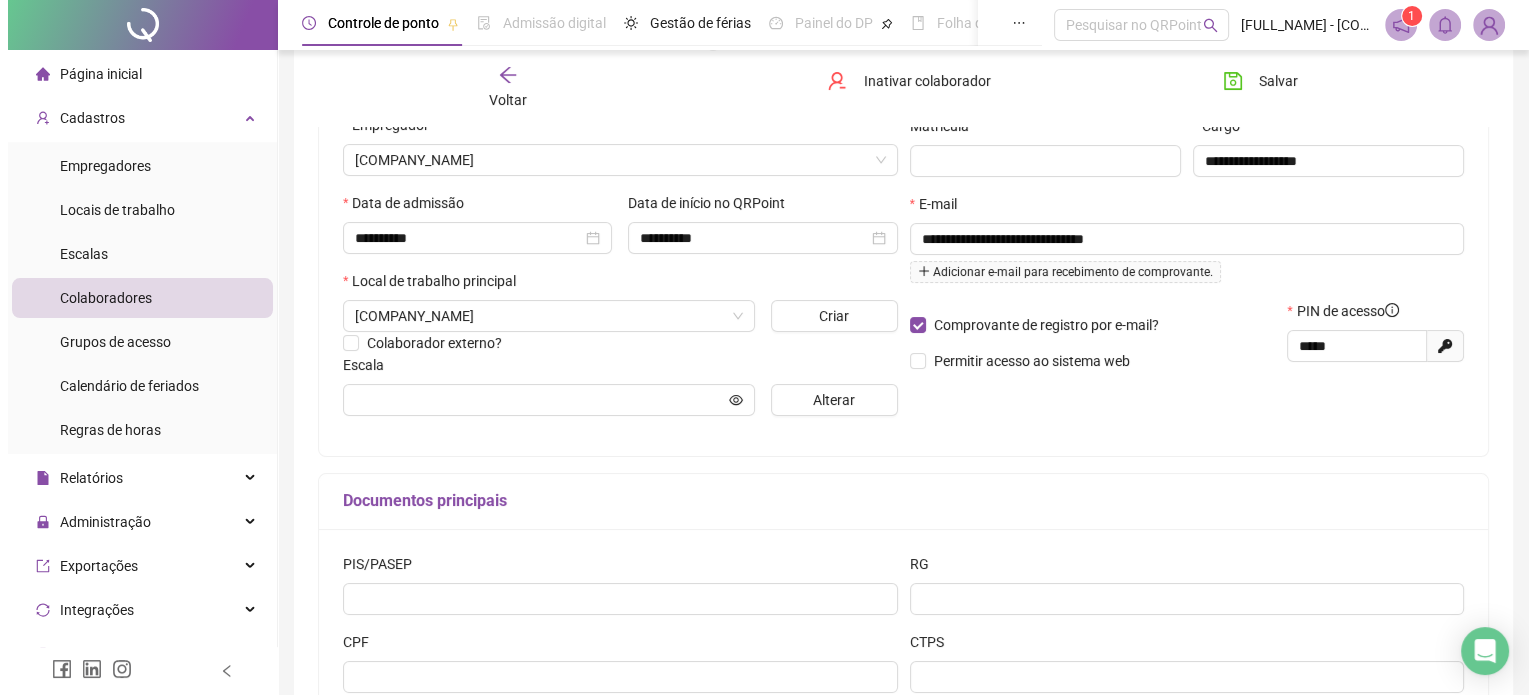 scroll, scrollTop: 298, scrollLeft: 0, axis: vertical 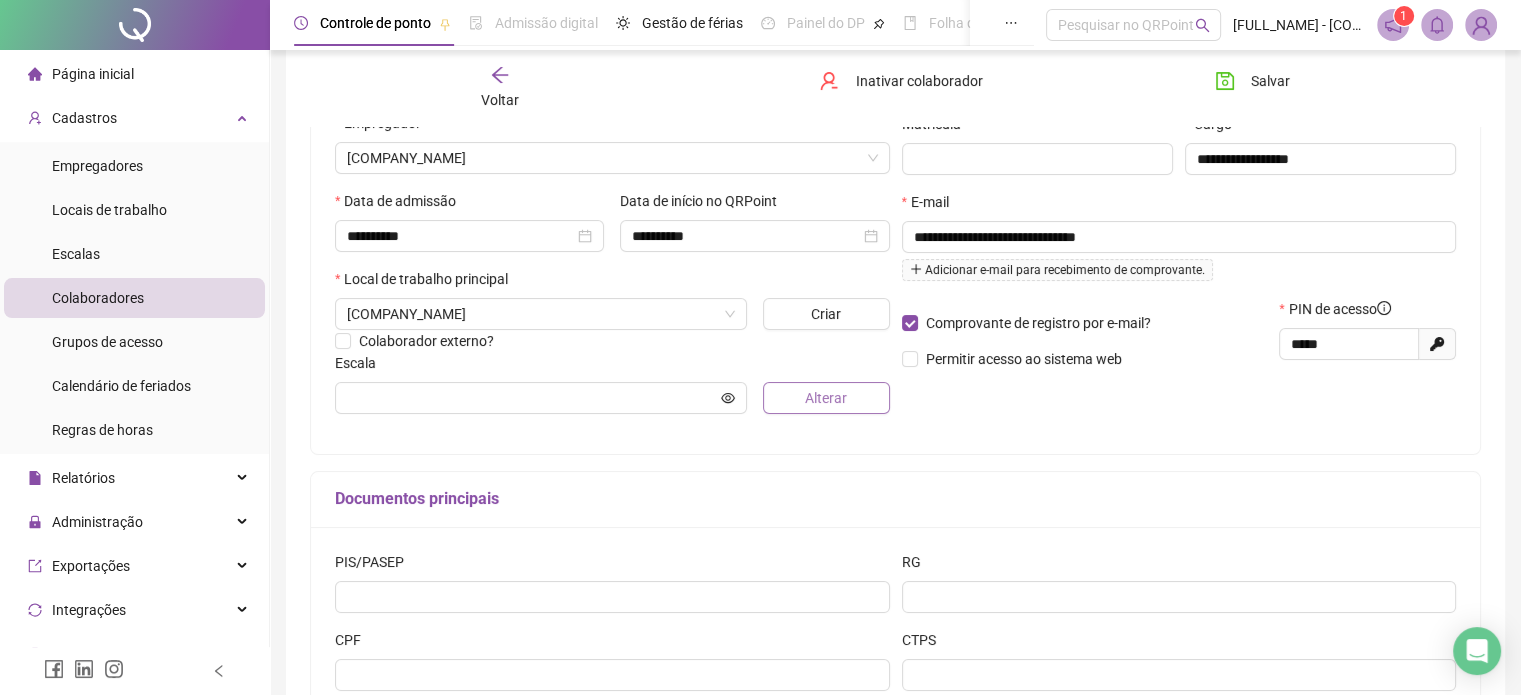 click on "Alterar" at bounding box center (826, 398) 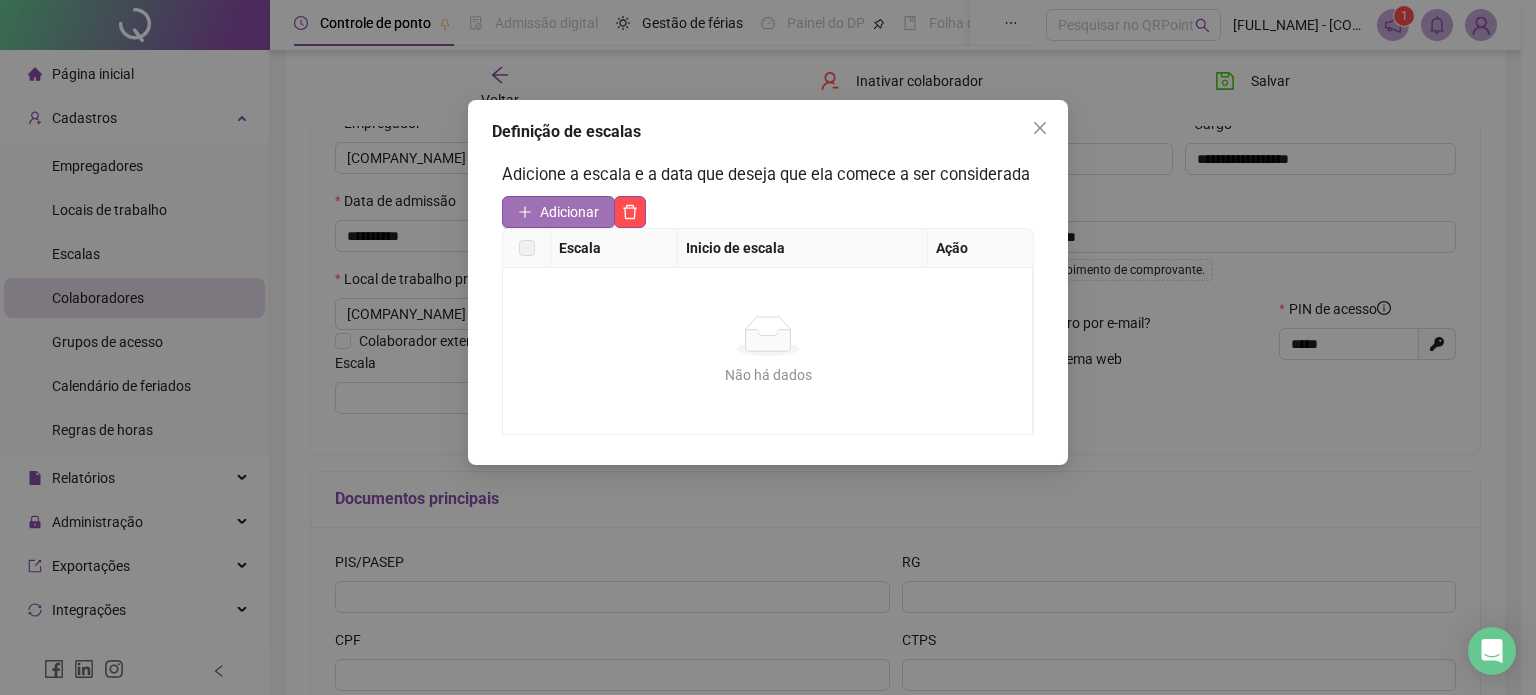click on "Adicionar" at bounding box center (558, 212) 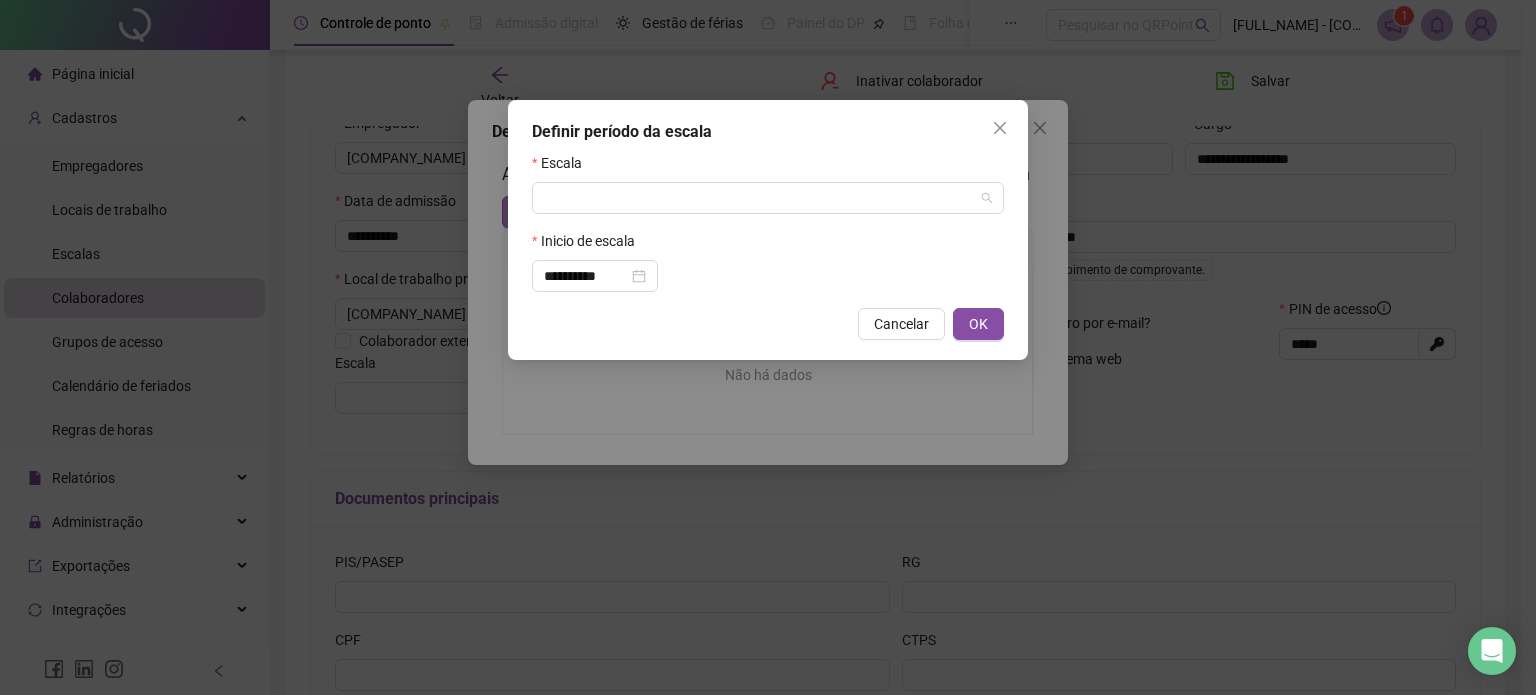 click at bounding box center (759, 198) 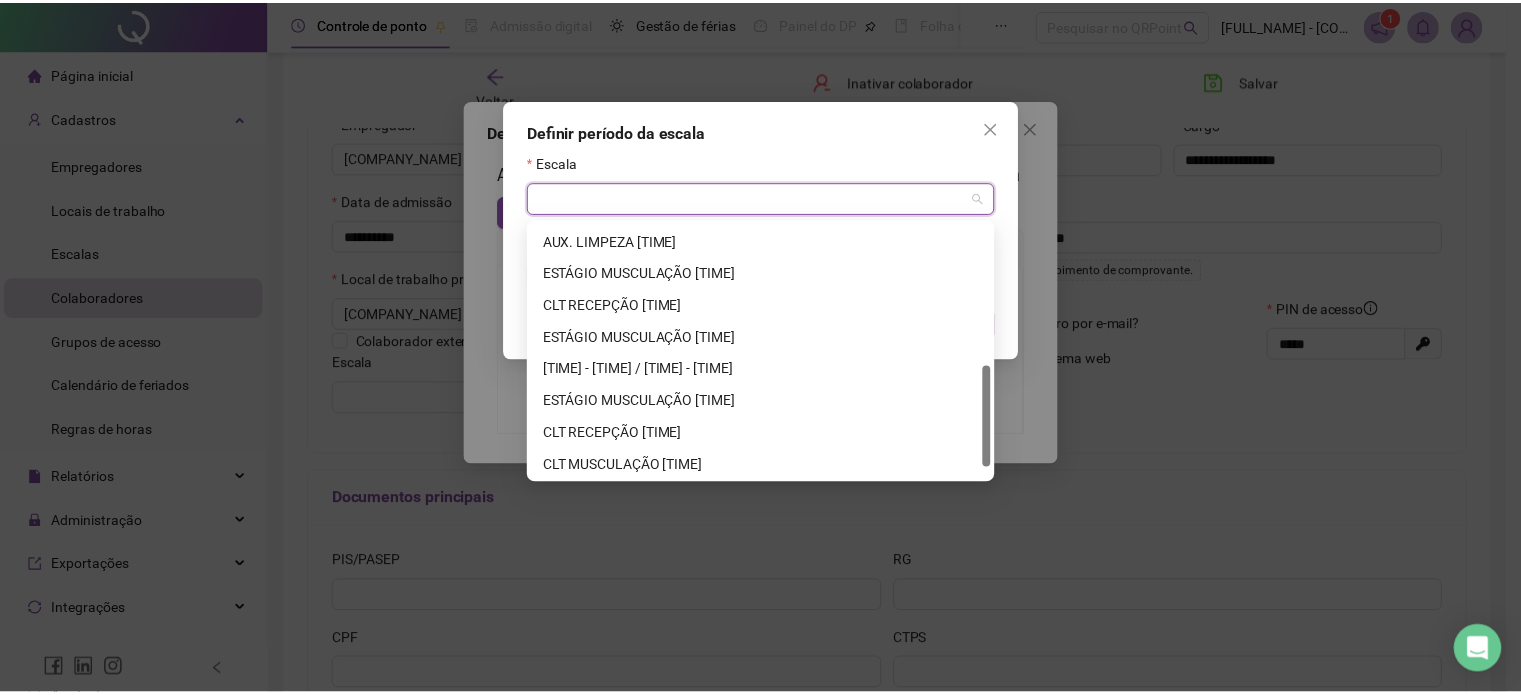 scroll, scrollTop: 384, scrollLeft: 0, axis: vertical 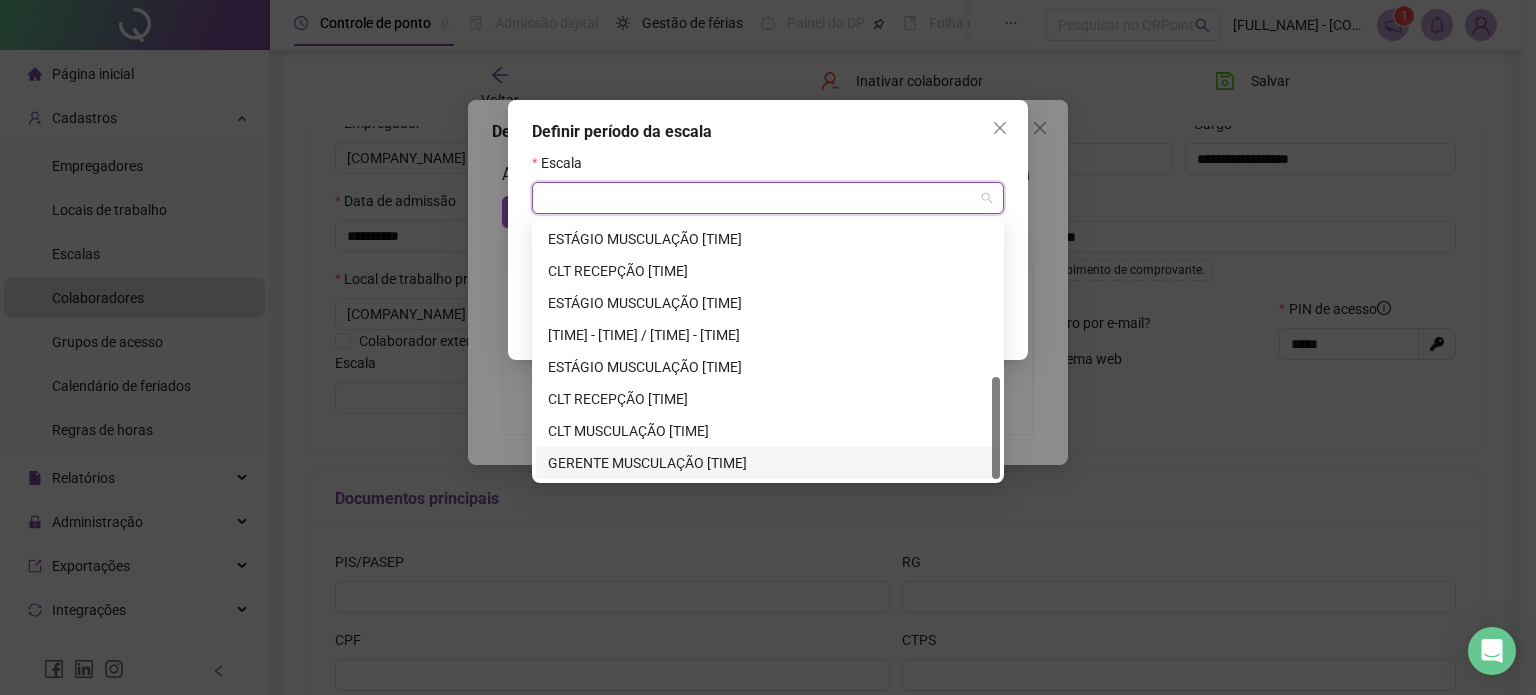 click on "GERENTE MUSCULAÇÃO [TIME]" at bounding box center [768, 463] 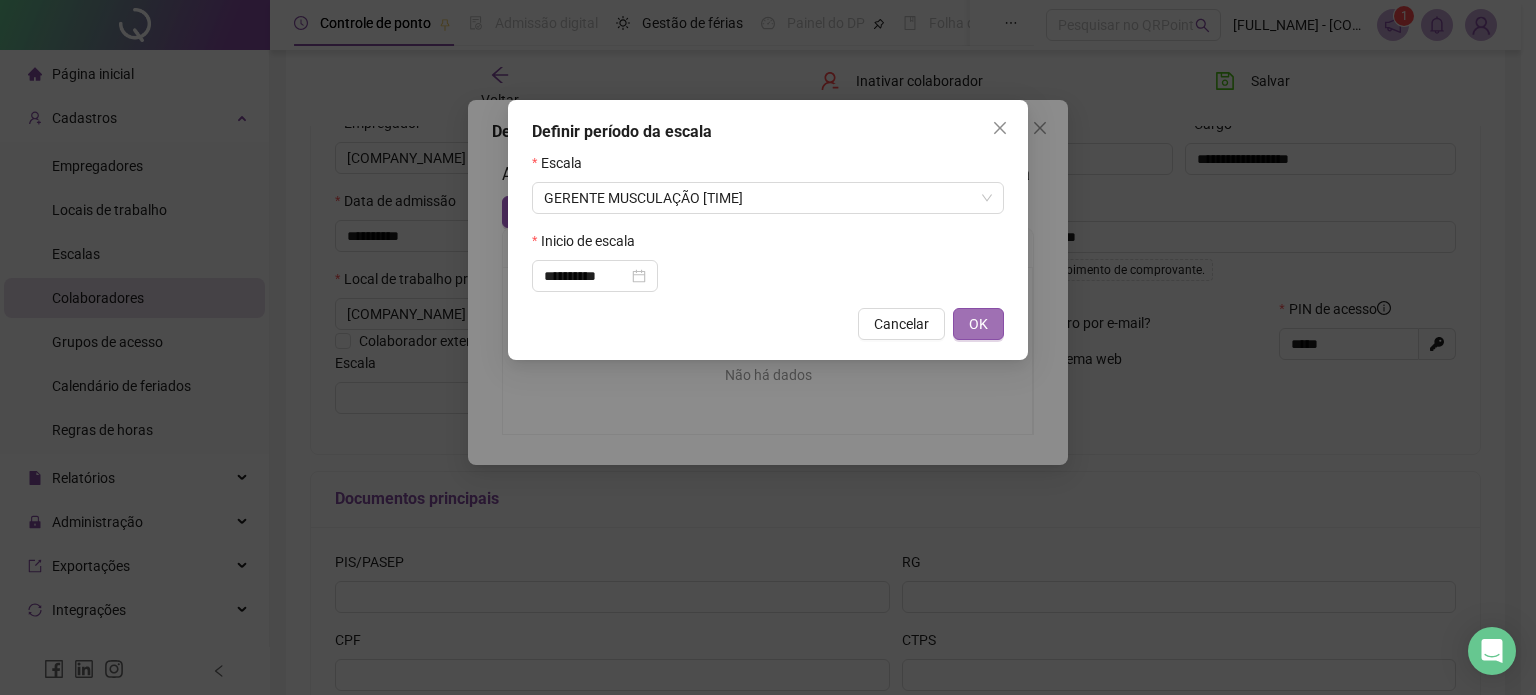 click on "OK" at bounding box center (978, 324) 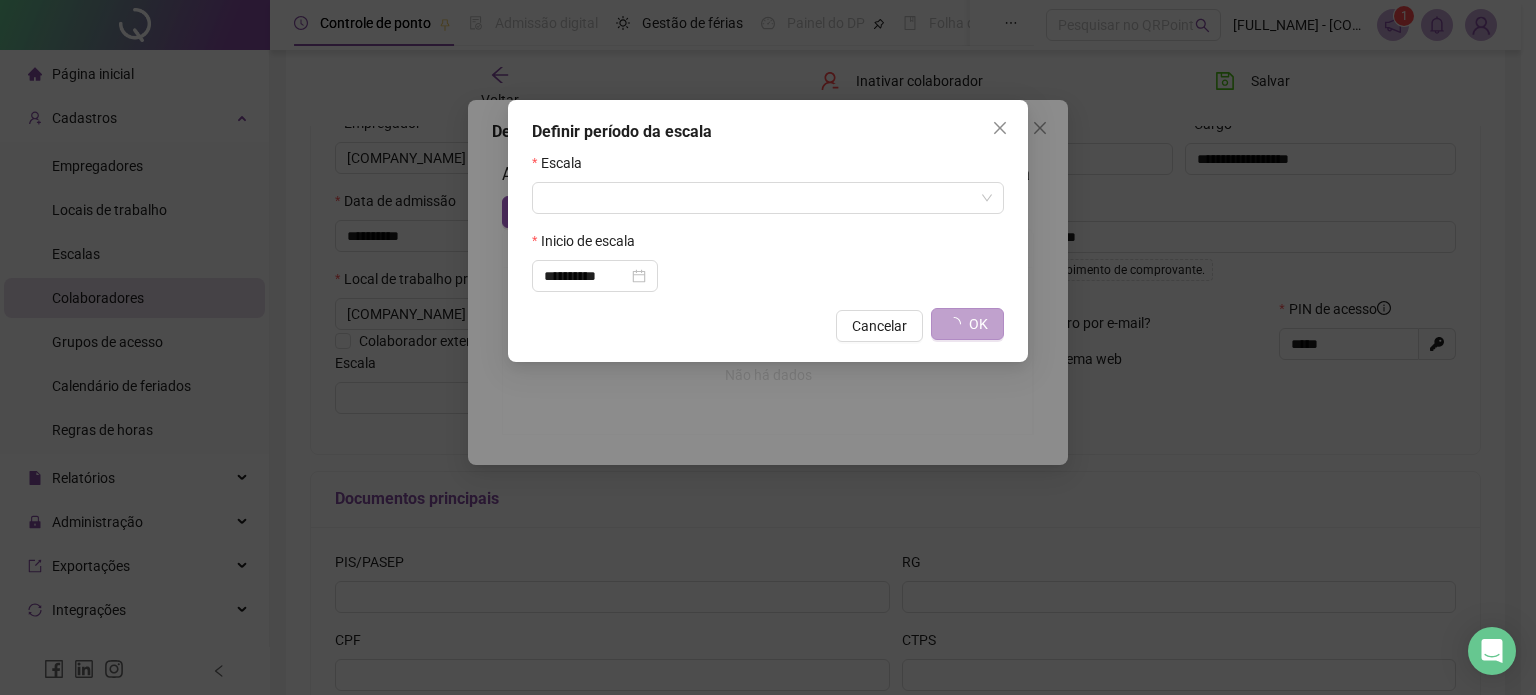 type on "**********" 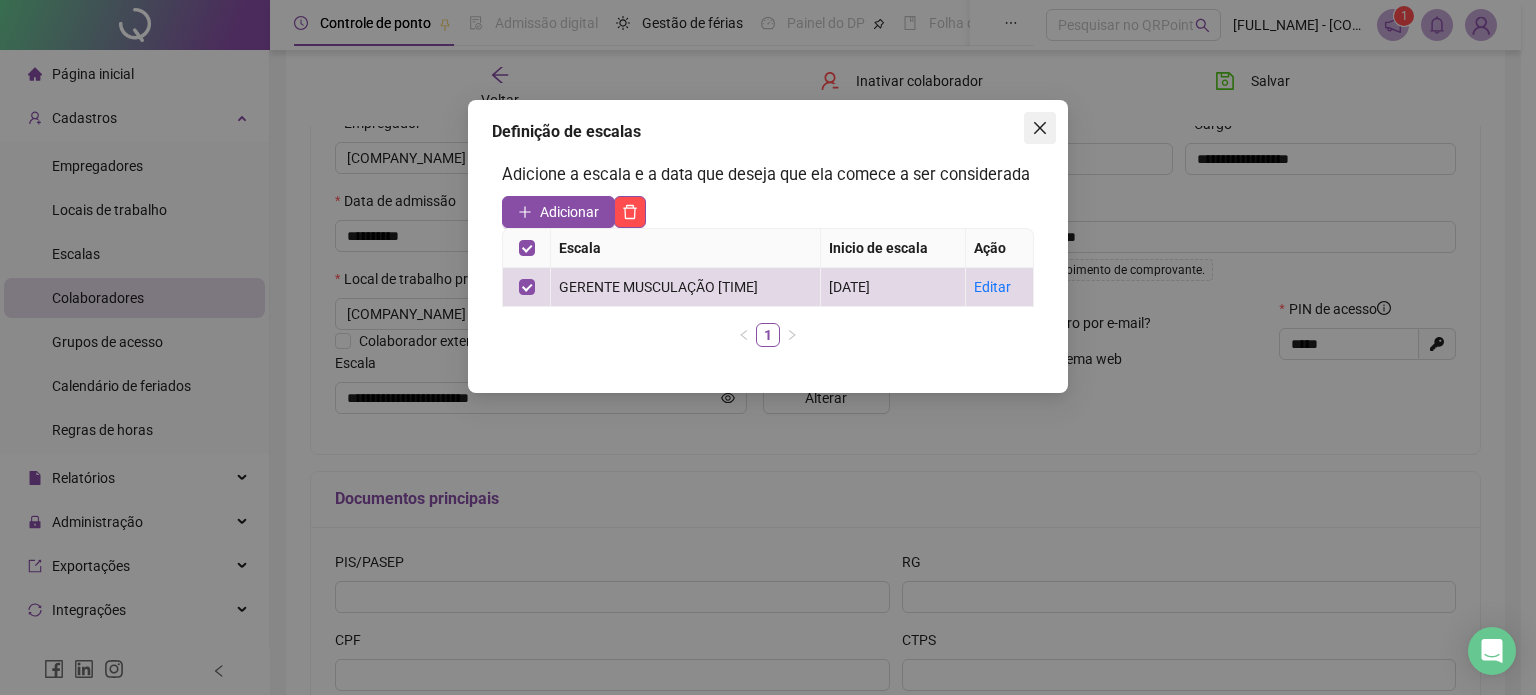 click 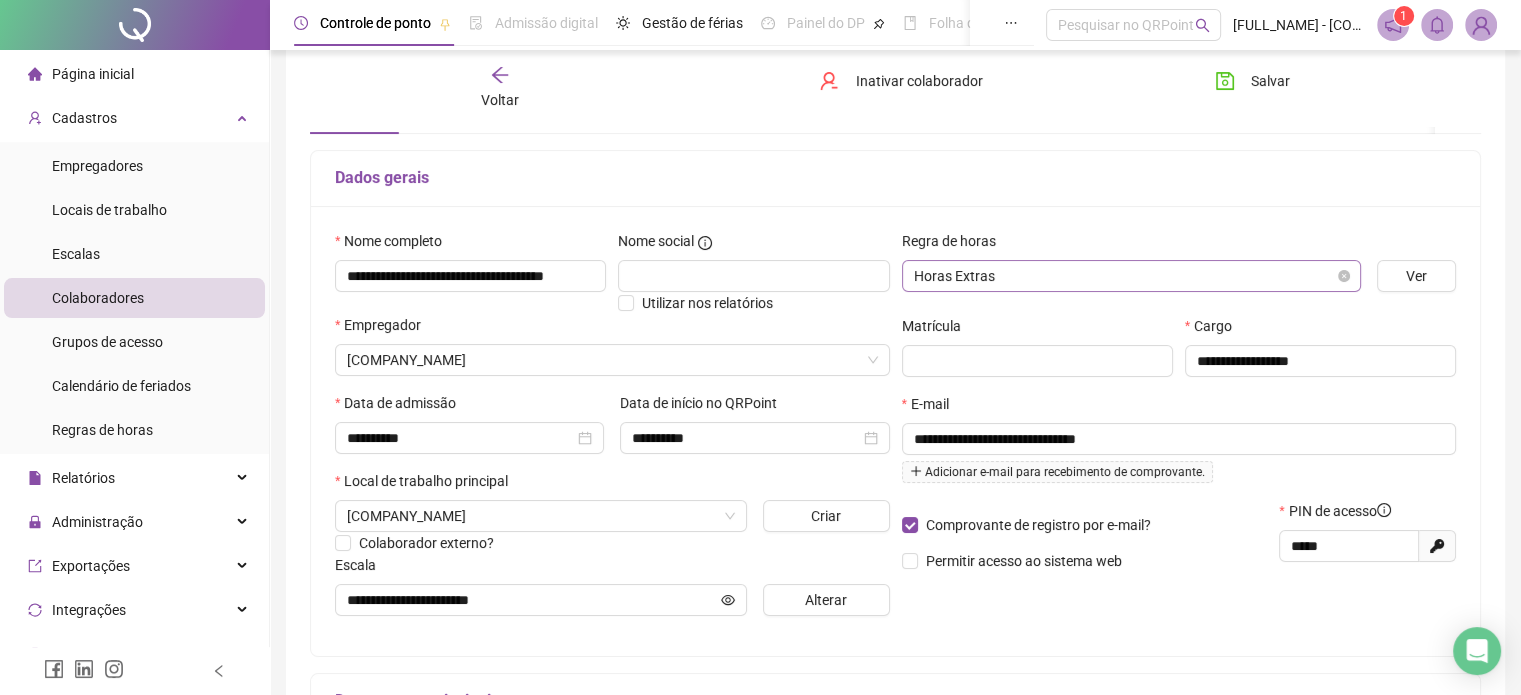 scroll, scrollTop: 95, scrollLeft: 0, axis: vertical 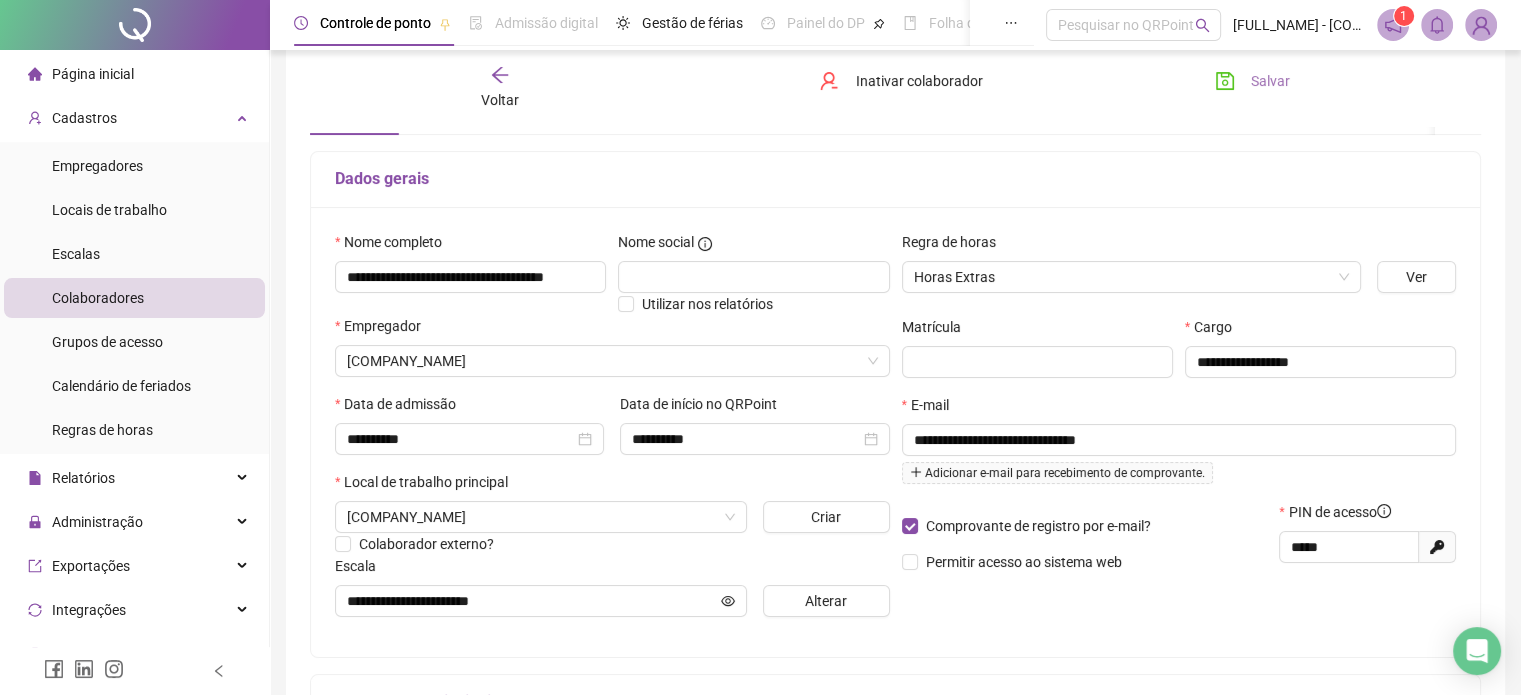 click on "Salvar" at bounding box center [1252, 81] 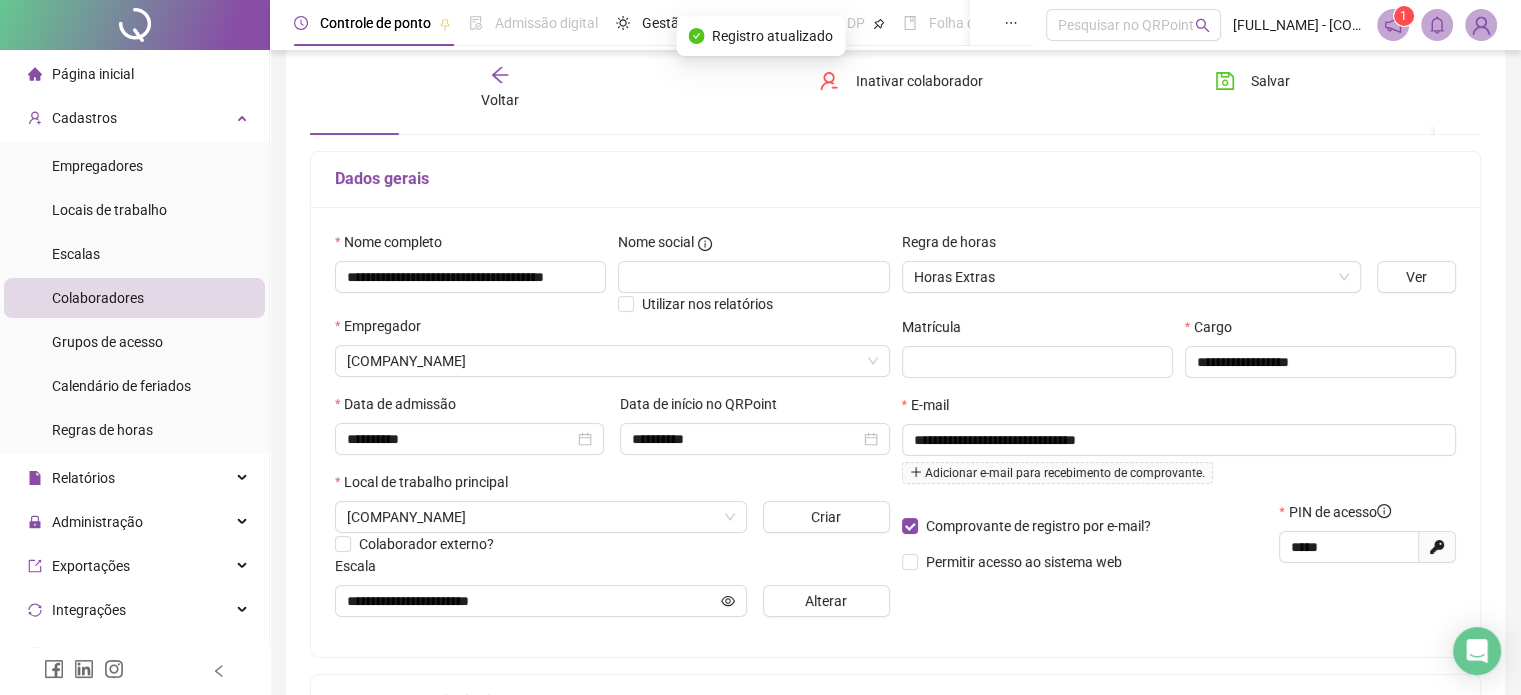 click on "Voltar" at bounding box center [500, 88] 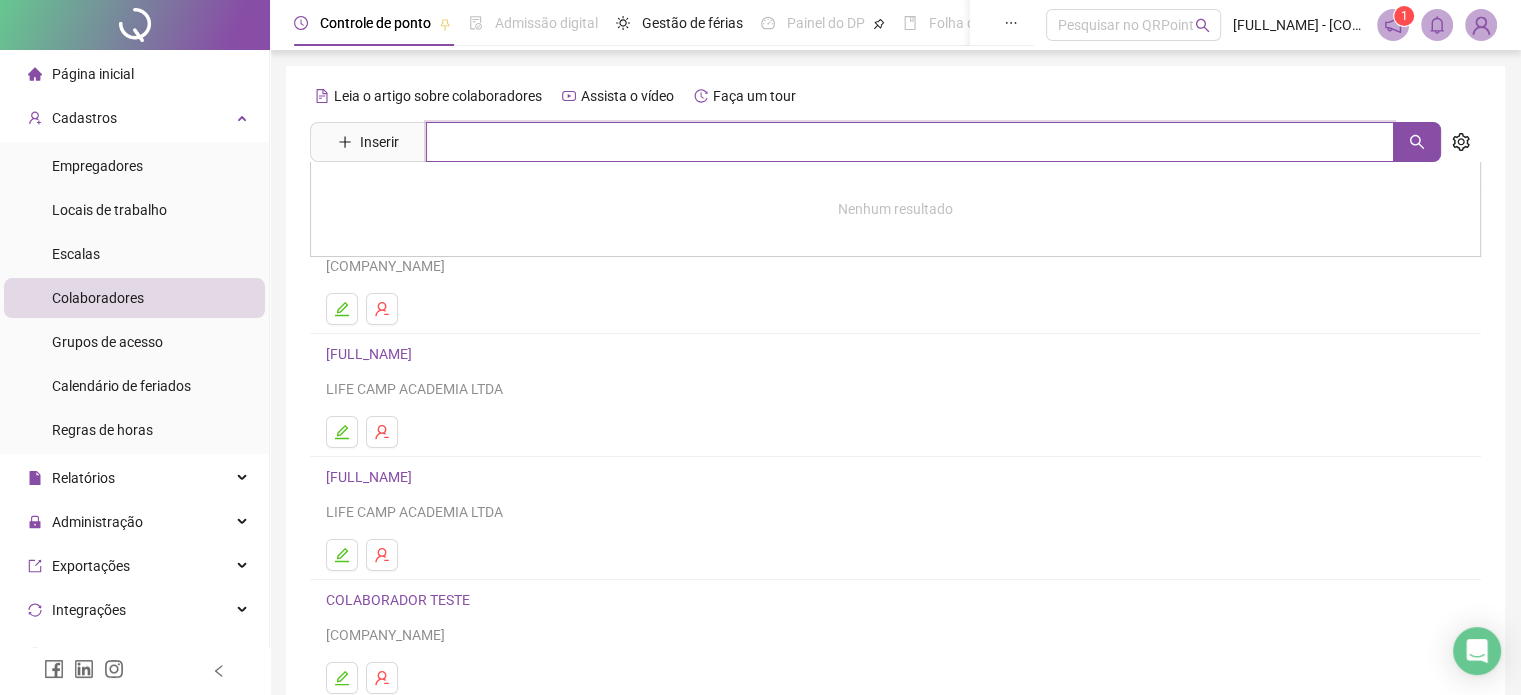 click at bounding box center (910, 142) 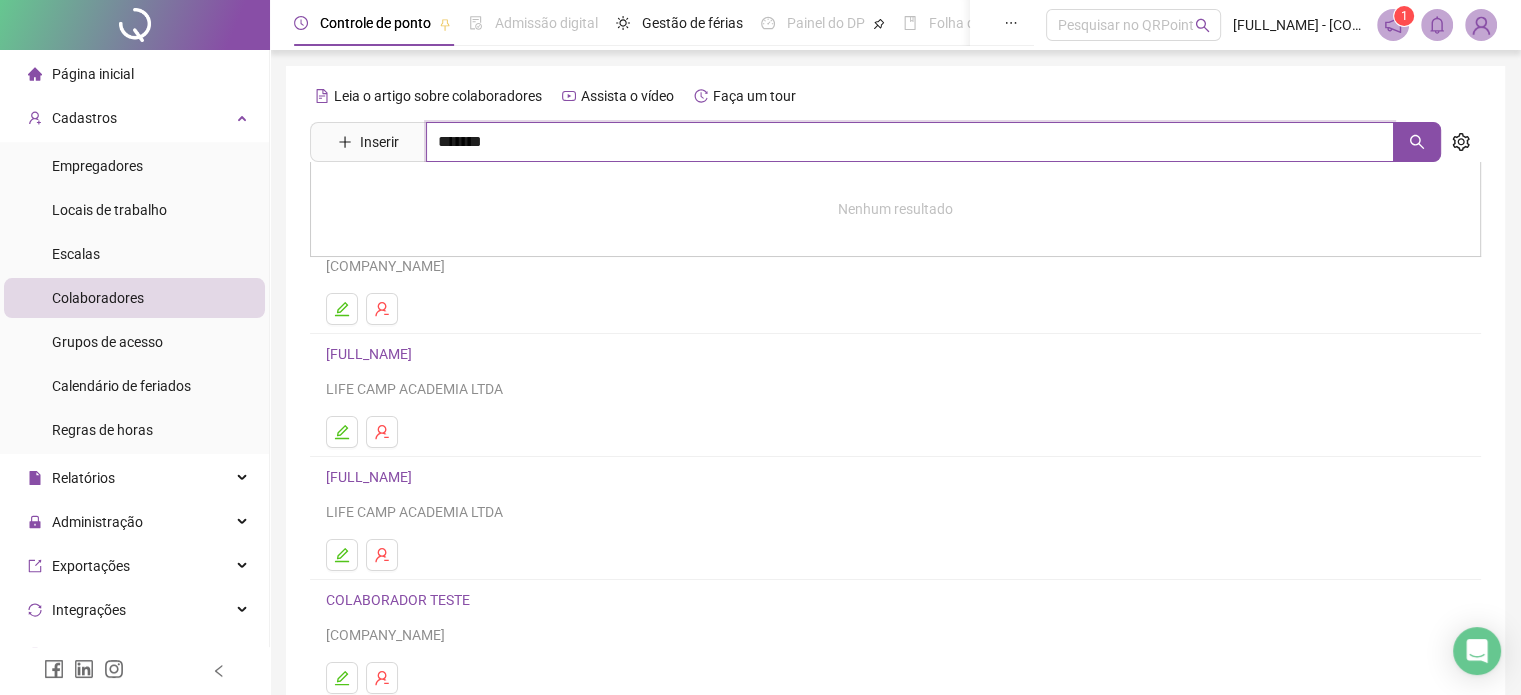 type on "*******" 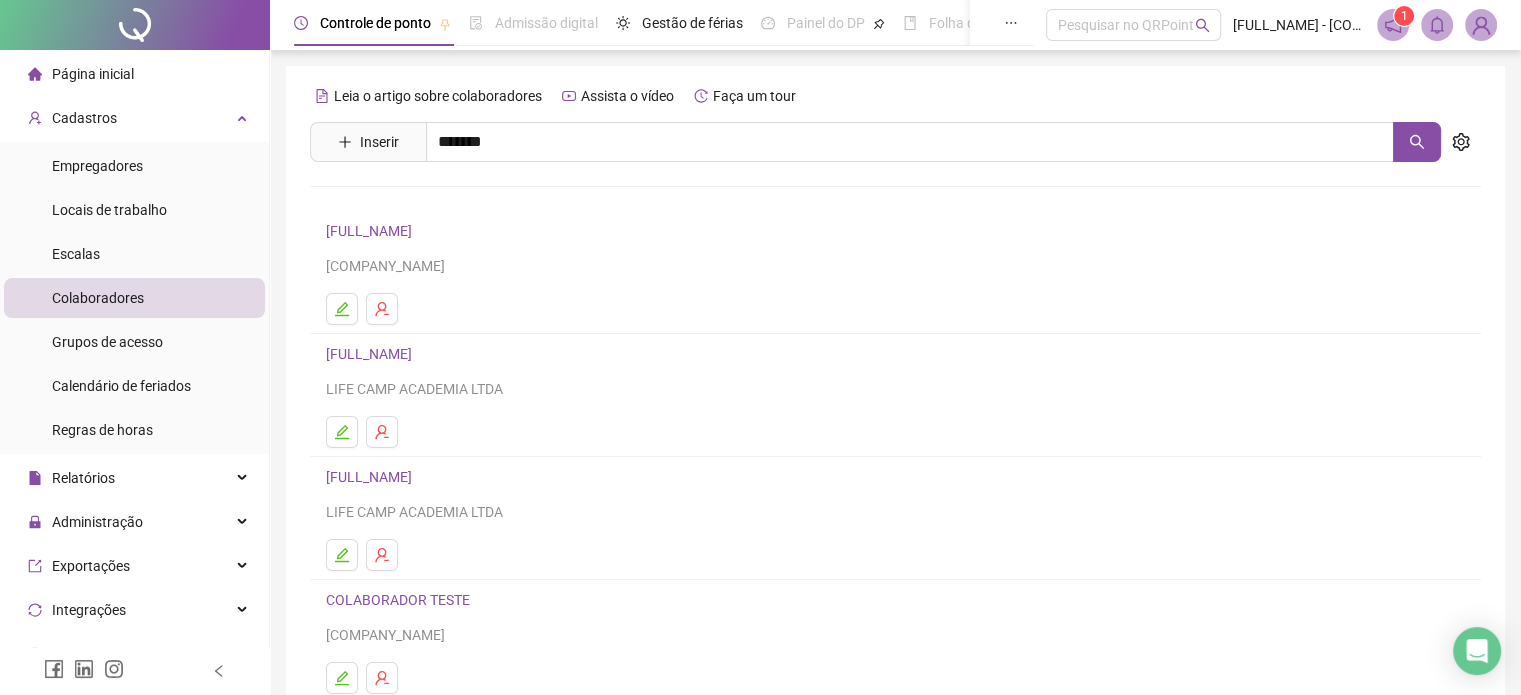 click on "Leia o artigo sobre colaboradores Assista o vídeo Faça um tour Inserir ******* [FULL_NAME]   [FULL_NAME]    [COMPANY_NAME]  [FULL_NAME]    [COMPANY_NAME]  [FULL_NAME]    [COMPANY_NAME]  [FULL_NAME]    [COMPANY_NAME]  [NUMBER] [NUMBER] [NUMBER] [NUMBER] [NUMBER]" at bounding box center [895, 468] 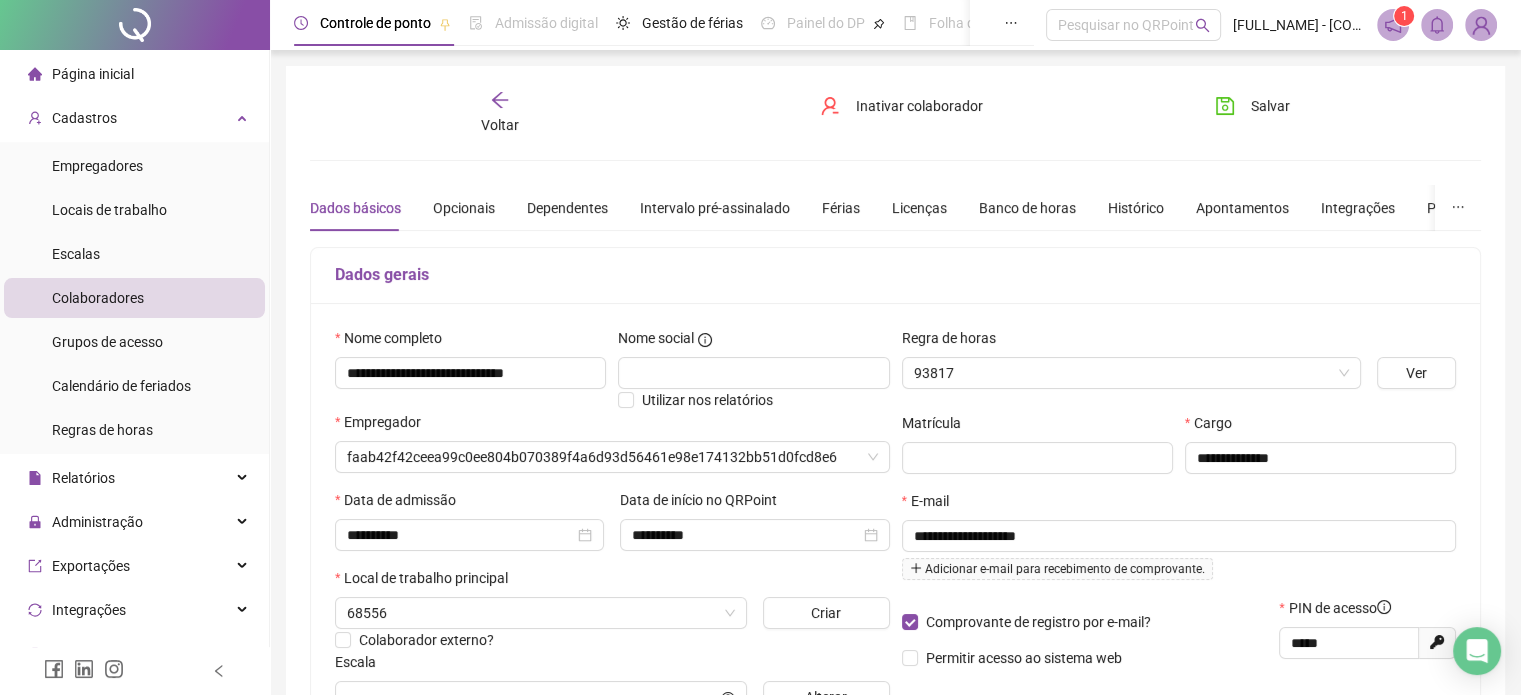 type on "**********" 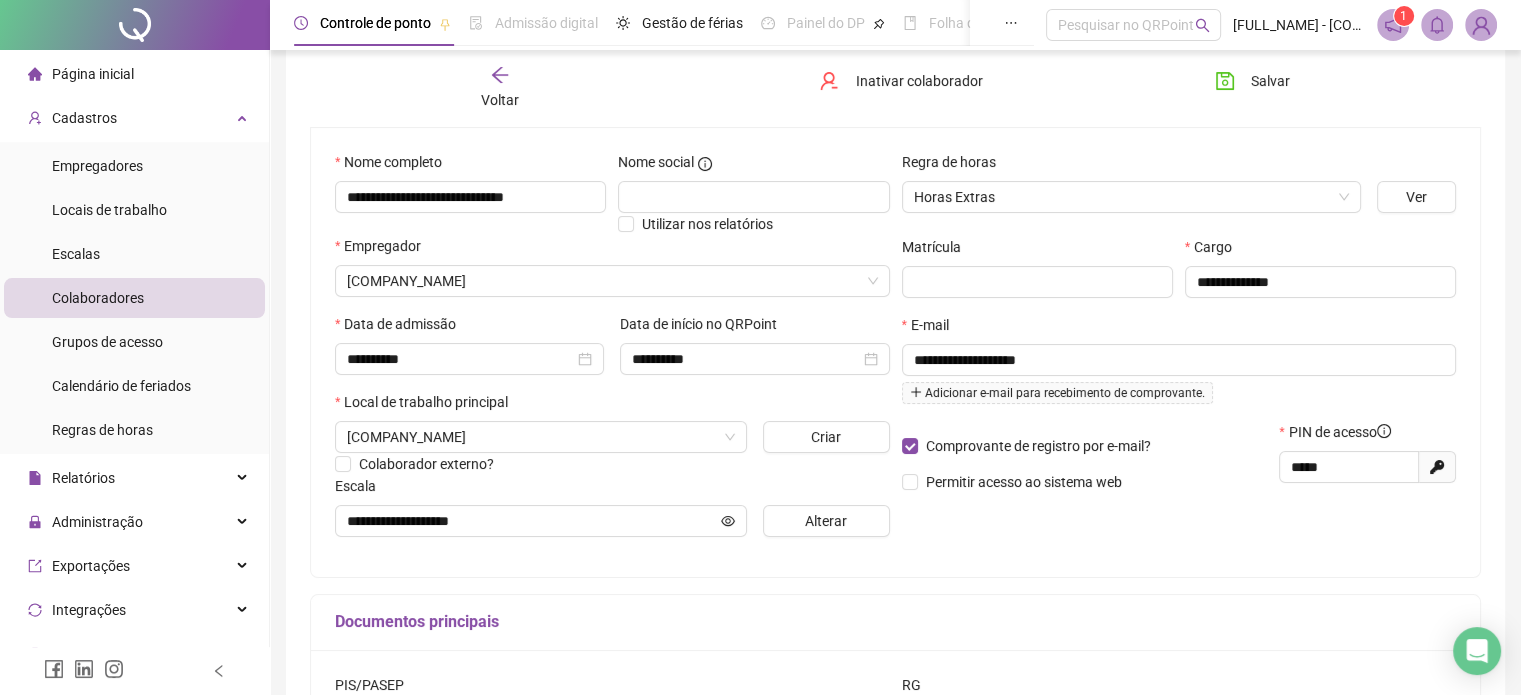 scroll, scrollTop: 0, scrollLeft: 0, axis: both 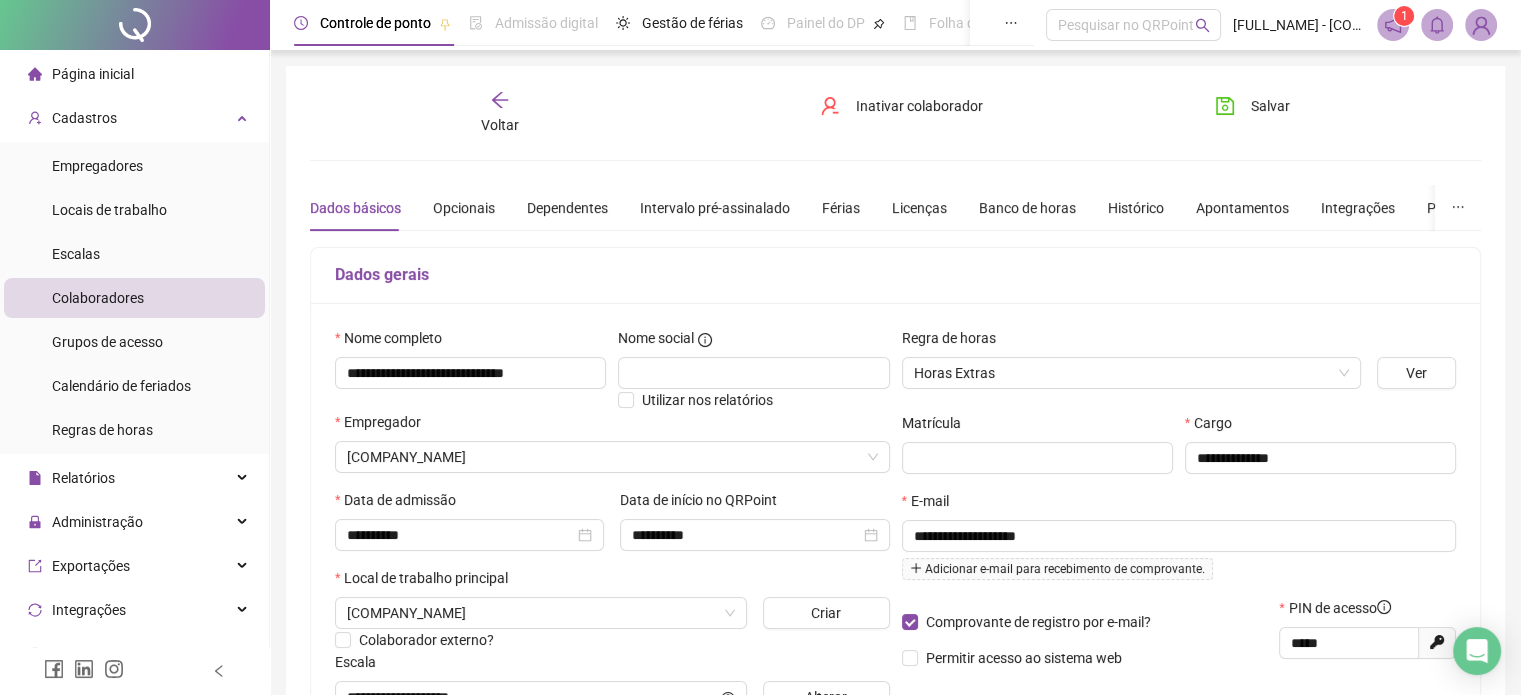 click on "Voltar" at bounding box center (500, 113) 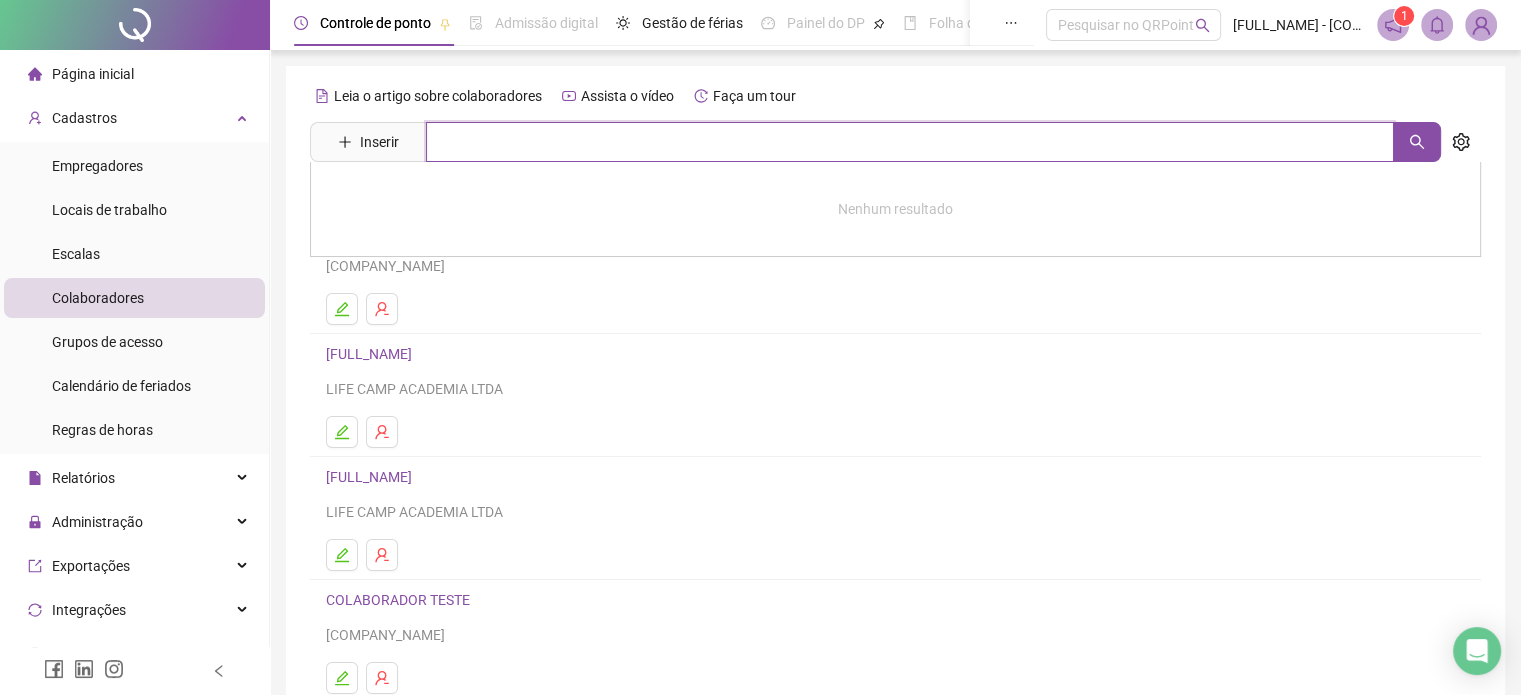 click at bounding box center [910, 142] 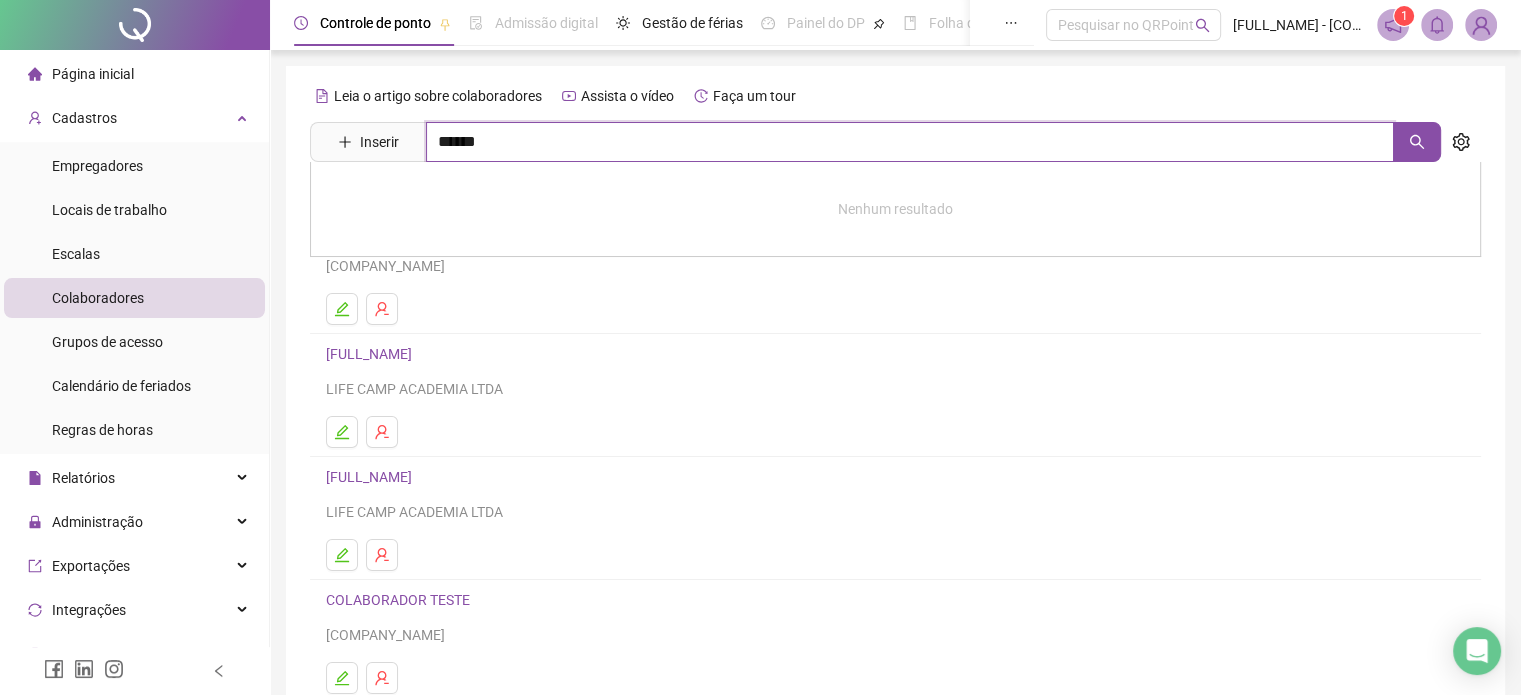 type on "******" 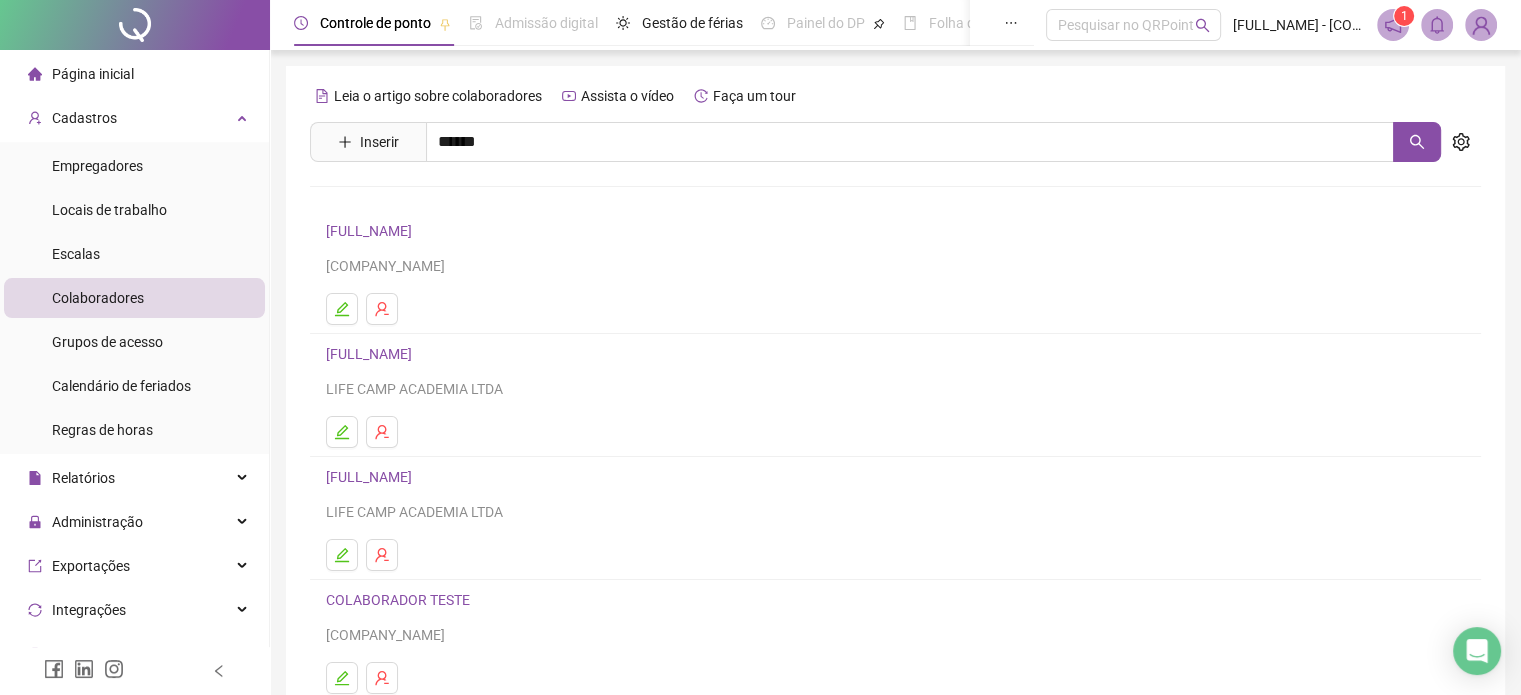 click on "[FULL_NAME]" at bounding box center (390, 201) 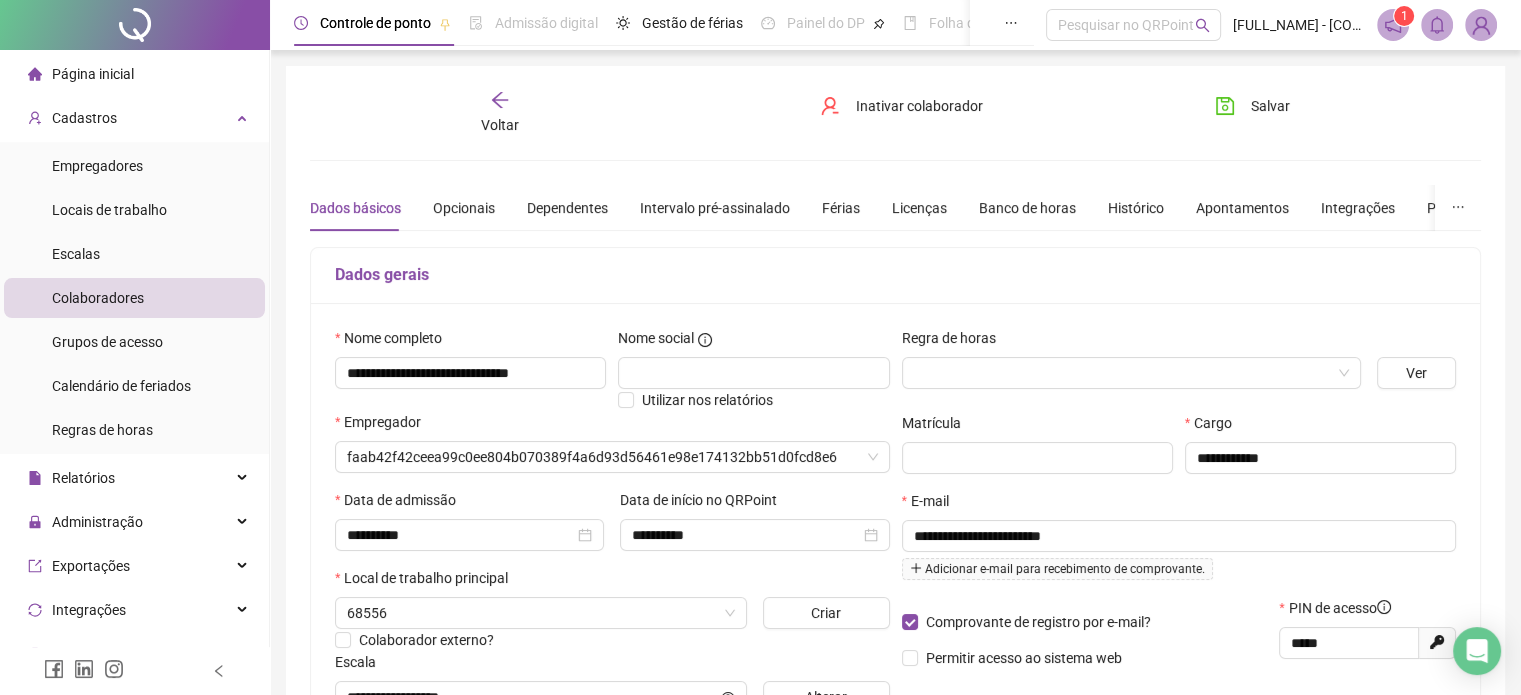 type on "**********" 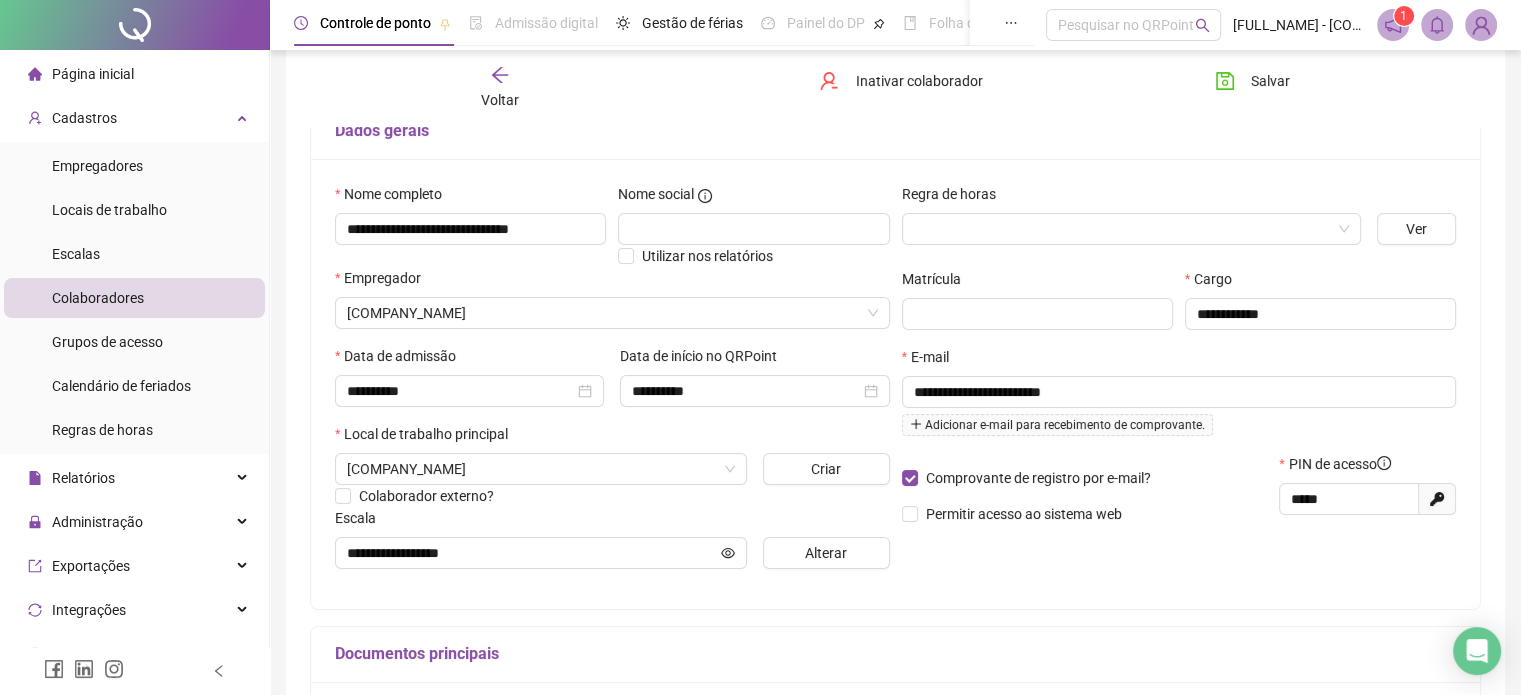 scroll, scrollTop: 144, scrollLeft: 0, axis: vertical 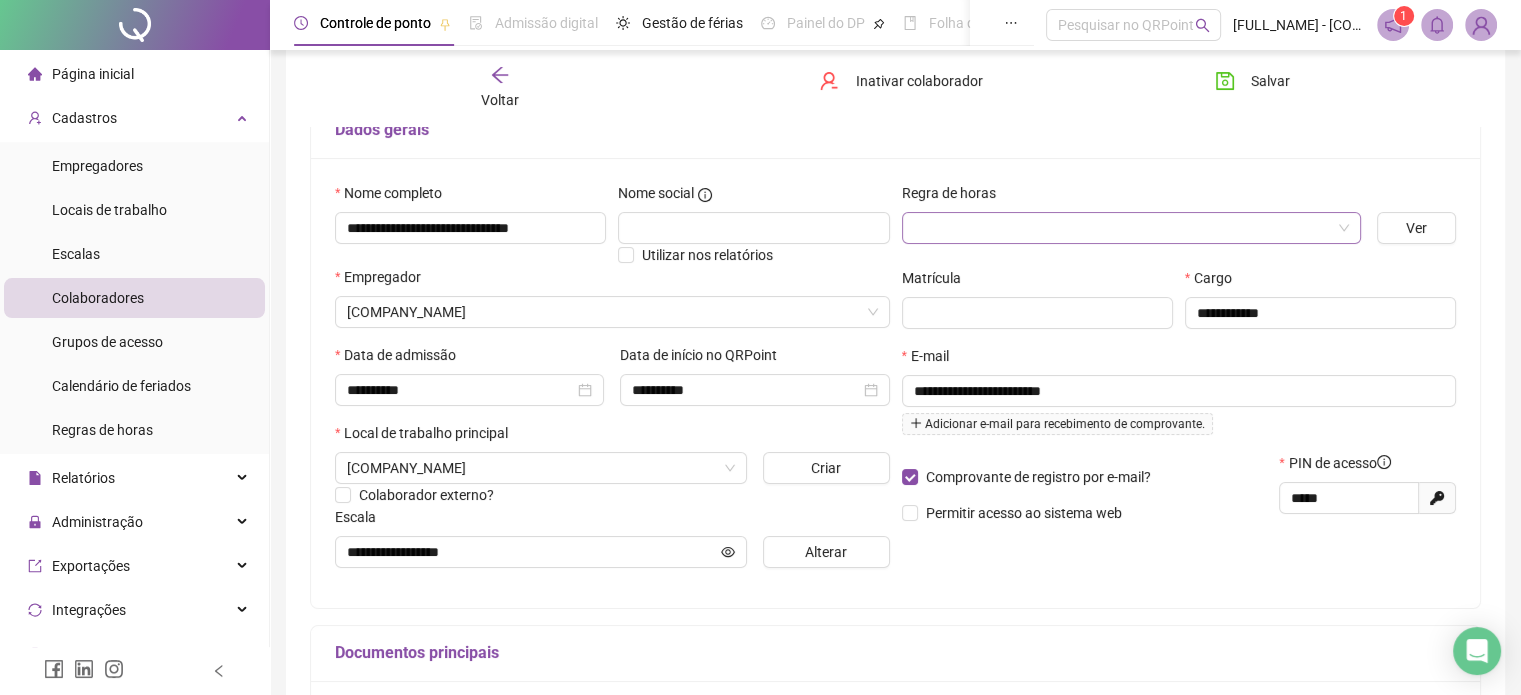 click at bounding box center [1122, 228] 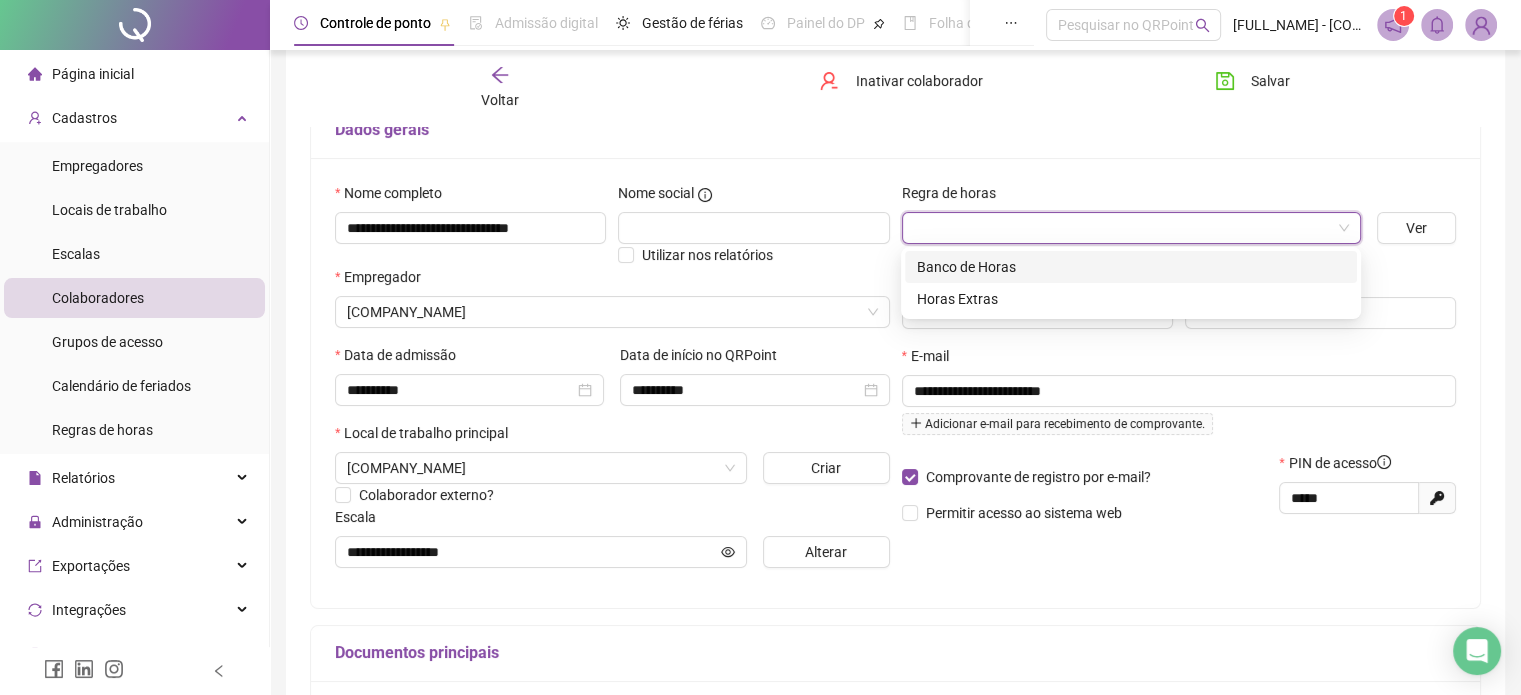 click on "Banco de Horas" at bounding box center (1131, 267) 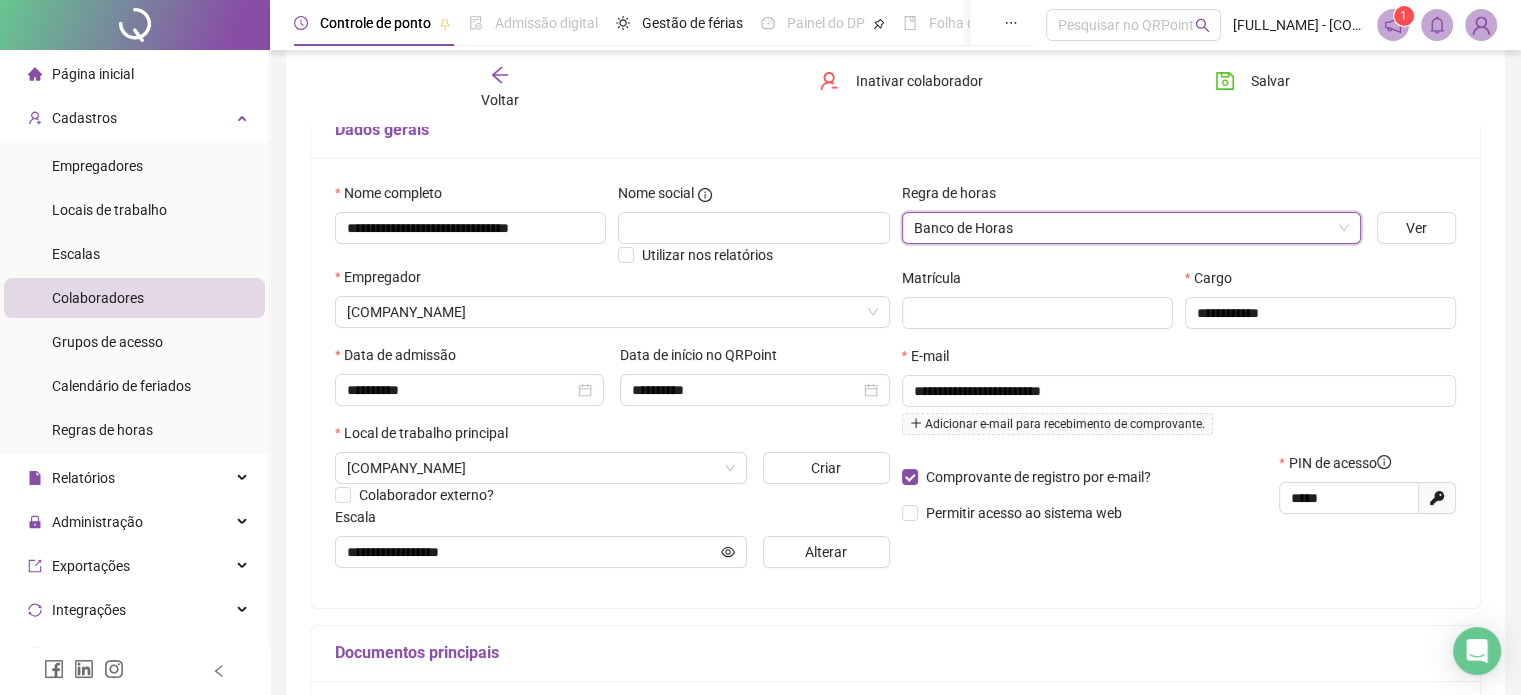 click on "Dados gerais" at bounding box center (895, 131) 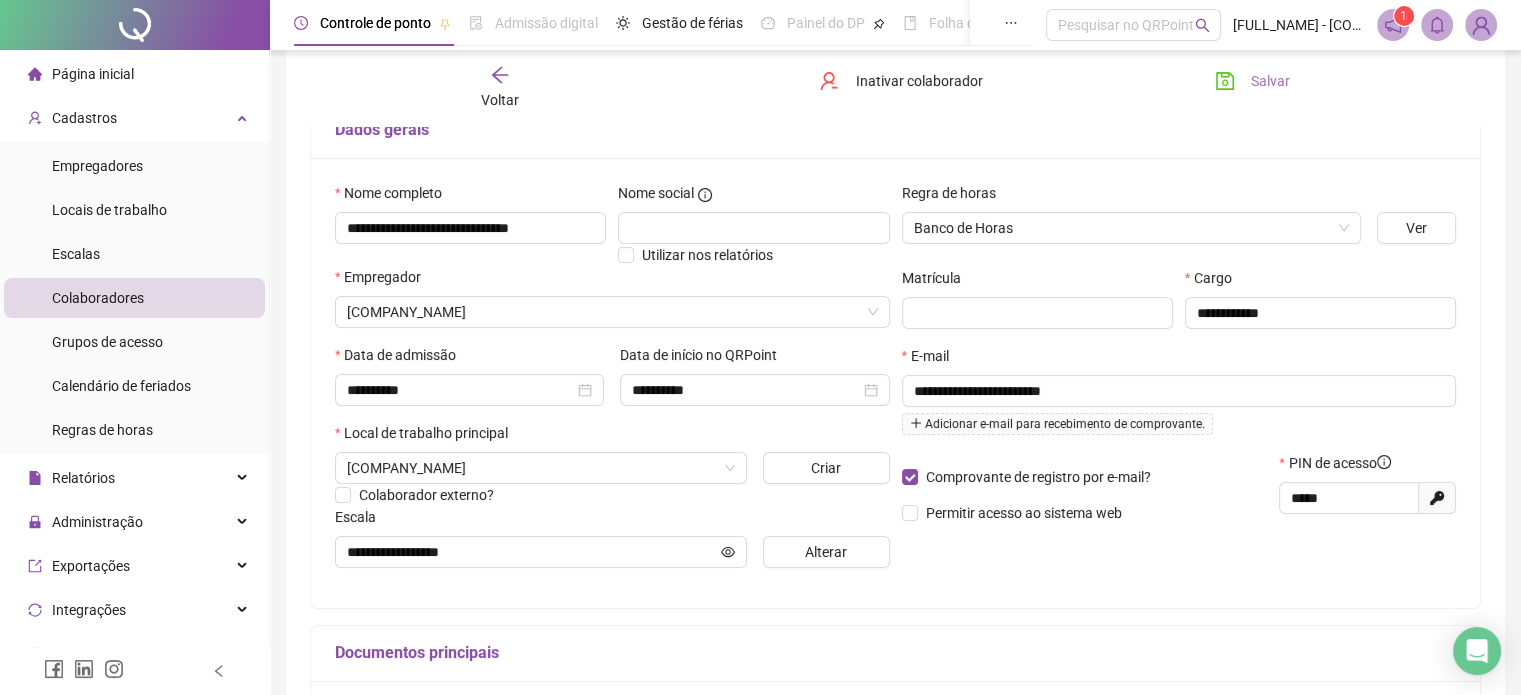 click on "Salvar" at bounding box center [1252, 81] 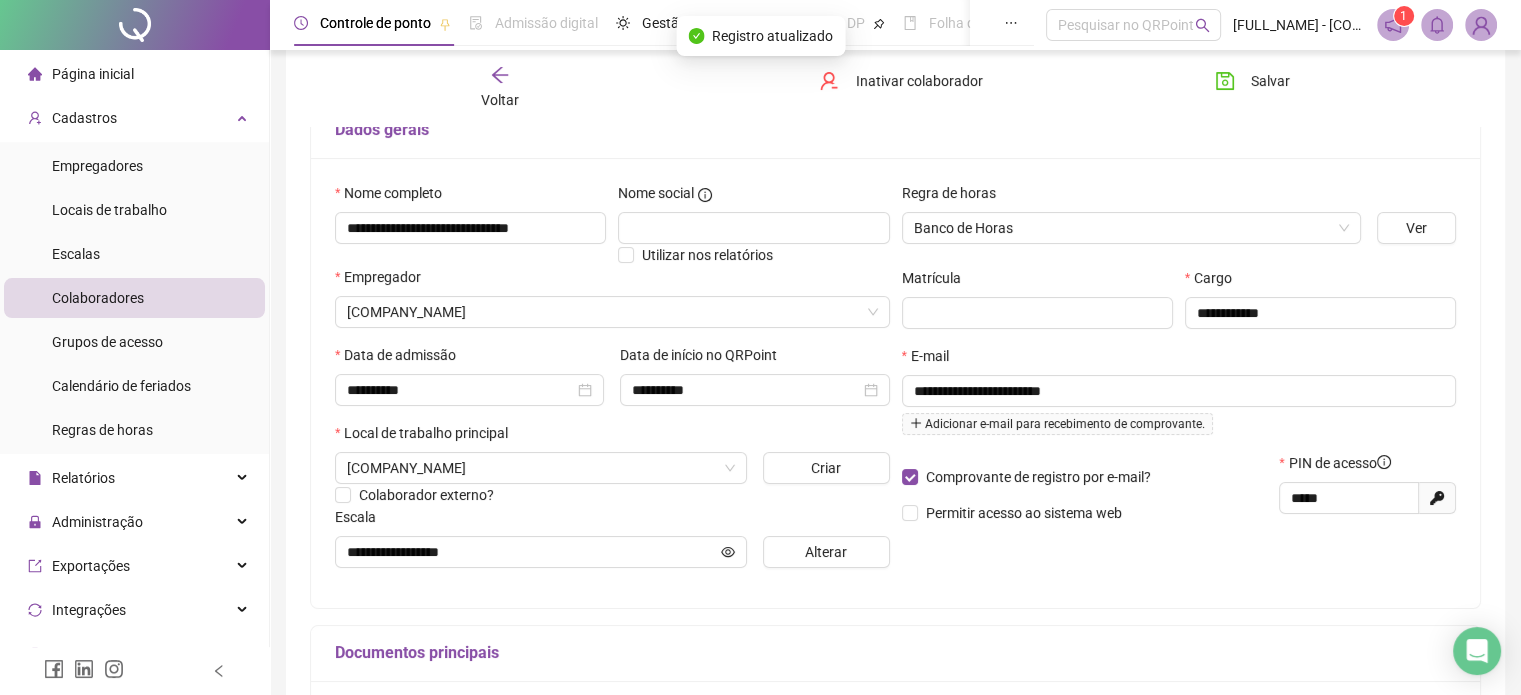 click 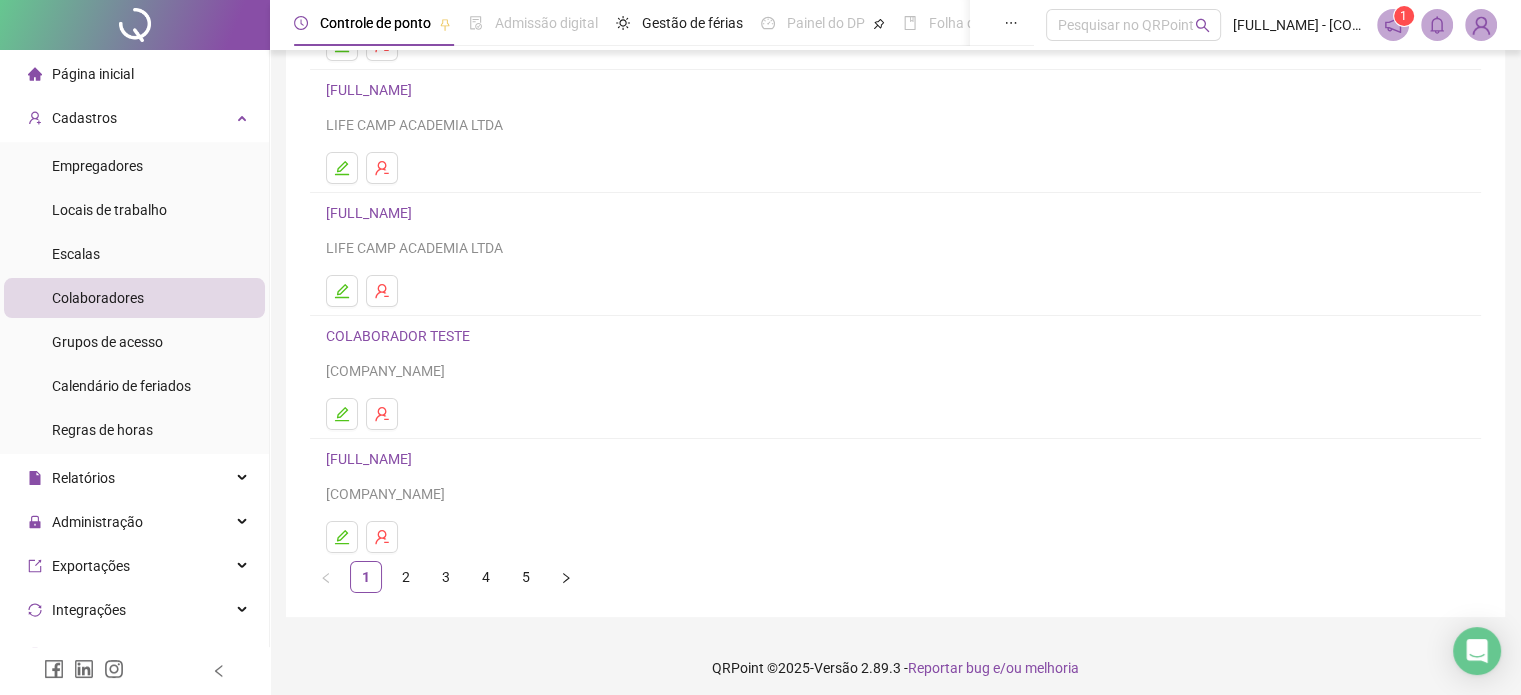 scroll, scrollTop: 271, scrollLeft: 0, axis: vertical 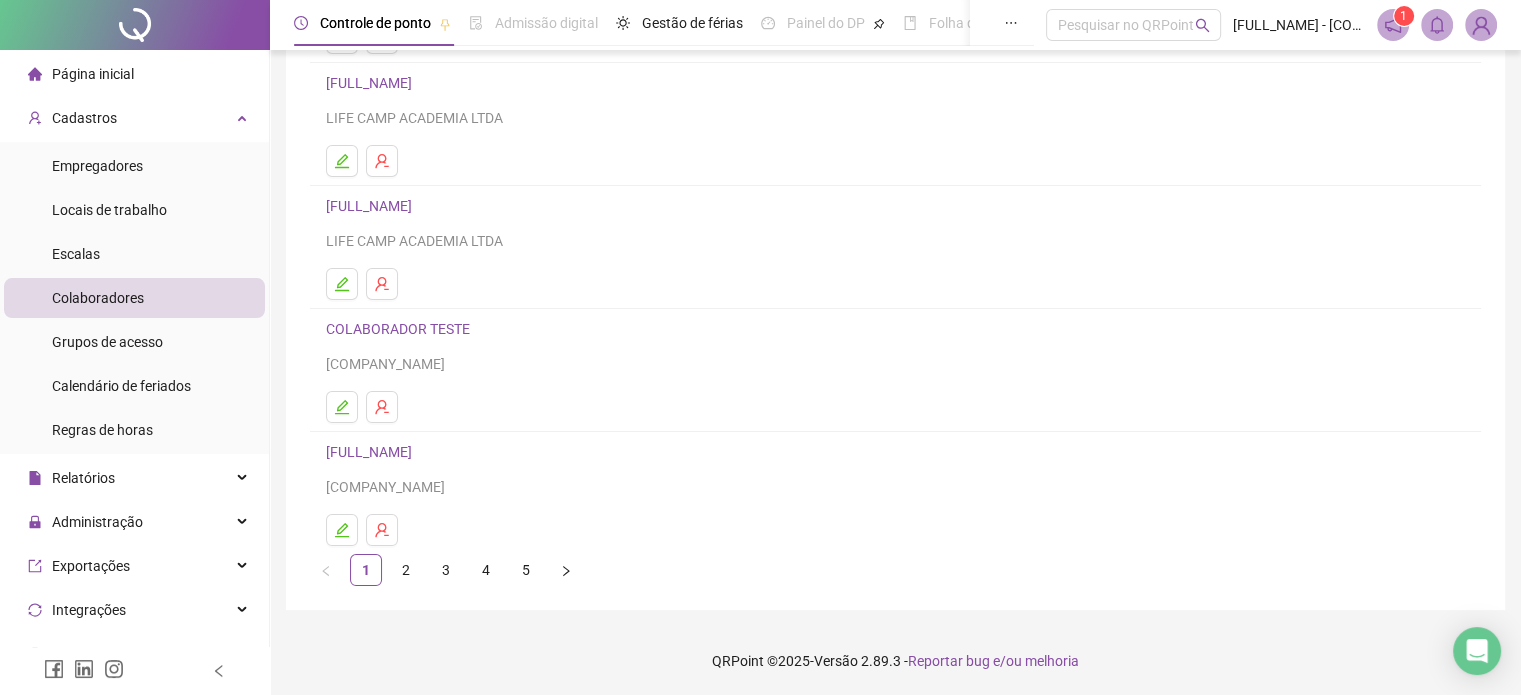 click on "QRPoint © 2025  -  Versão   2.89.3   -  Reportar bug e/ou melhoria" at bounding box center (895, 661) 